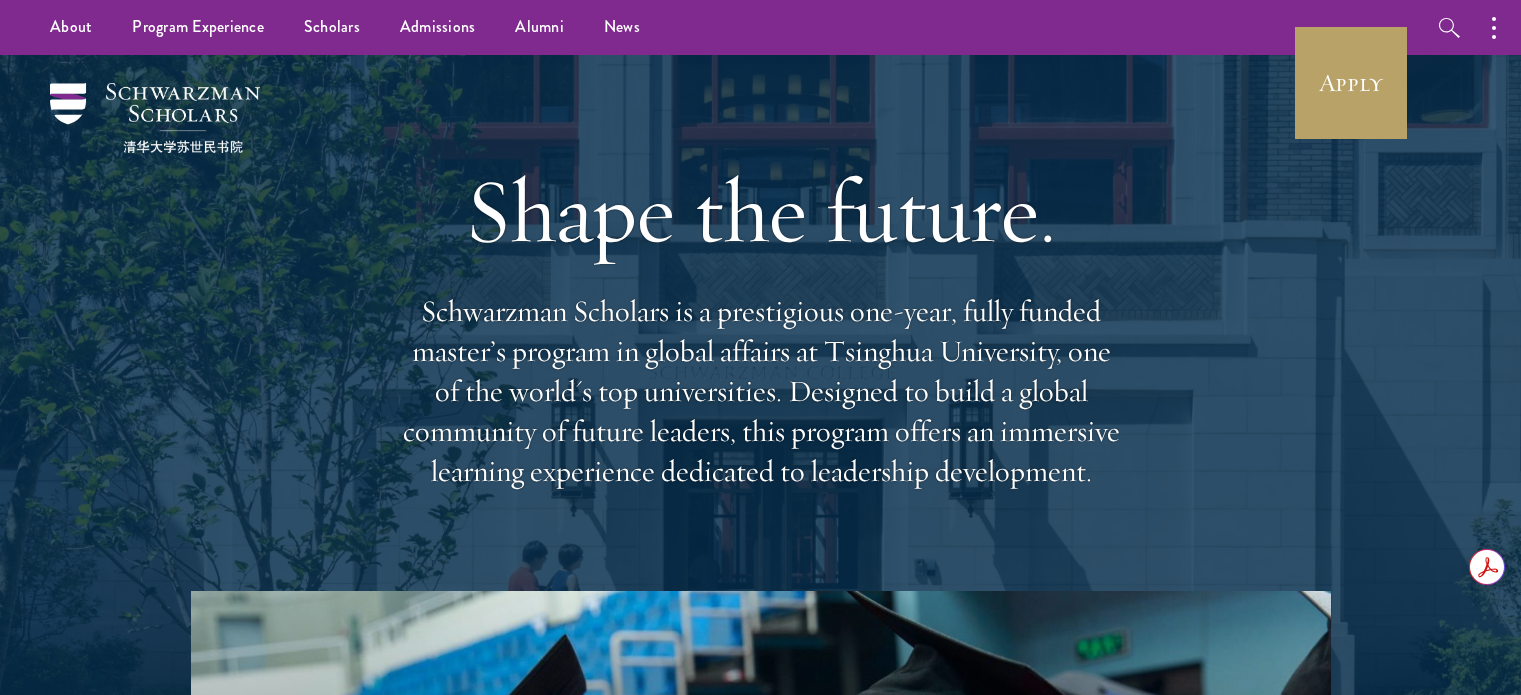 scroll, scrollTop: 0, scrollLeft: 0, axis: both 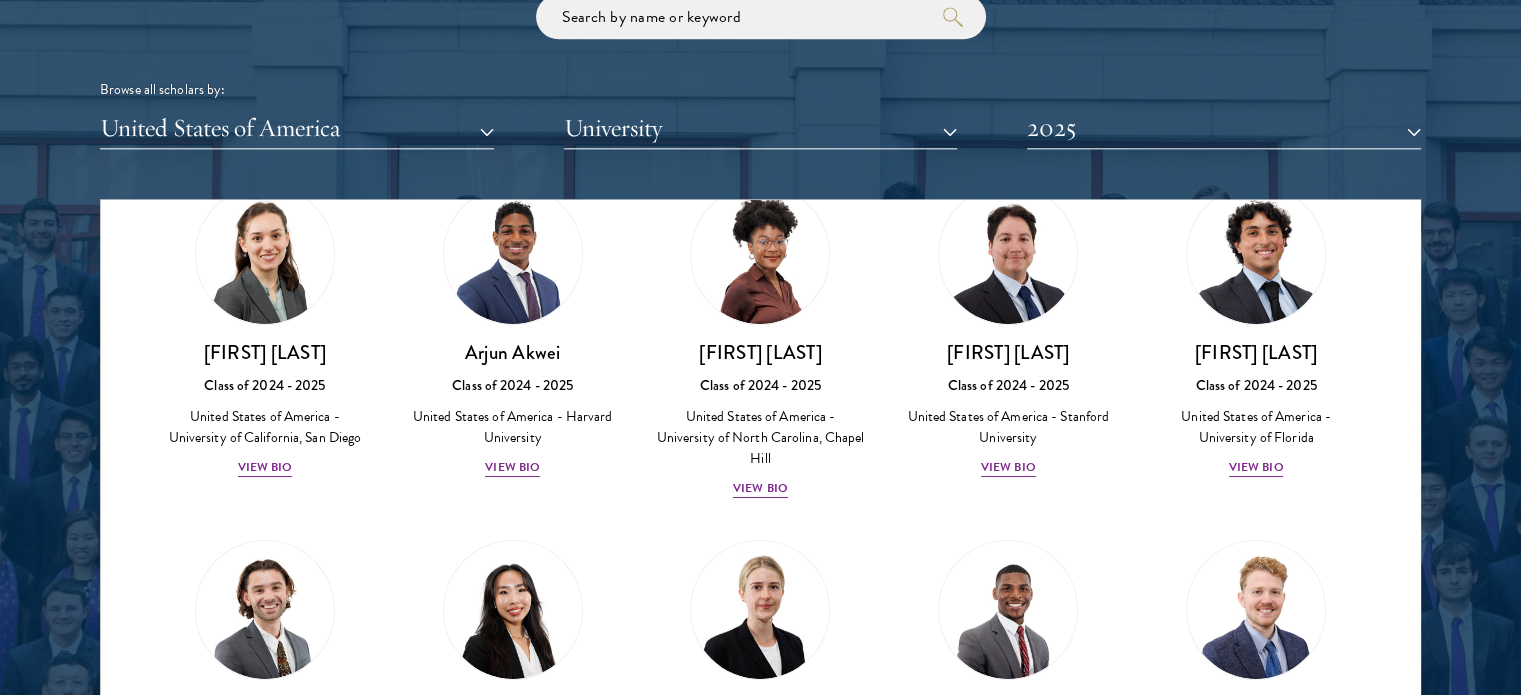 click on "[FIRST]
Class of 2025 - 2026
China - [UNIVERSITY]
View Bio
[FIRST]
Class of 2023 - 2024
China - [UNIVERSITY], [UNIVERSITY]
[FIRST]
Class of 2025 - 2026
China - [UNIVERSITY], [UNIVERSITY]
View Bio
[FIRST] [LAST]
Class of 2024 - 2025
Egypt - [UNIVERSITY], [UNIVERSITY]
View Bio
[FIRST] [LAST]
Class of 2019 - 2020
United Kingdom - [UNIVERSITY]
[FIRST] [LAST]" at bounding box center (760, 2260) 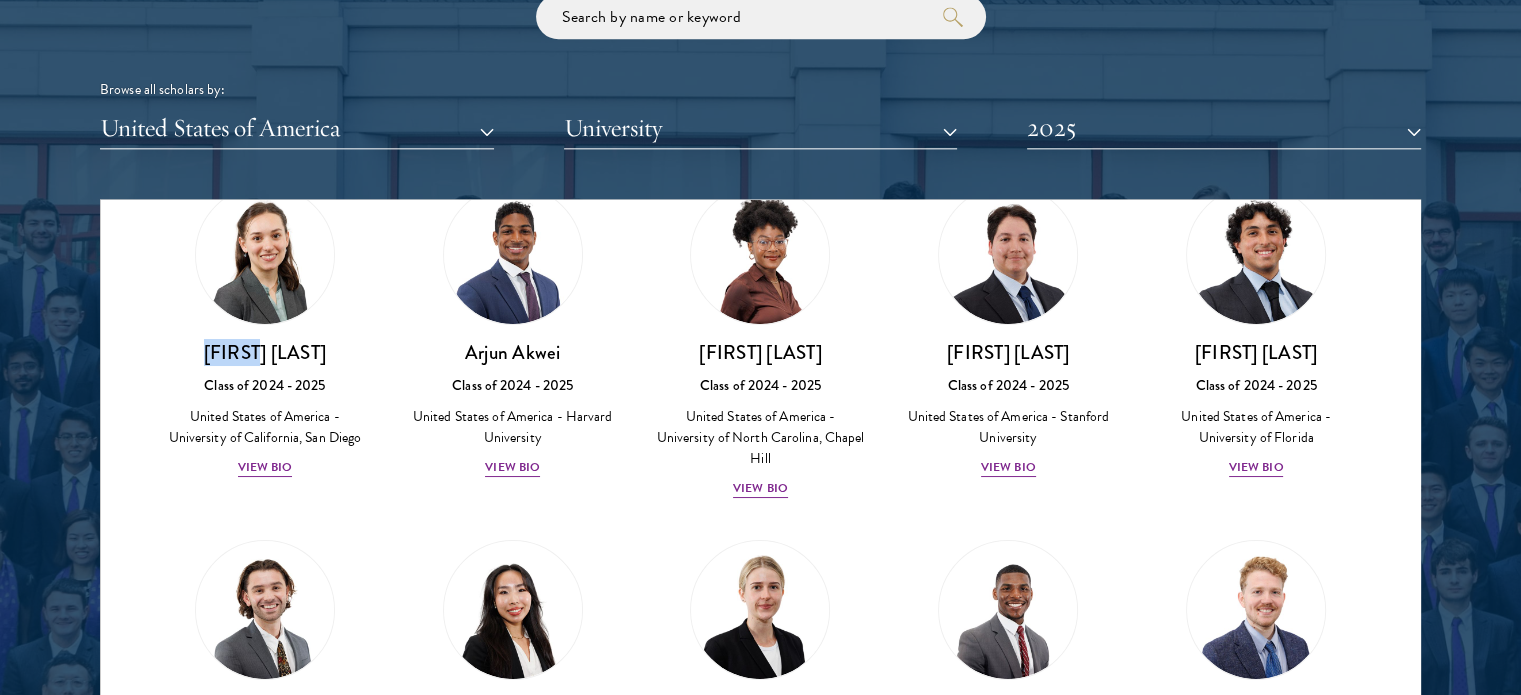click on "[FIRST]
Class of 2025 - 2026
China - [UNIVERSITY]
View Bio
[FIRST]
Class of 2023 - 2024
China - [UNIVERSITY], [UNIVERSITY]
[FIRST]
Class of 2025 - 2026
China - [UNIVERSITY], [UNIVERSITY]
View Bio
[FIRST] [LAST]
Class of 2024 - 2025
Egypt - [UNIVERSITY], [UNIVERSITY]
View Bio
[FIRST] [LAST]
Class of 2019 - 2020
United Kingdom - [UNIVERSITY]
[FIRST] [LAST]" at bounding box center [760, 2260] 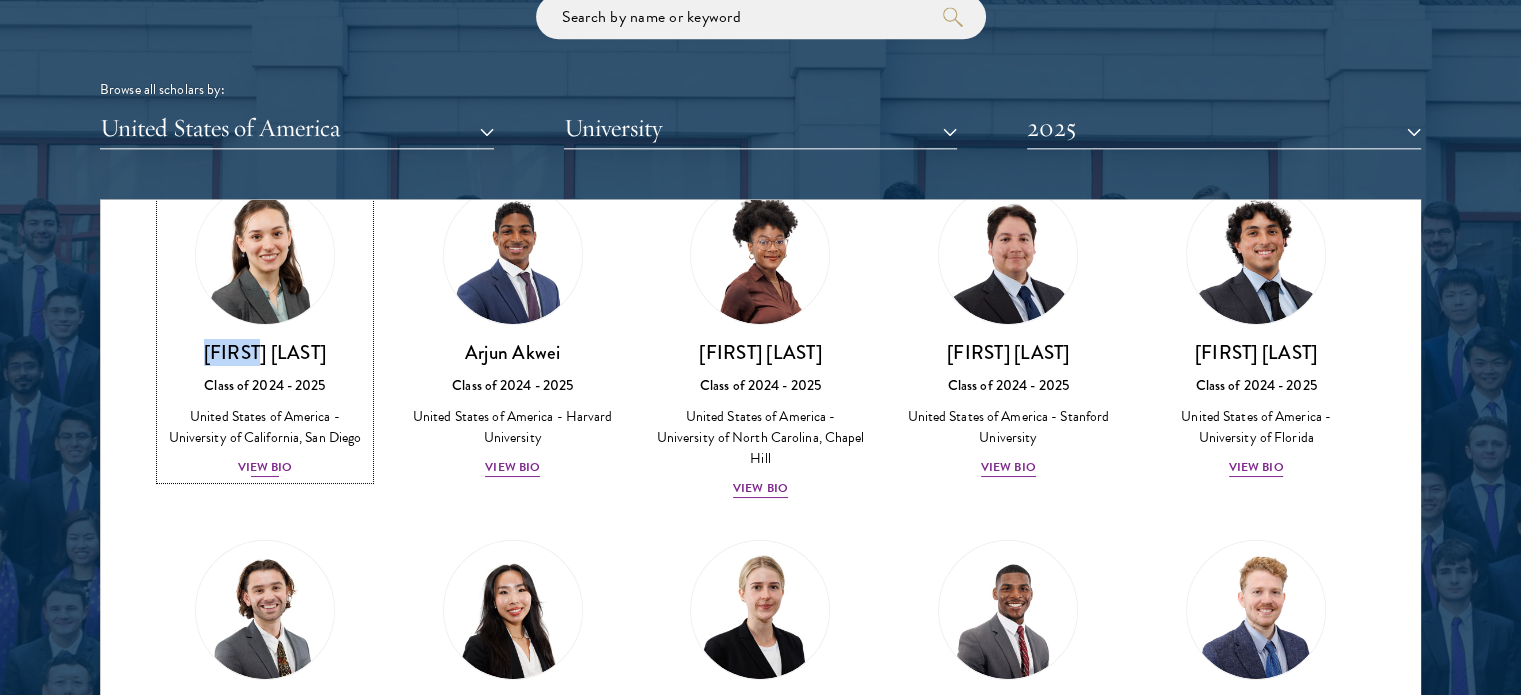 click on "[FIRST] [LAST]" at bounding box center (265, 352) 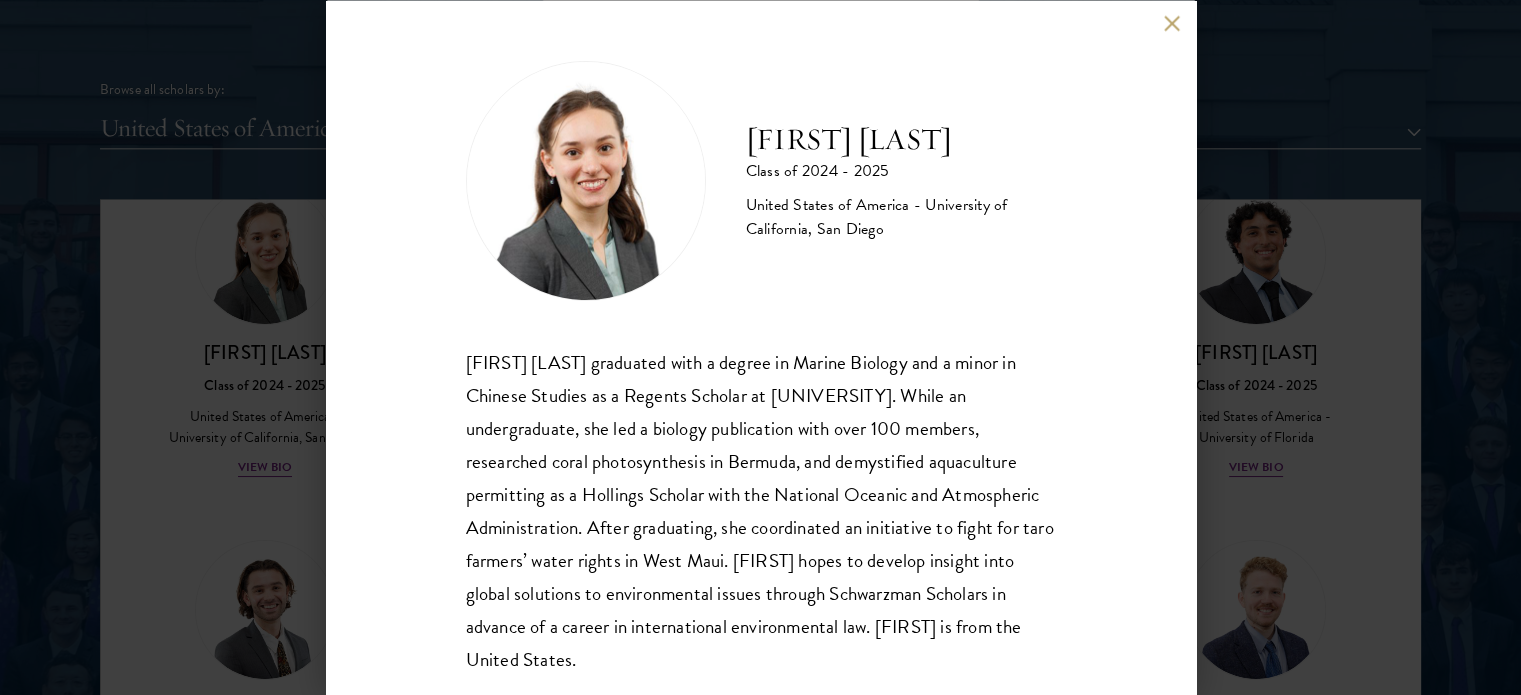 click on "[FIRST] [LAST]" at bounding box center [901, 139] 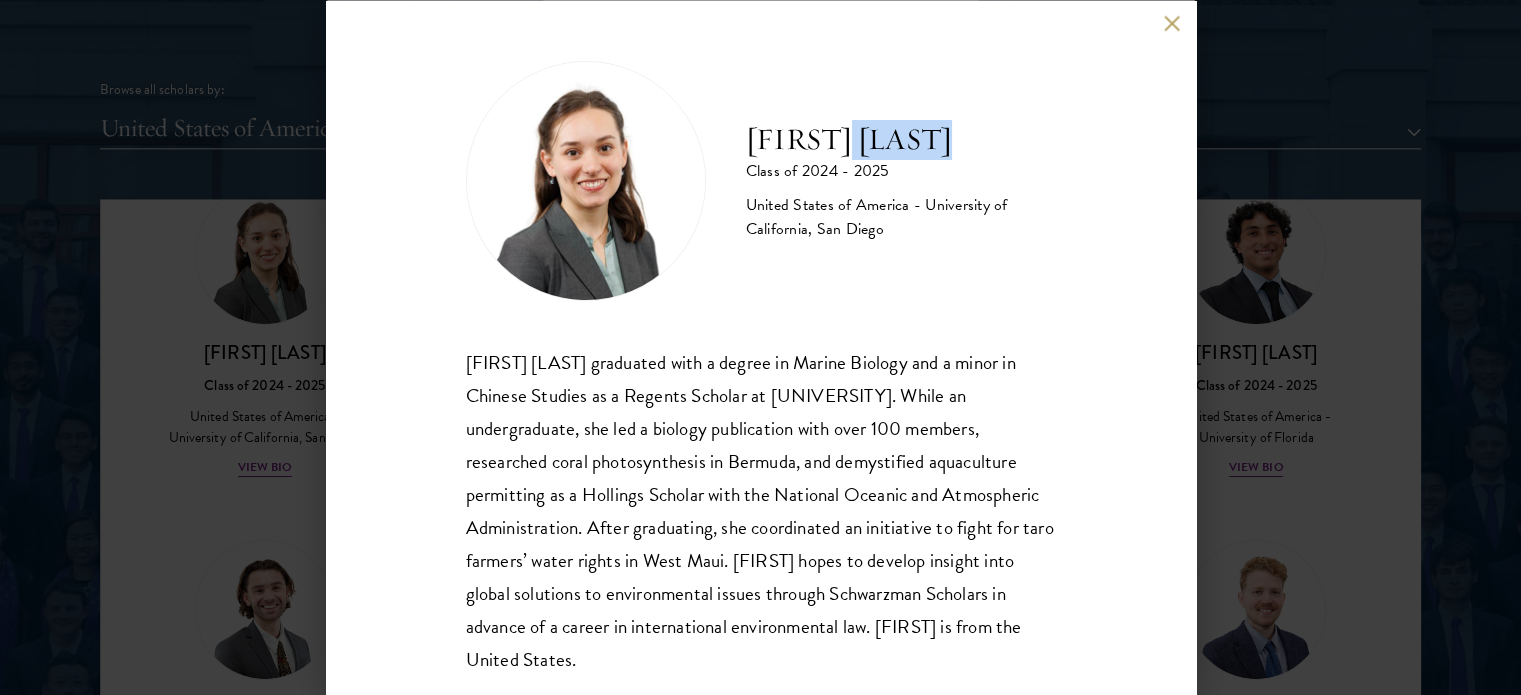 click on "[FIRST] [LAST]" at bounding box center (901, 139) 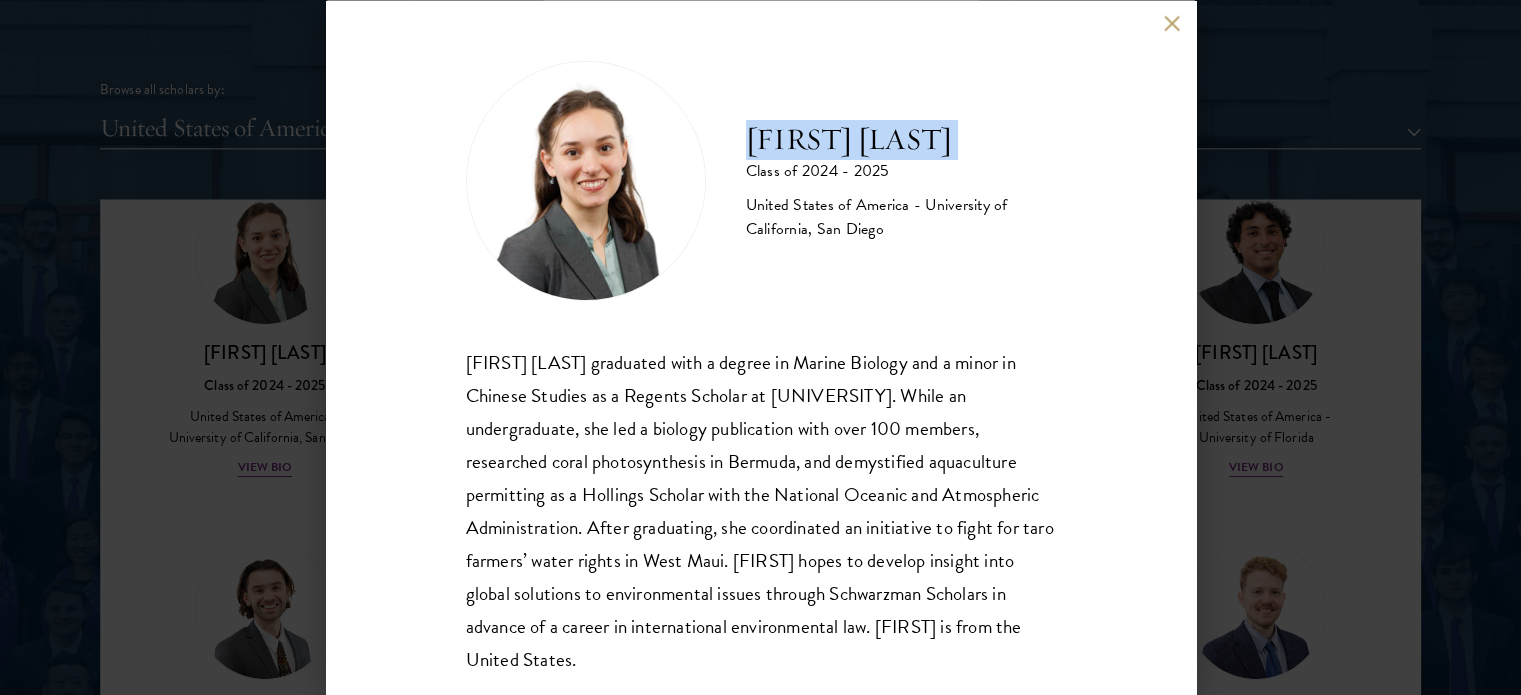 click on "[FIRST] [LAST]" at bounding box center (901, 139) 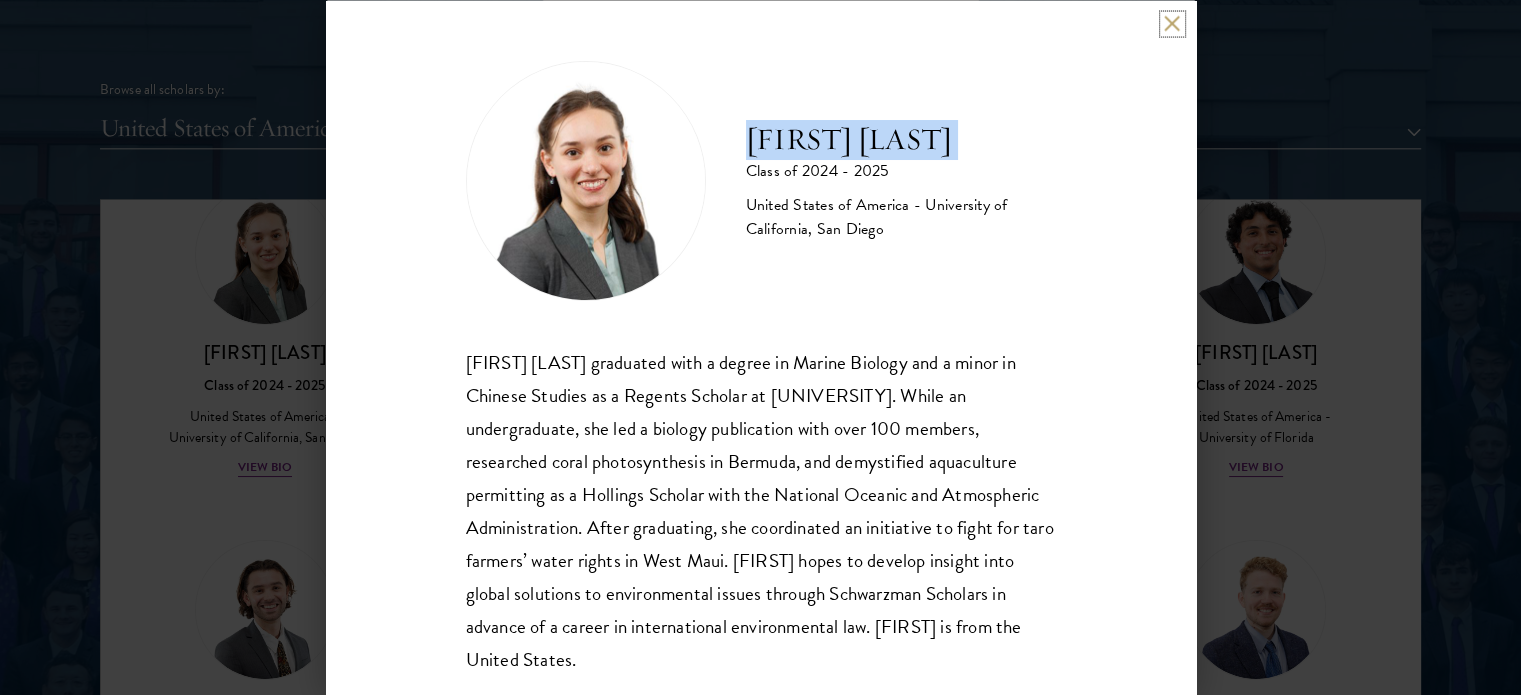 click at bounding box center [1172, 23] 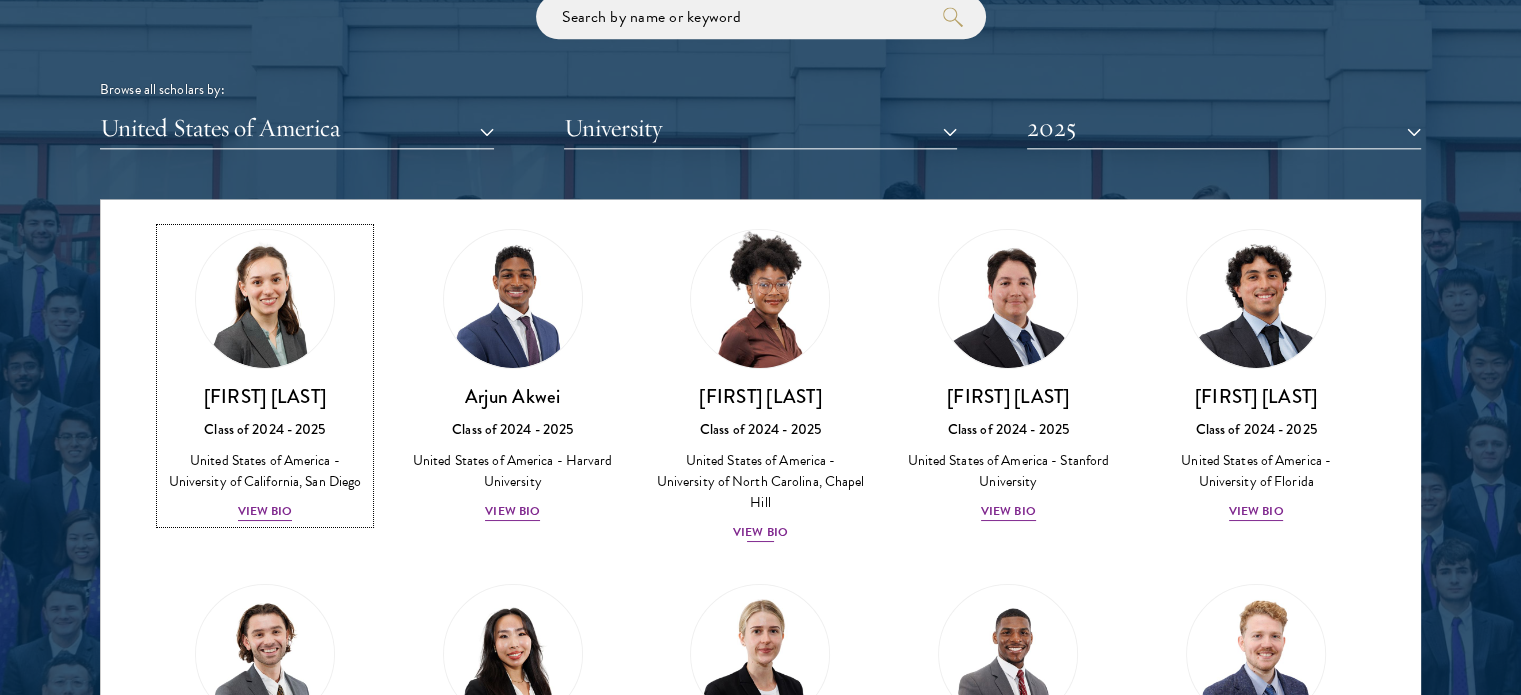 scroll, scrollTop: 62, scrollLeft: 0, axis: vertical 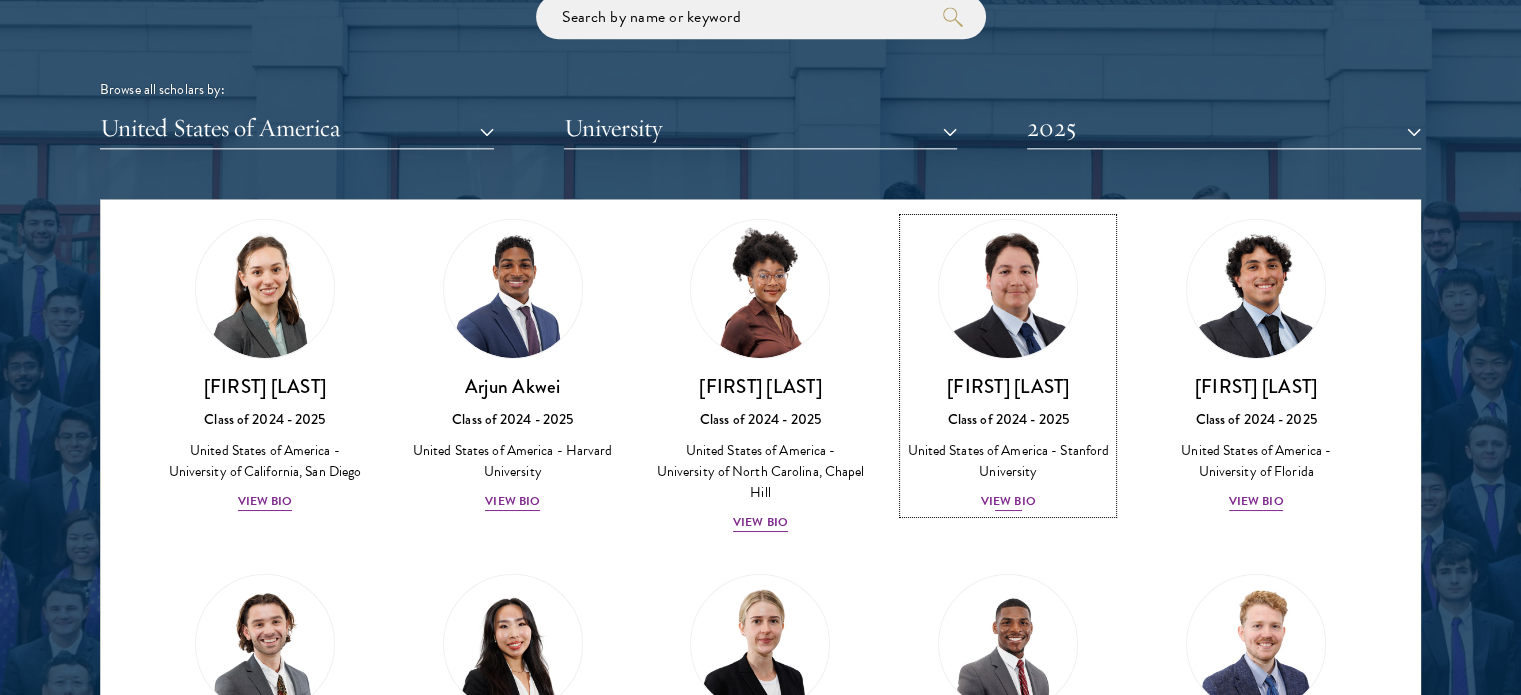 click on "Class of 2024 - 2025" at bounding box center [1008, 419] 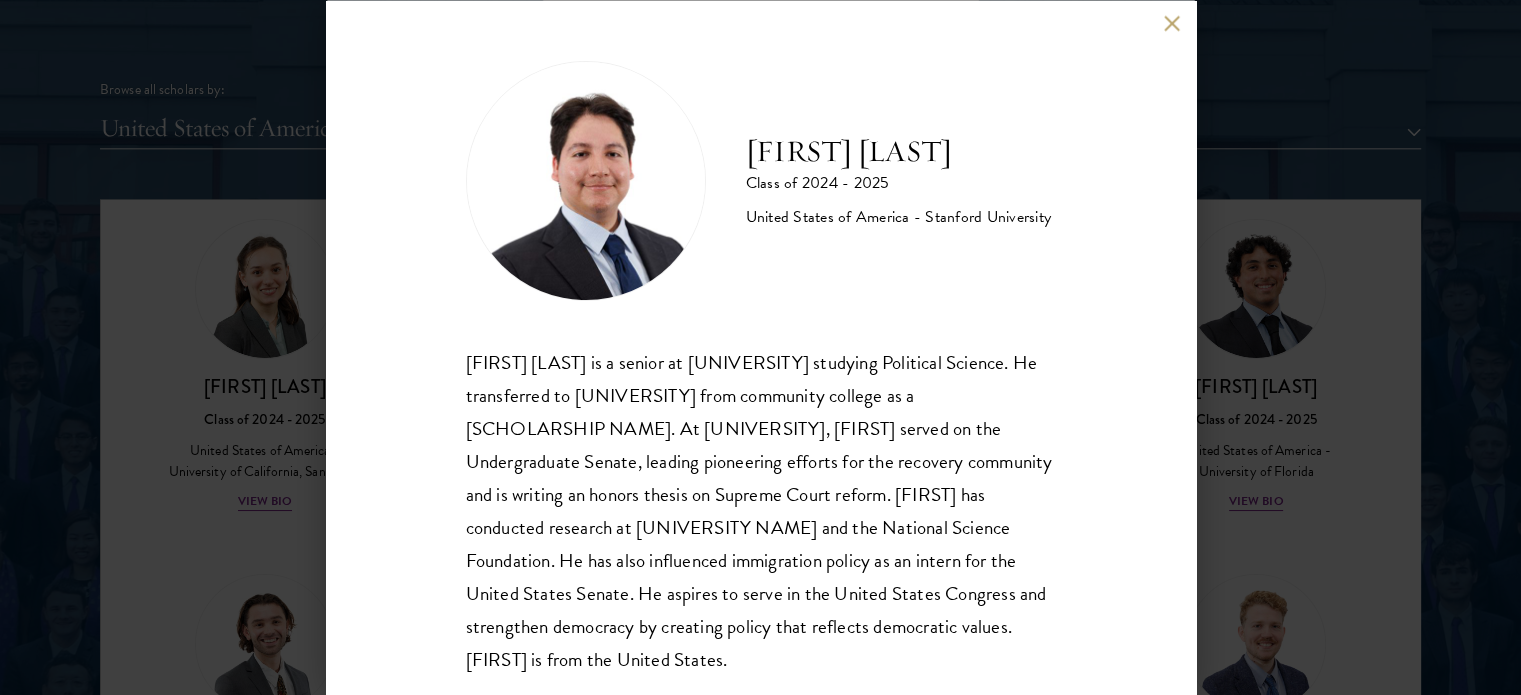 click on "[FIRST] [LAST]" at bounding box center (899, 151) 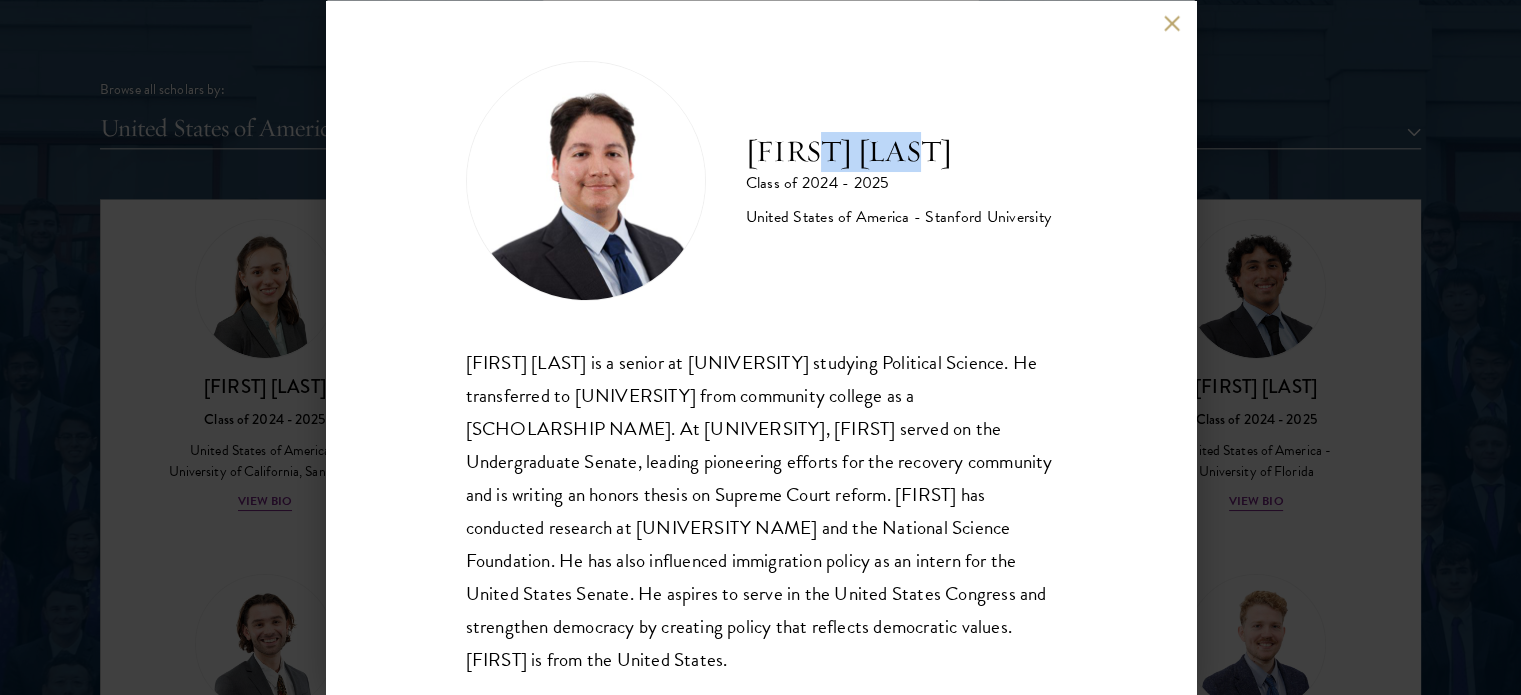 click on "[FIRST] [LAST]" at bounding box center (899, 151) 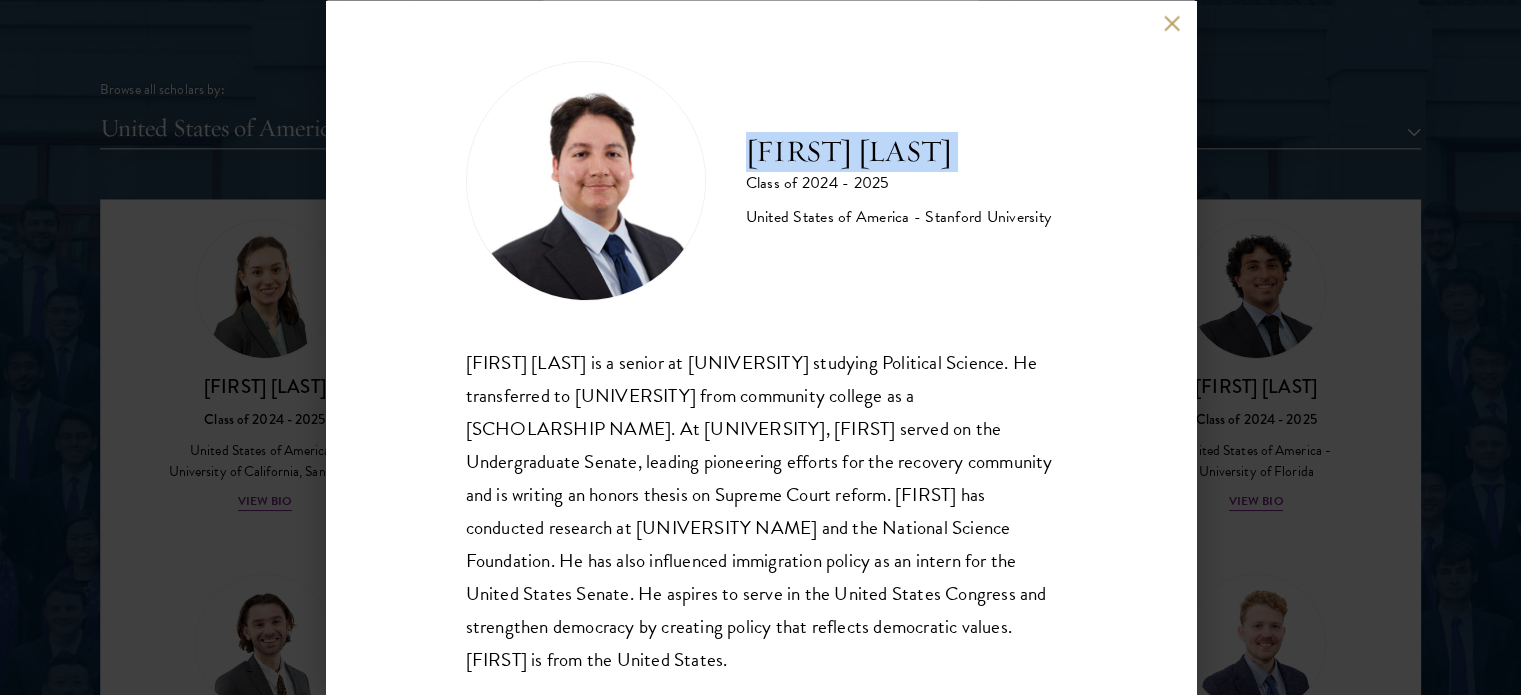 click on "[FIRST] [LAST]" at bounding box center [899, 151] 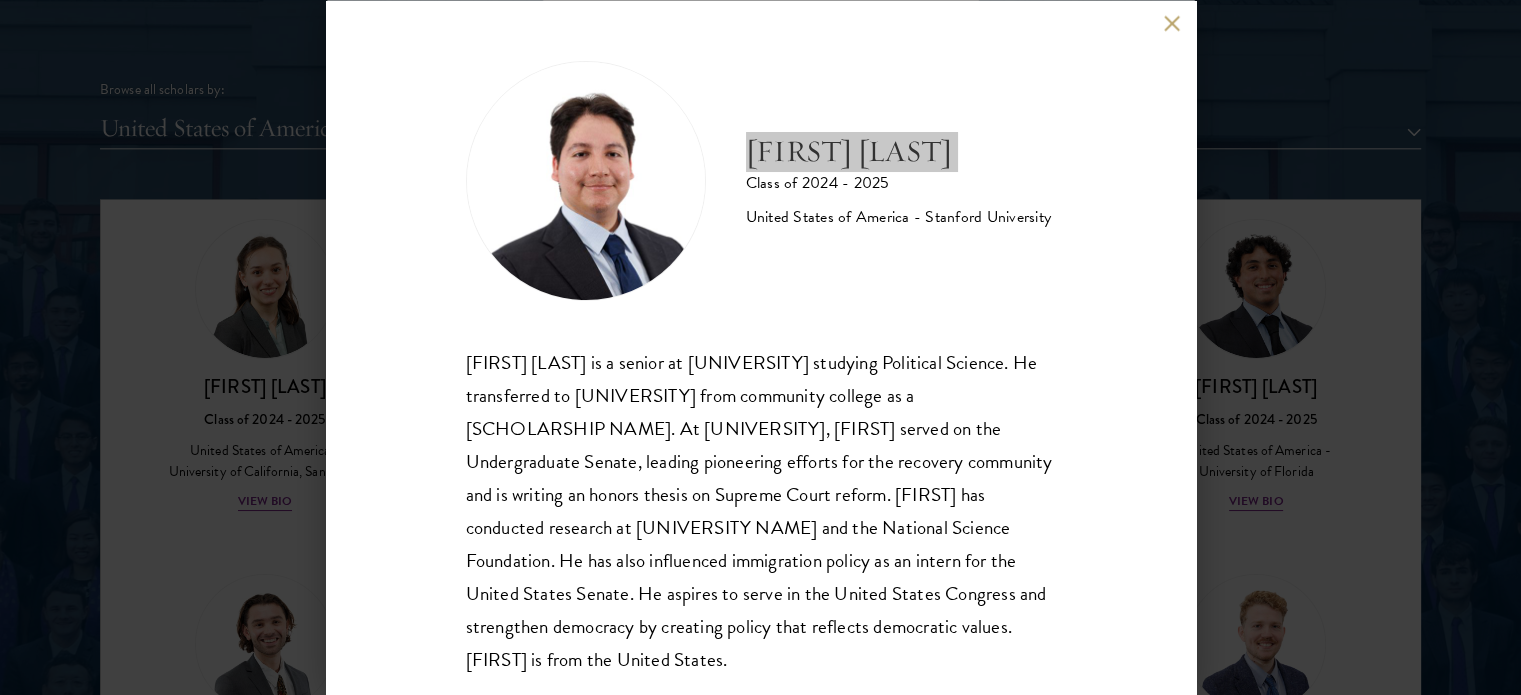 scroll, scrollTop: 62, scrollLeft: 0, axis: vertical 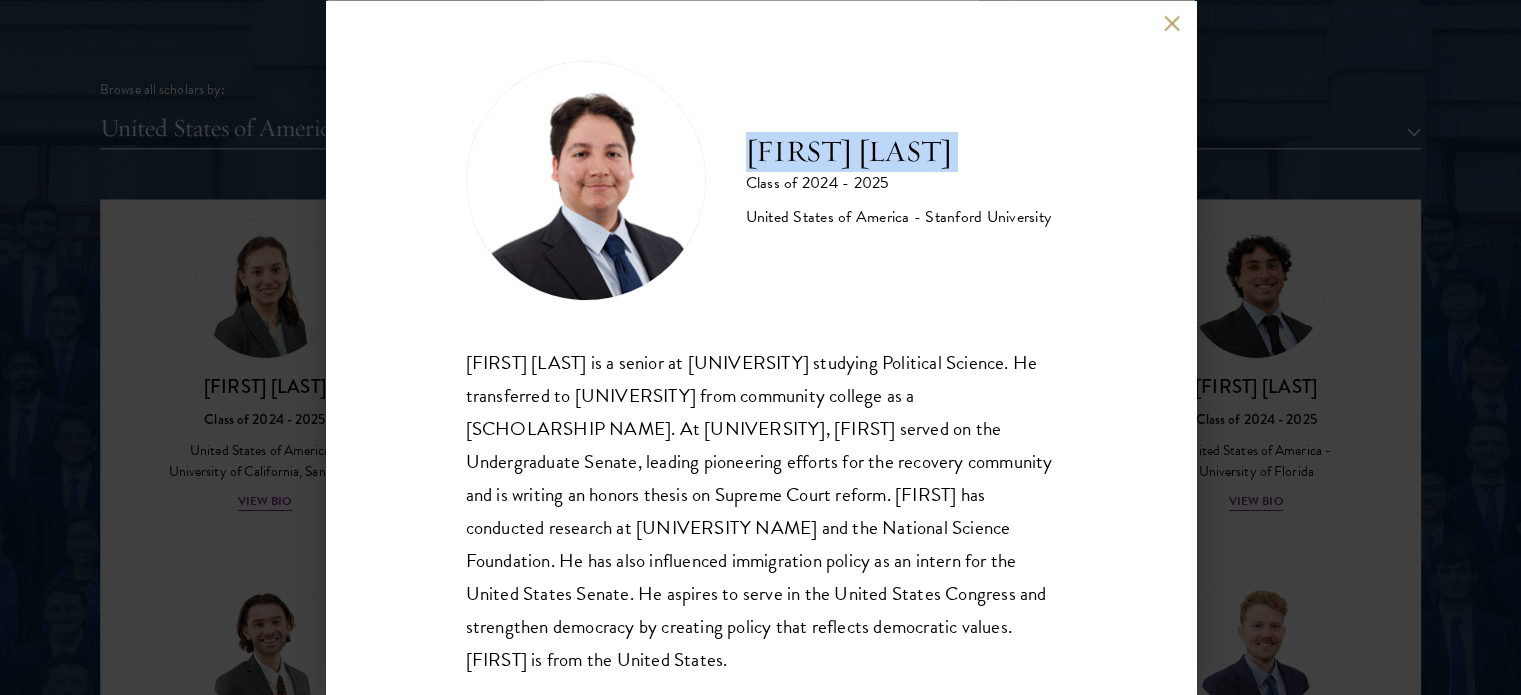 click on "[FIRST] [LAST] is a senior at [UNIVERSITY] studying Political Science. [FIRST] transferred to [UNIVERSITY] from community college as a Jack Kent Cooke Scholar. At [UNIVERSITY], [FIRST] served on the Undergraduate Senate, leading pioneering efforts for the recovery community and is writing an honors thesis on Supreme Court reform. [FIRST] has conducted research at [UNIVERSITY] and the National Science Foundation. He has also influenced immigration policy as an intern for the United States Senate. He aspires to serve in the United States Congress and strengthen democracy by creating policy that reflects democratic values. [FIRST] is from the [COUNTRY]." at bounding box center (761, 347) 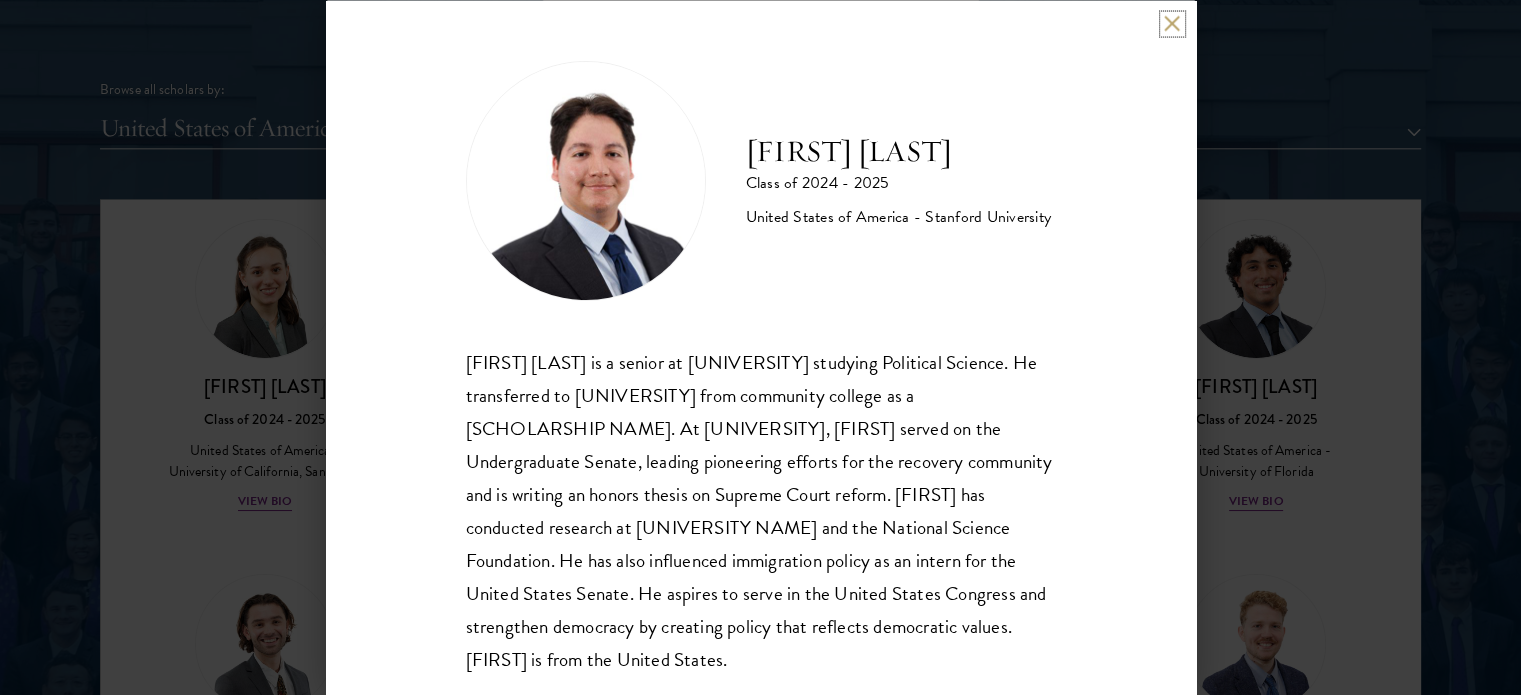 click at bounding box center [1172, 23] 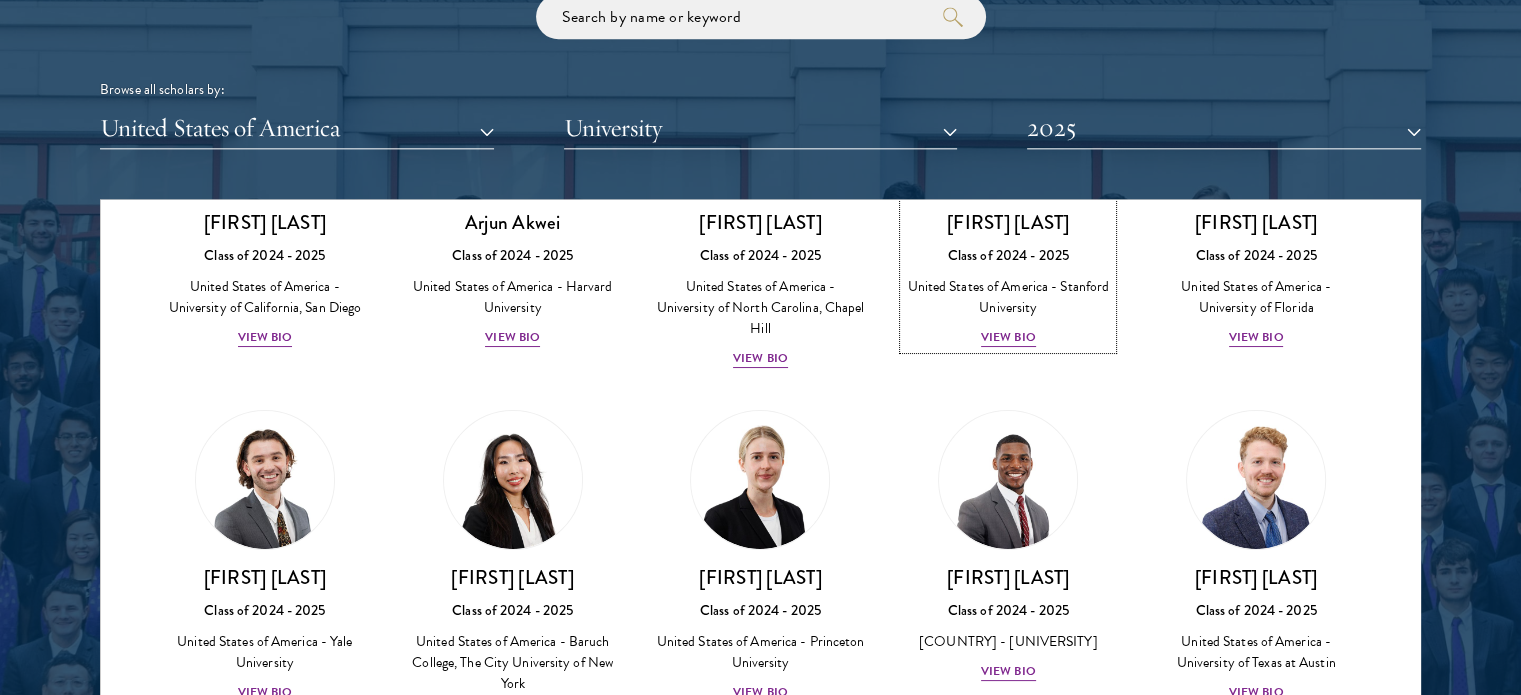scroll, scrollTop: 230, scrollLeft: 0, axis: vertical 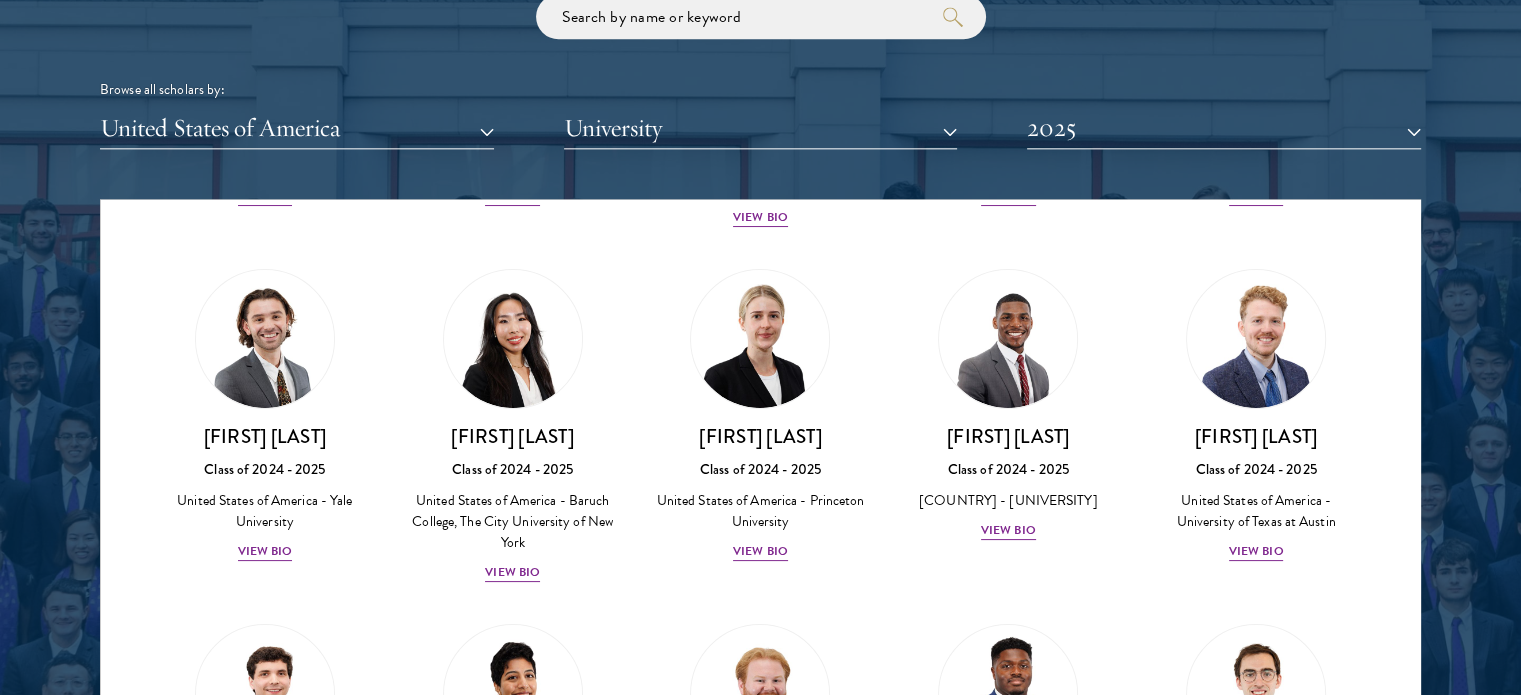 click on "[FIRST] [LAST]
Class of 2024 - 2025
[COUNTRY] - [UNIVERSITY], The City University of New York
View Bio" at bounding box center [513, 426] 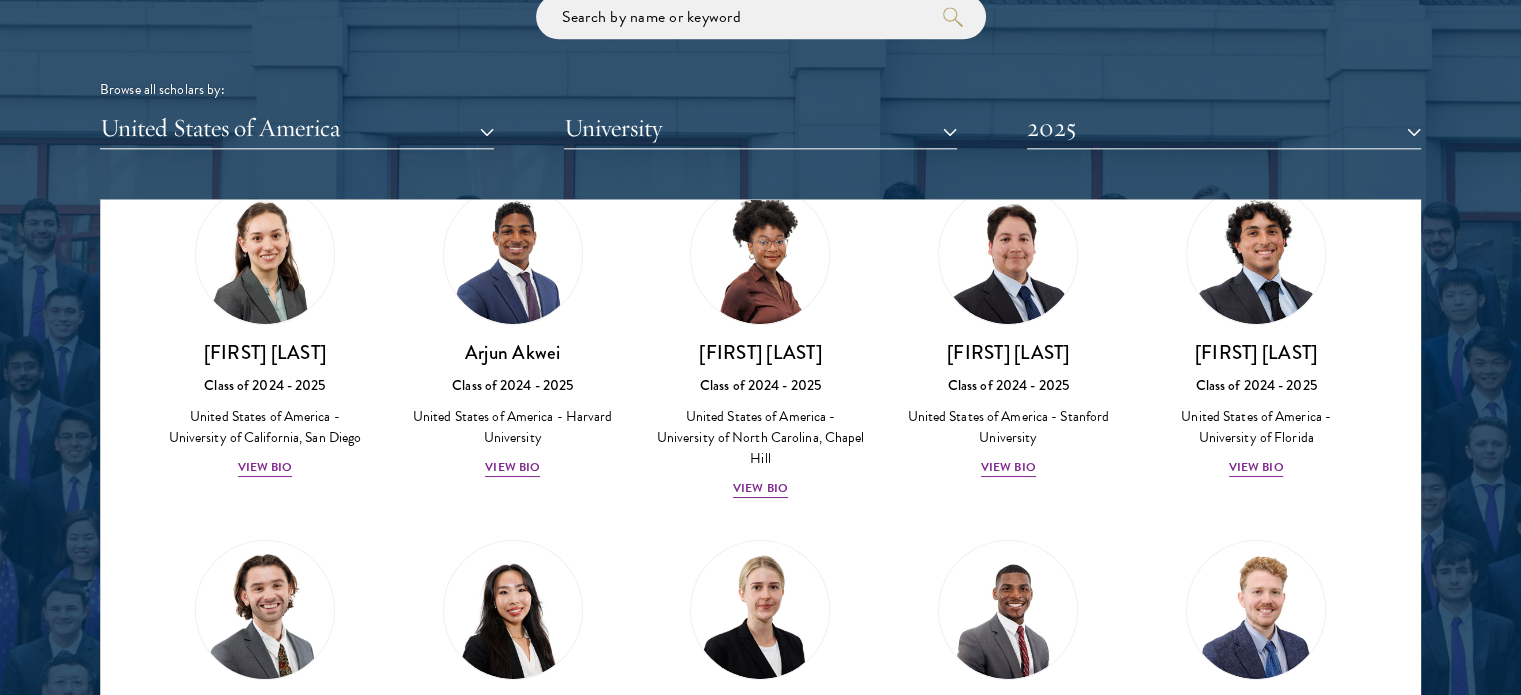 scroll, scrollTop: 263, scrollLeft: 0, axis: vertical 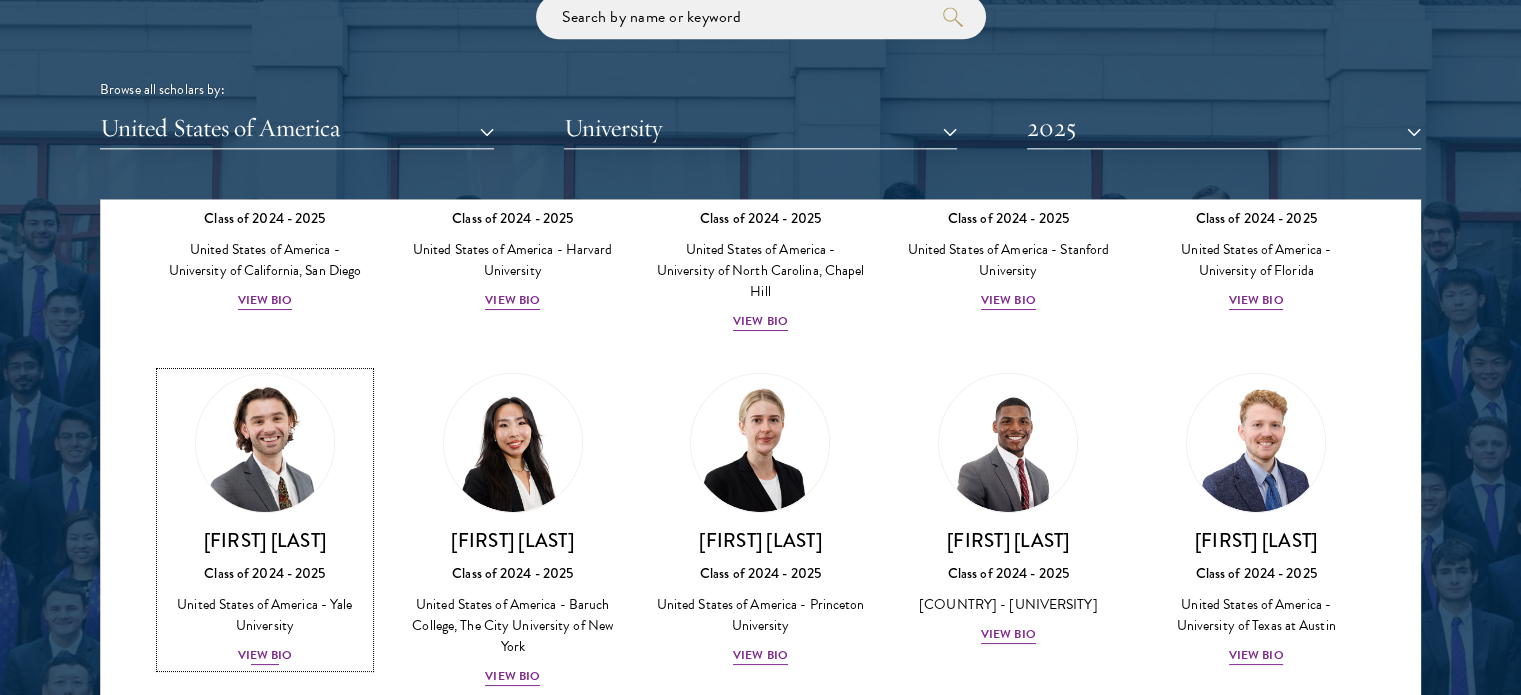 click at bounding box center (265, 443) 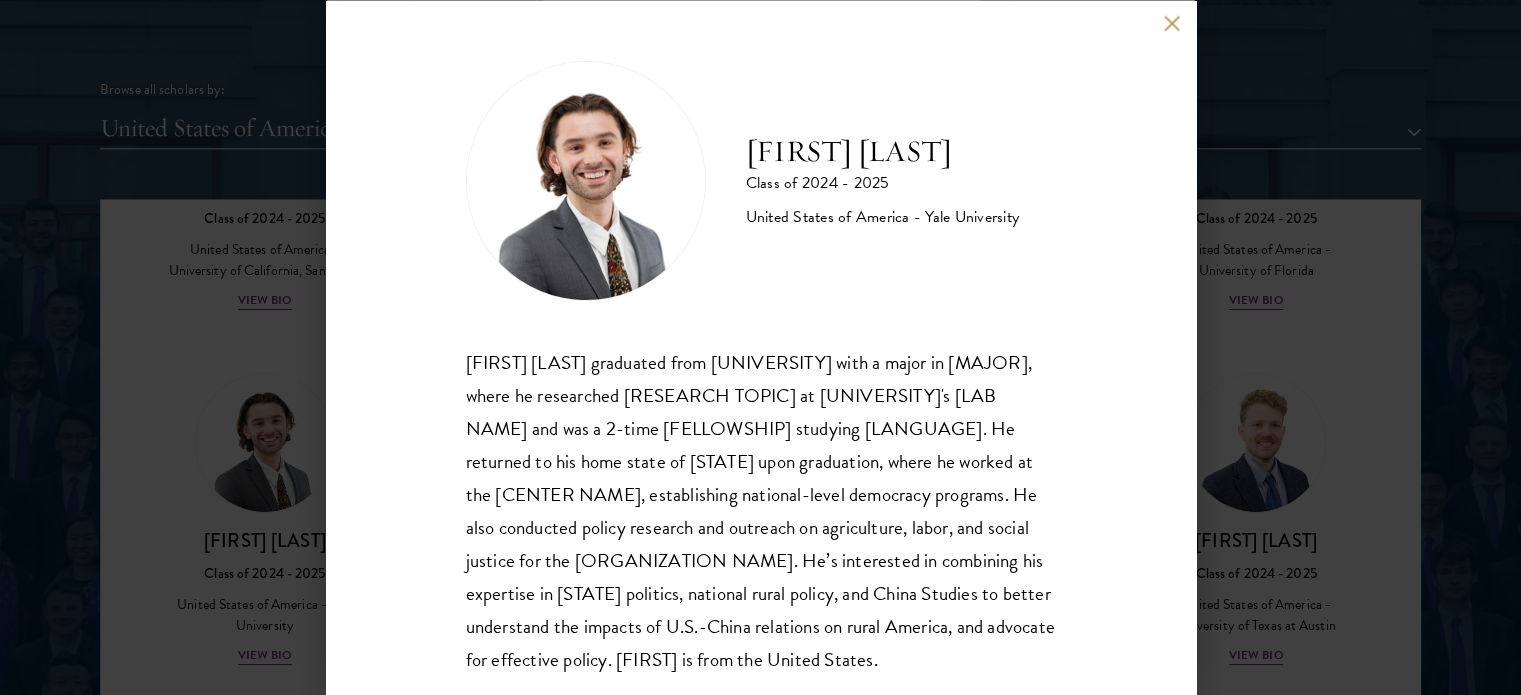 click on "[FIRST] [LAST]" at bounding box center [883, 151] 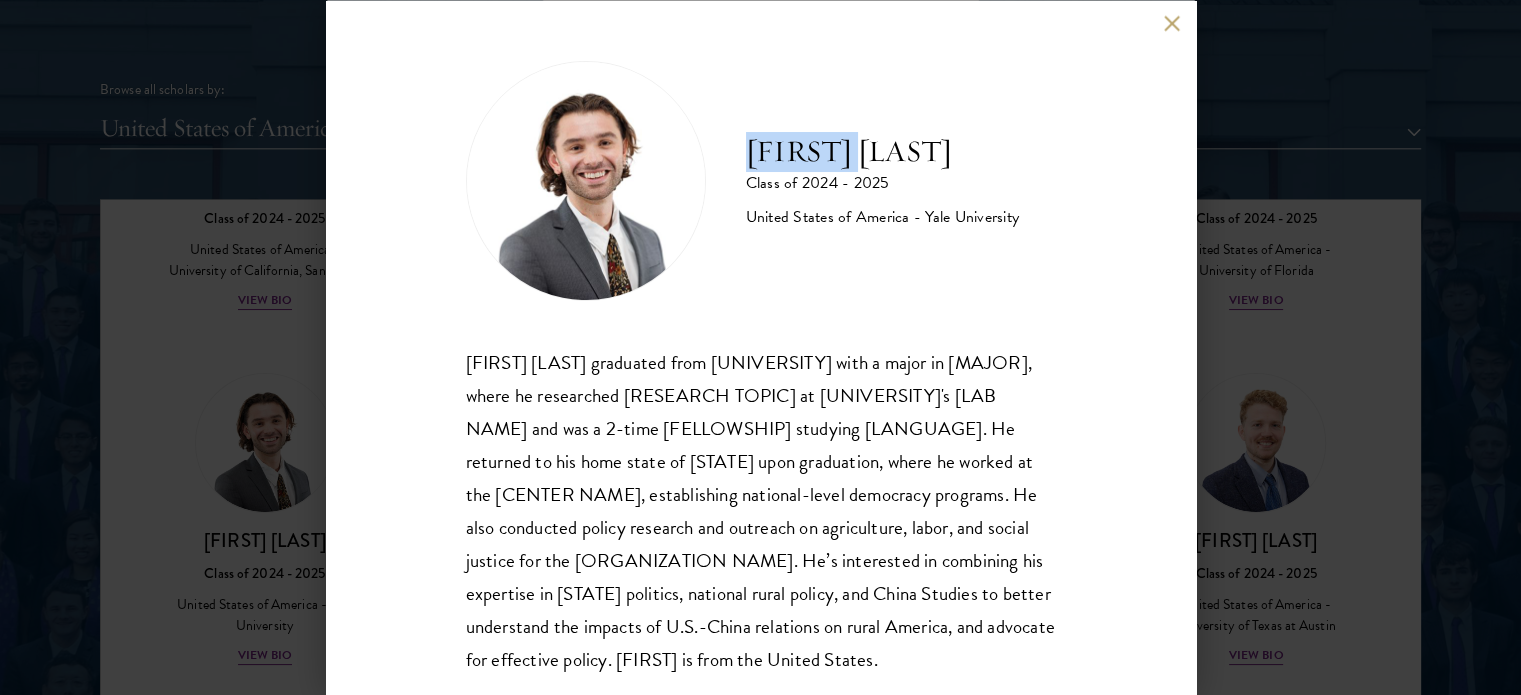 click on "[FIRST] [LAST]" at bounding box center [883, 151] 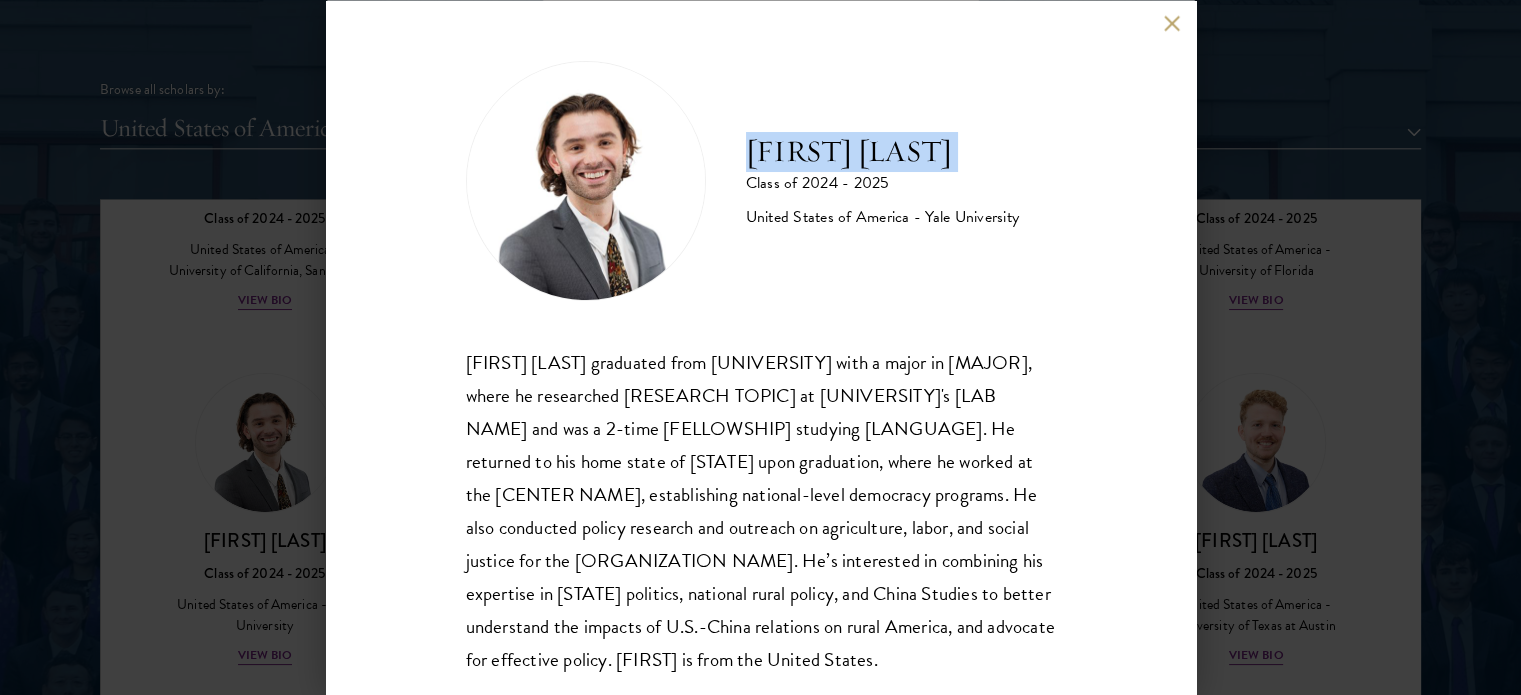 click on "[FIRST] [LAST]" at bounding box center [883, 151] 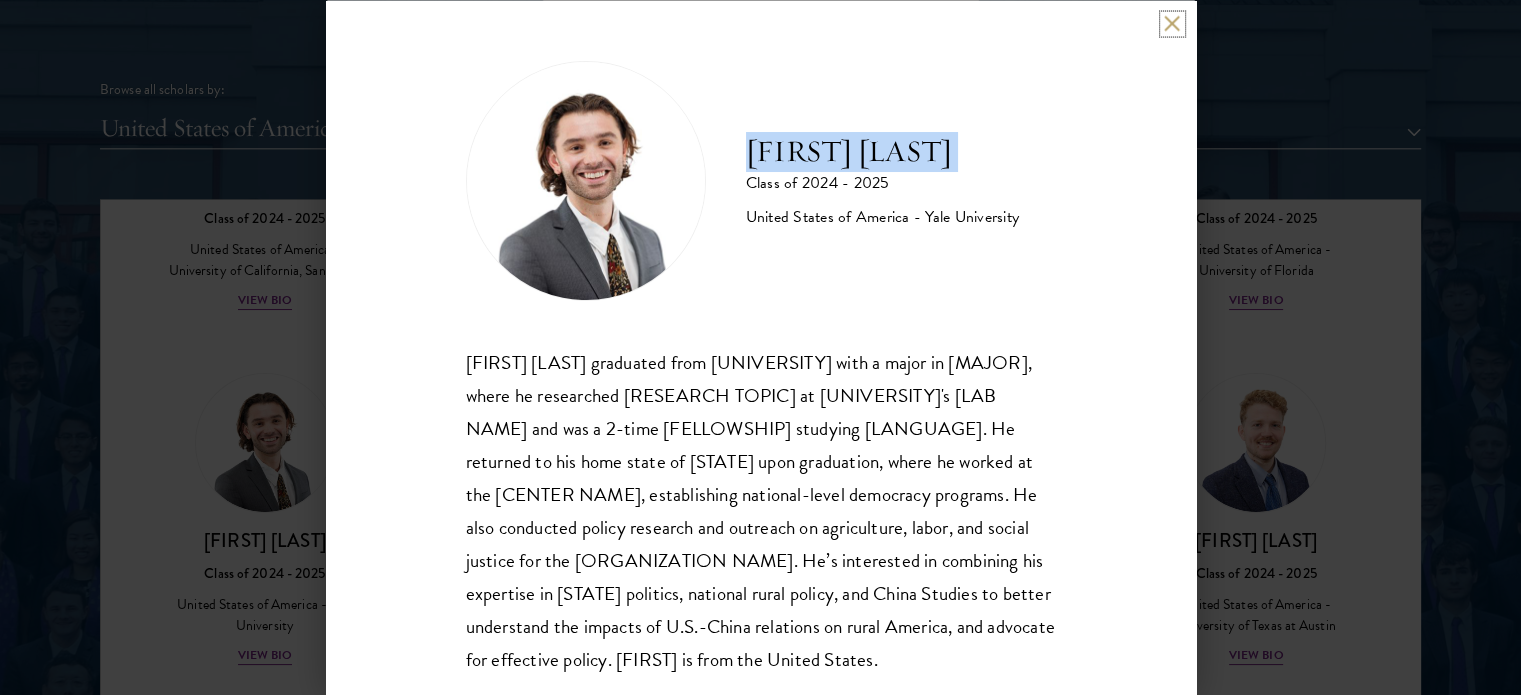 click at bounding box center [1172, 23] 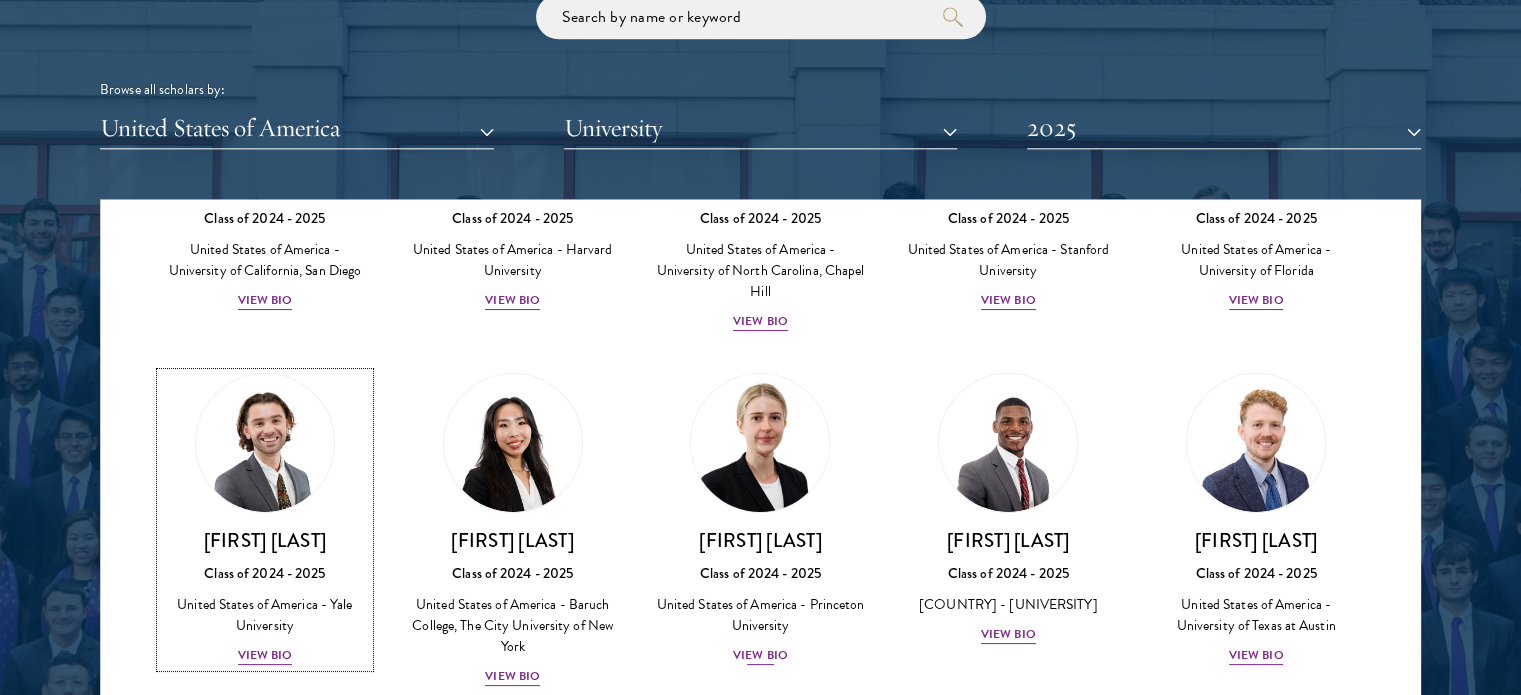 scroll, scrollTop: 267, scrollLeft: 0, axis: vertical 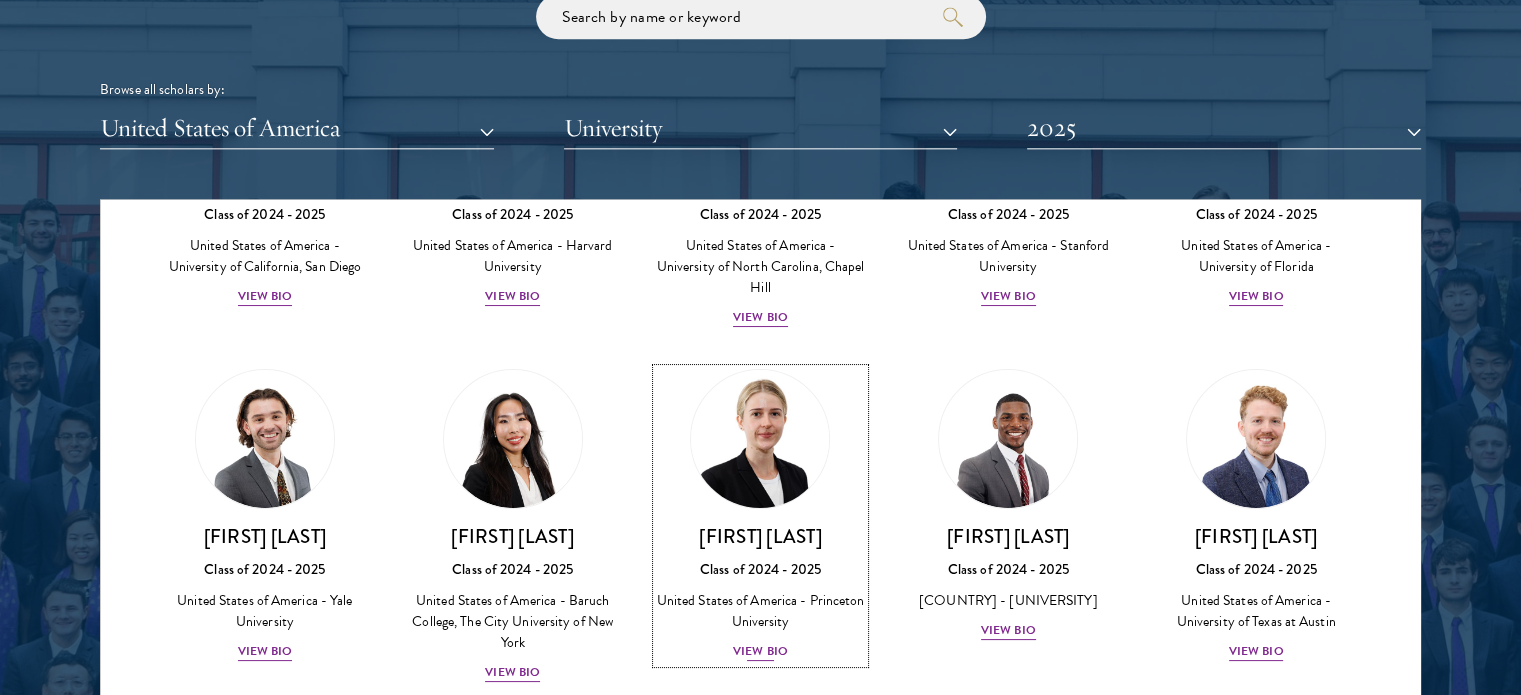 click on "[FIRST] [LAST]
Class of 2024 - 2025
[COUNTRY] - [UNIVERSITY]
View Bio" at bounding box center [761, 593] 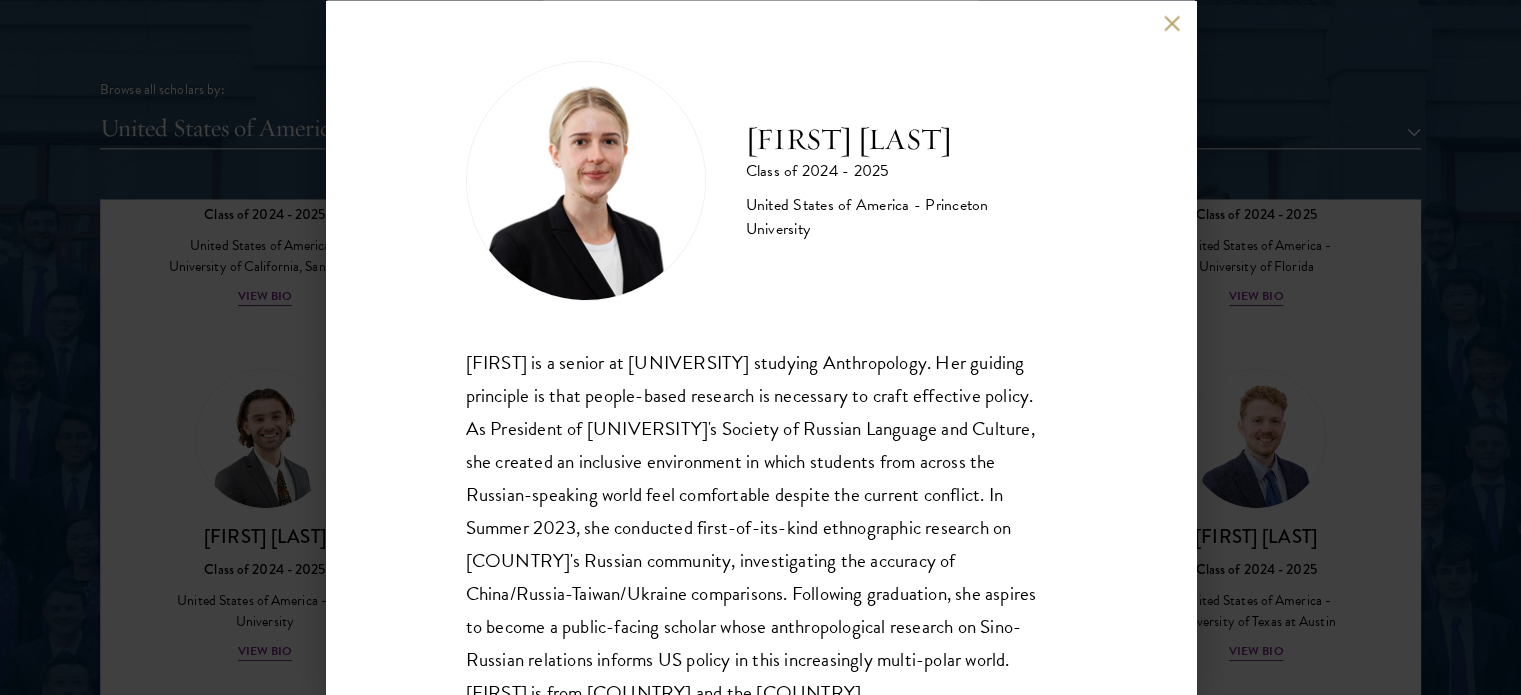 click on "[FIRST] [LAST]" at bounding box center (901, 139) 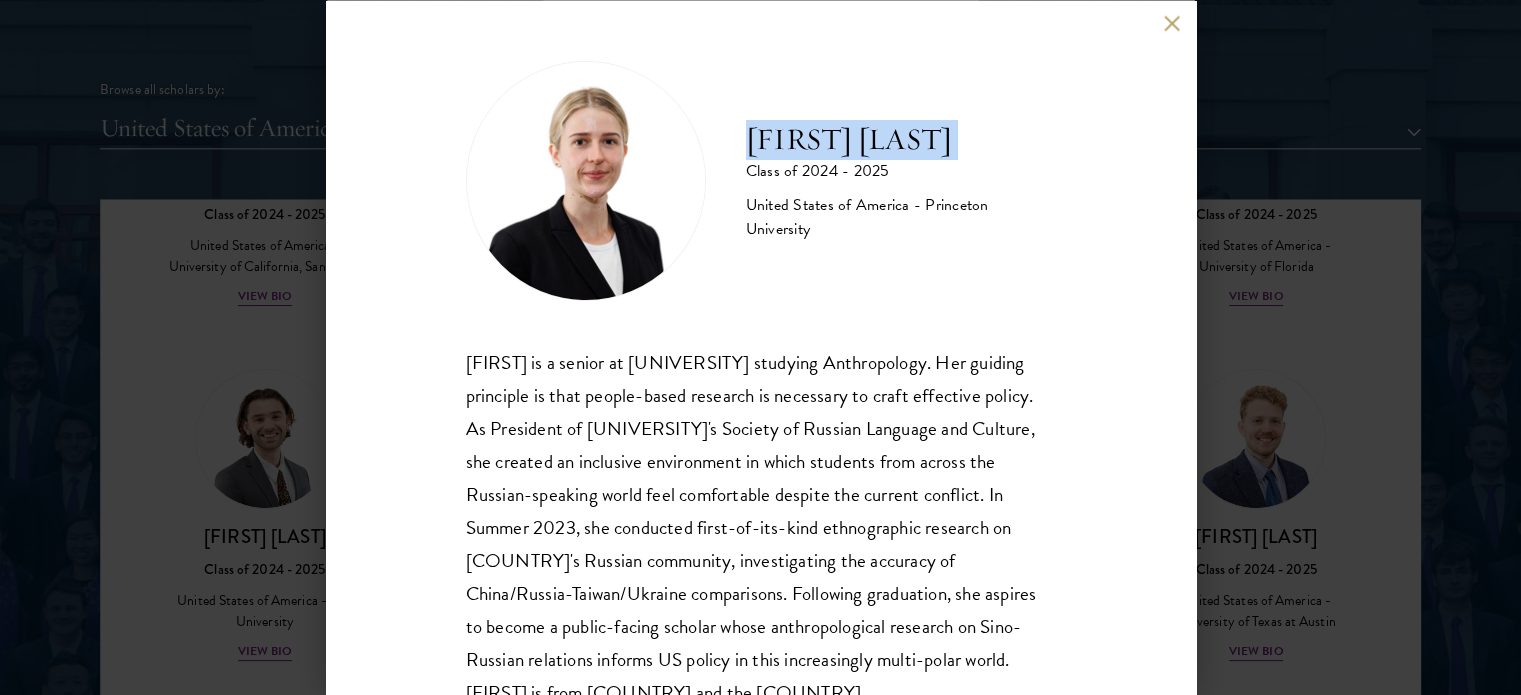 click on "[FIRST] [LAST]" at bounding box center (901, 139) 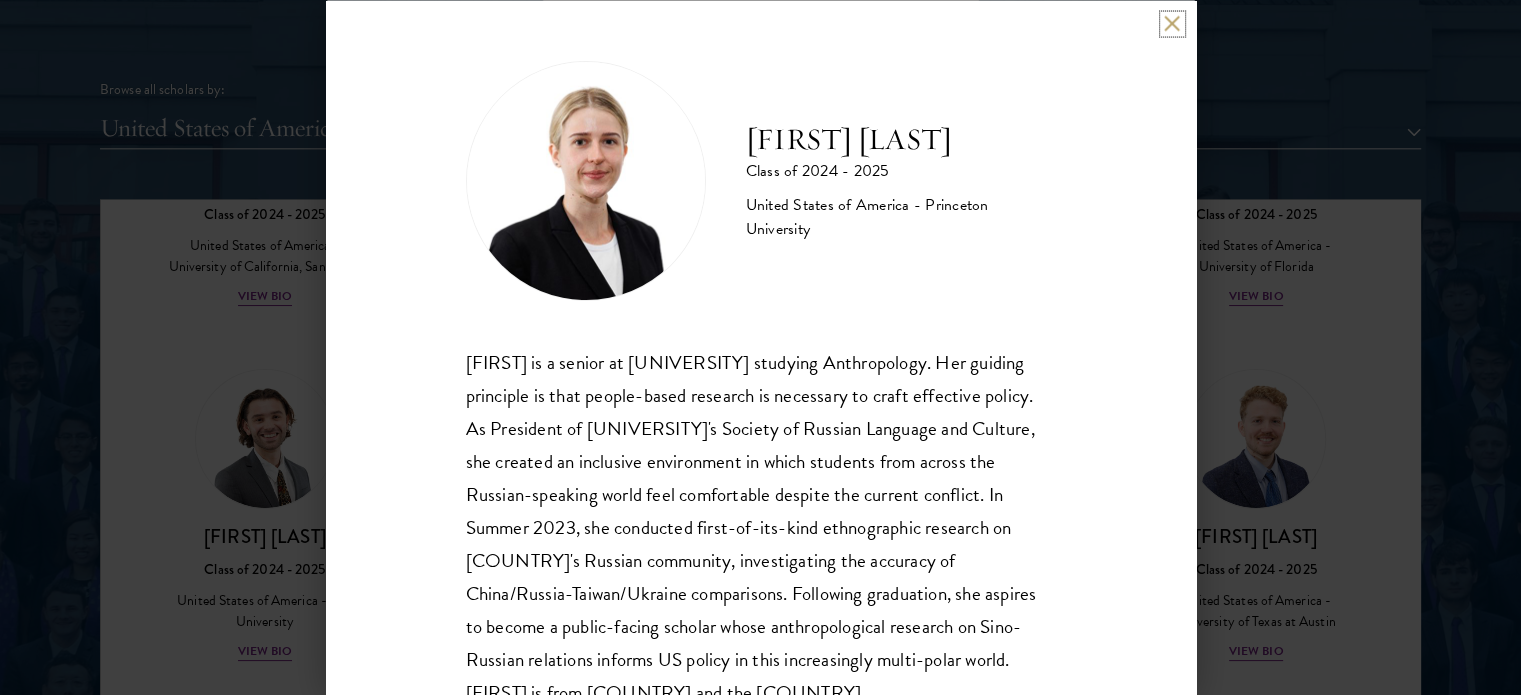 click at bounding box center (1172, 23) 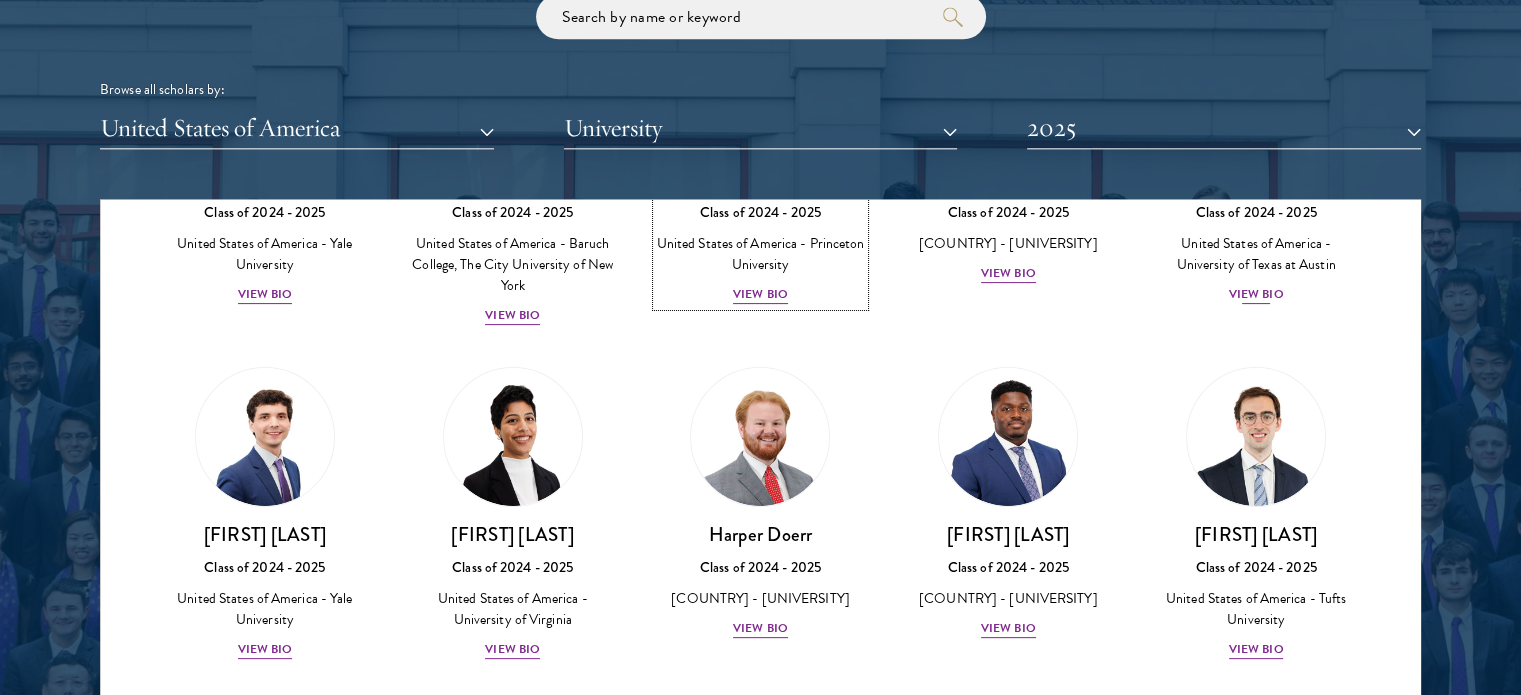 scroll, scrollTop: 627, scrollLeft: 0, axis: vertical 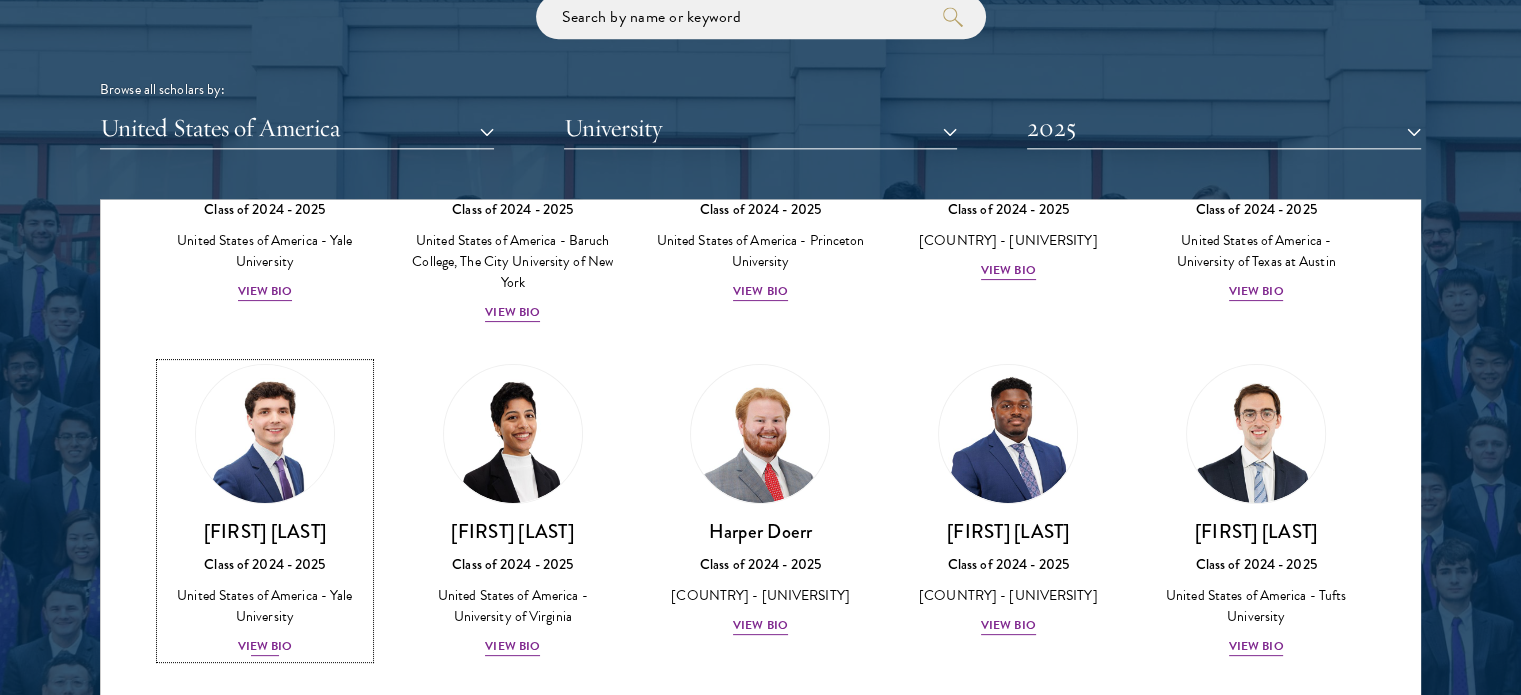 click on "[FIRST] [LAST]
Class of 2024 - 2025
[COUNTRY] - [UNIVERSITY]
View Bio" at bounding box center (265, 588) 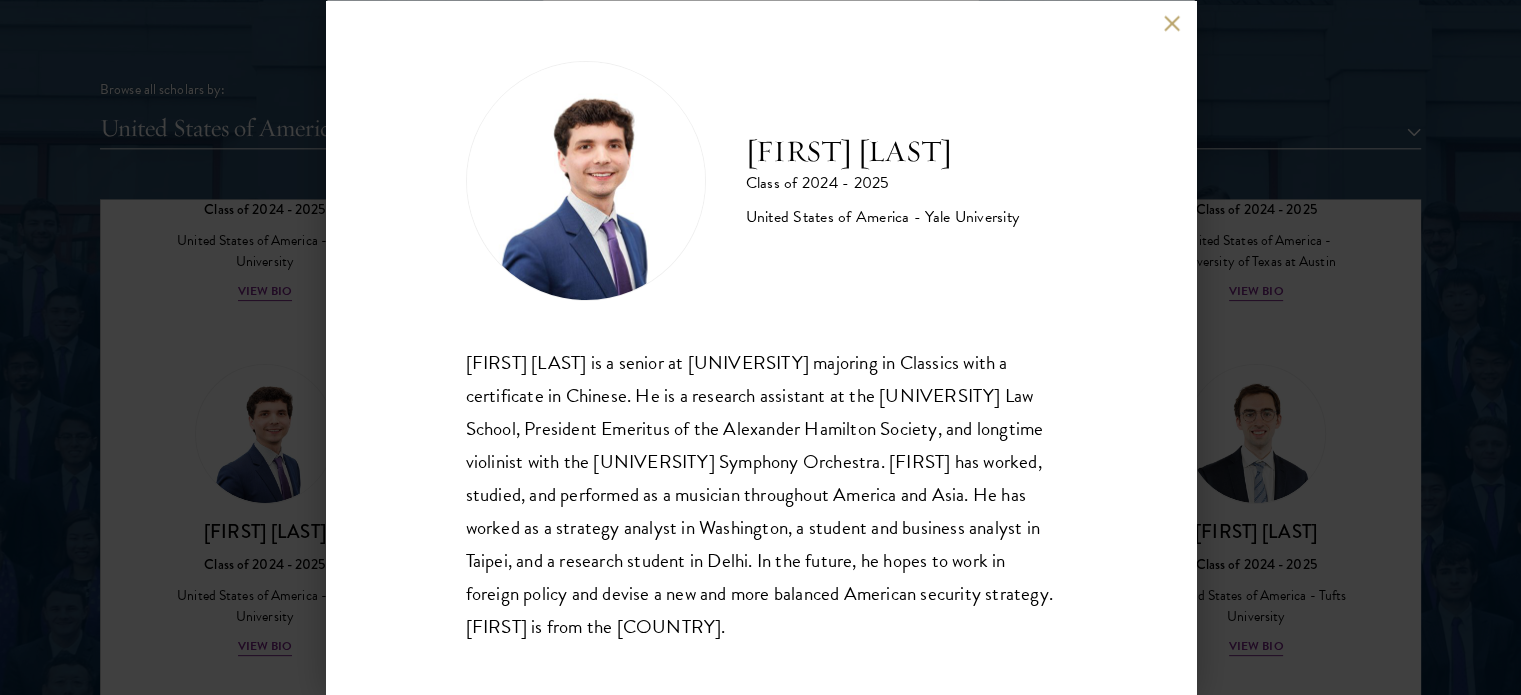 click on "[FIRST] [LAST]" at bounding box center [883, 151] 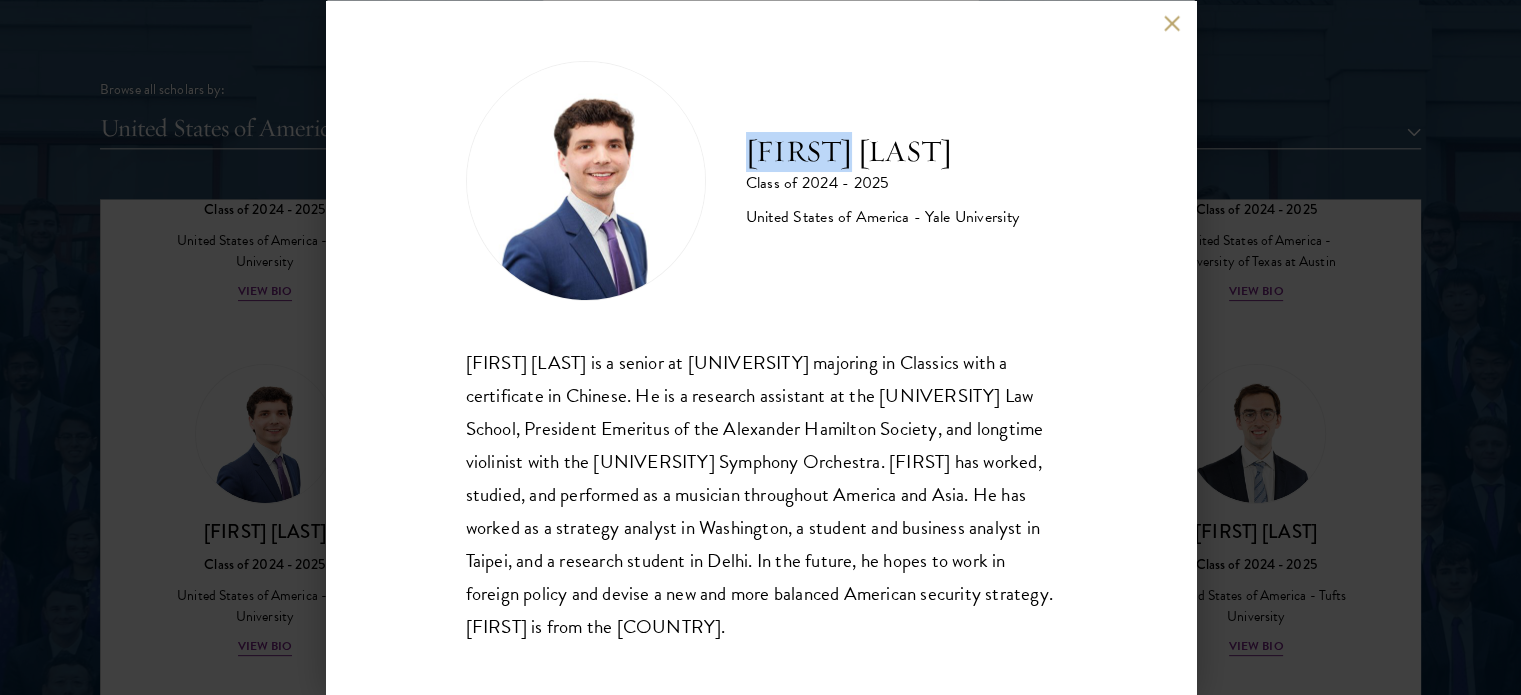 click on "[FIRST] [LAST]" at bounding box center [883, 151] 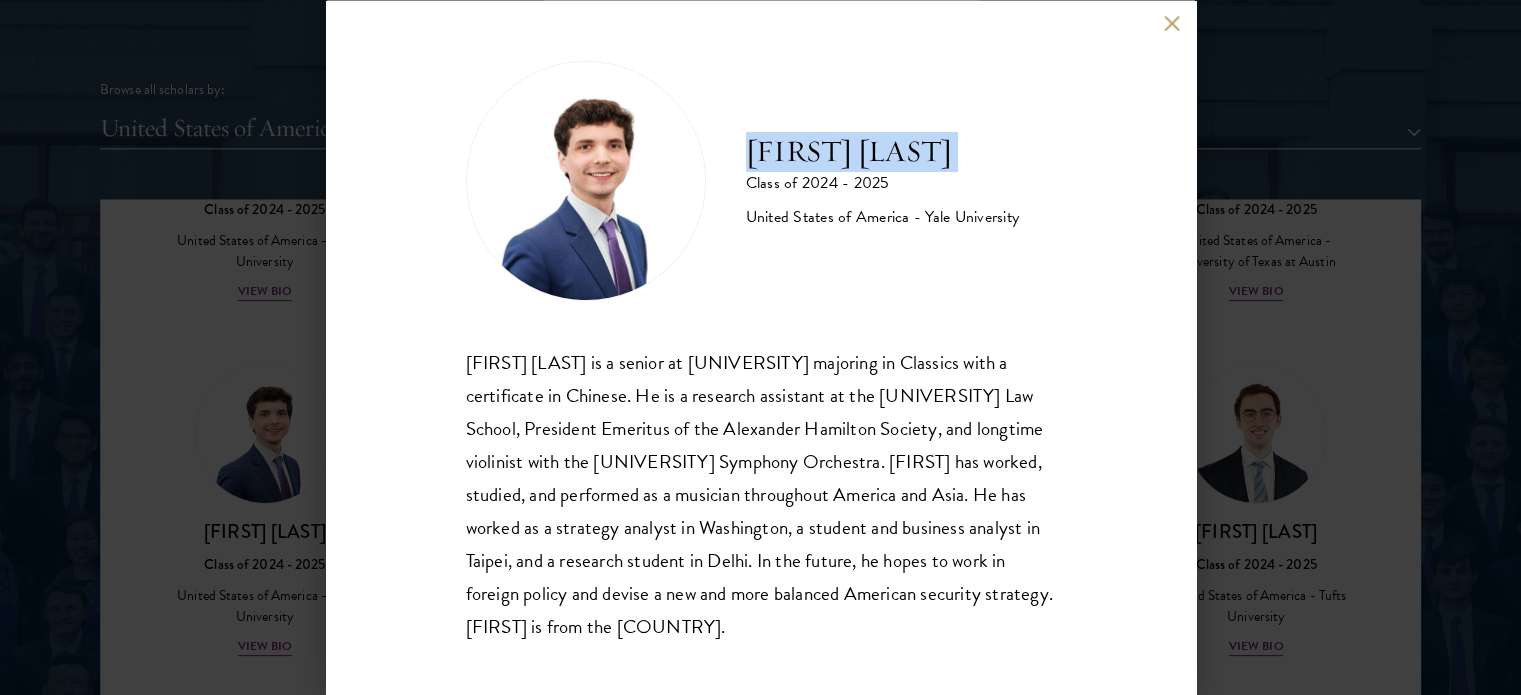click on "[FIRST] [LAST]" at bounding box center (883, 151) 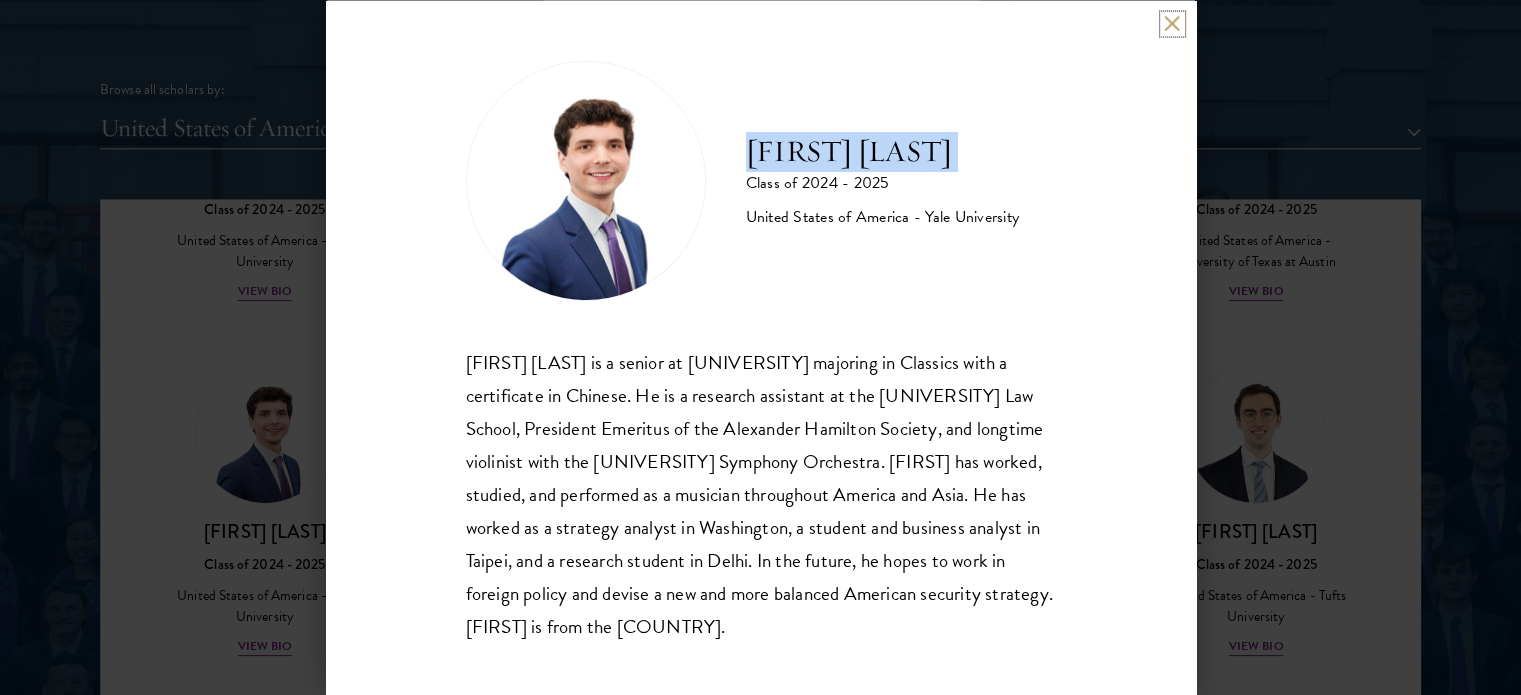 click at bounding box center [1172, 23] 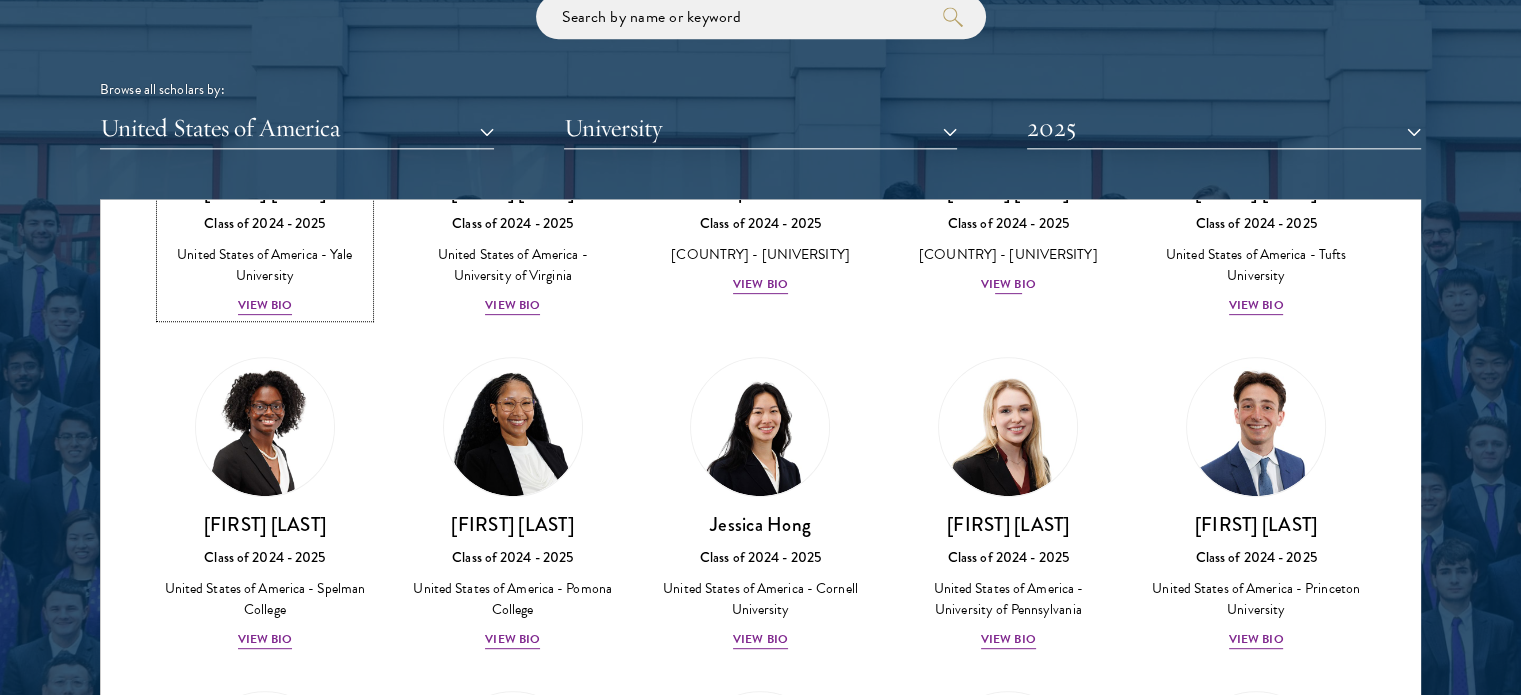 scroll, scrollTop: 971, scrollLeft: 0, axis: vertical 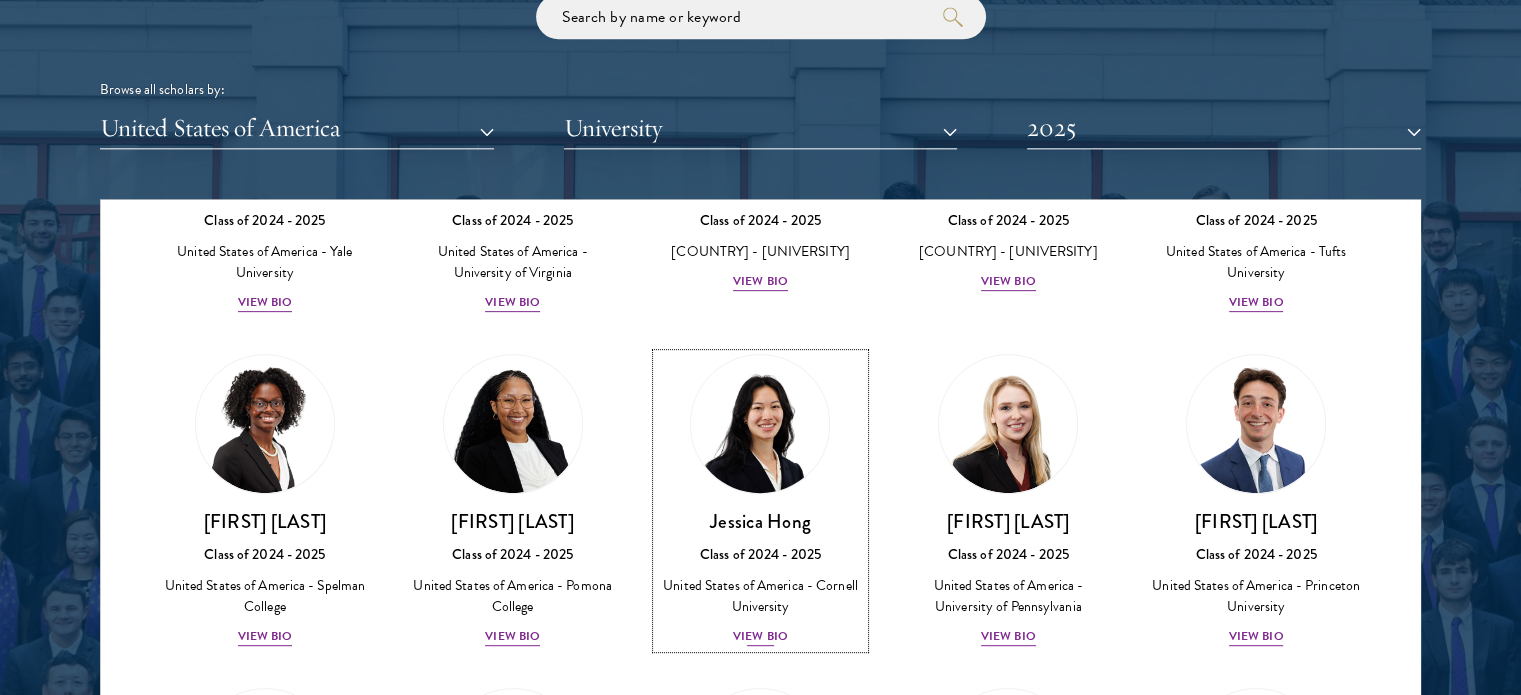 click on "Jessica Hong" at bounding box center [761, 521] 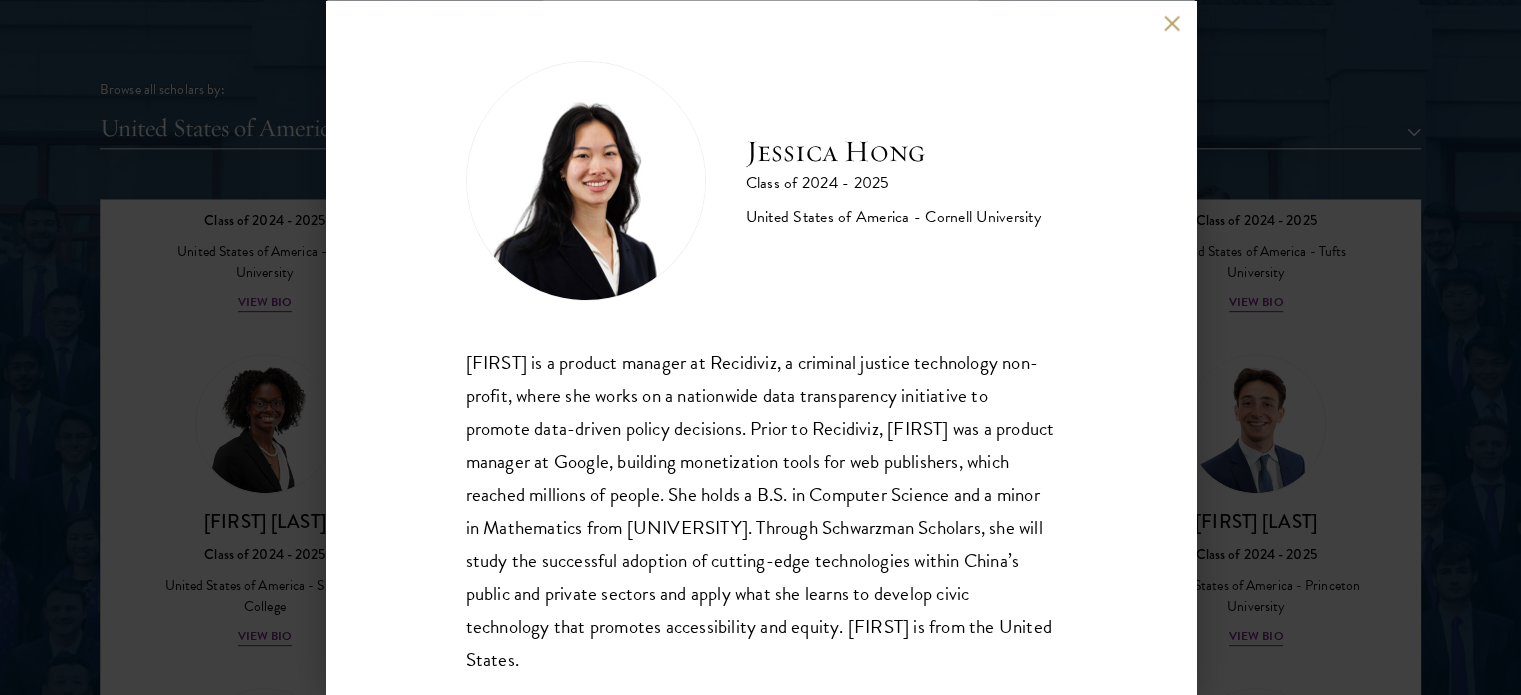 click on "[FIRST] [LAST]
Class of 2024 - 2025
[COUNTRY] - [UNIVERSITY]" at bounding box center [761, 180] 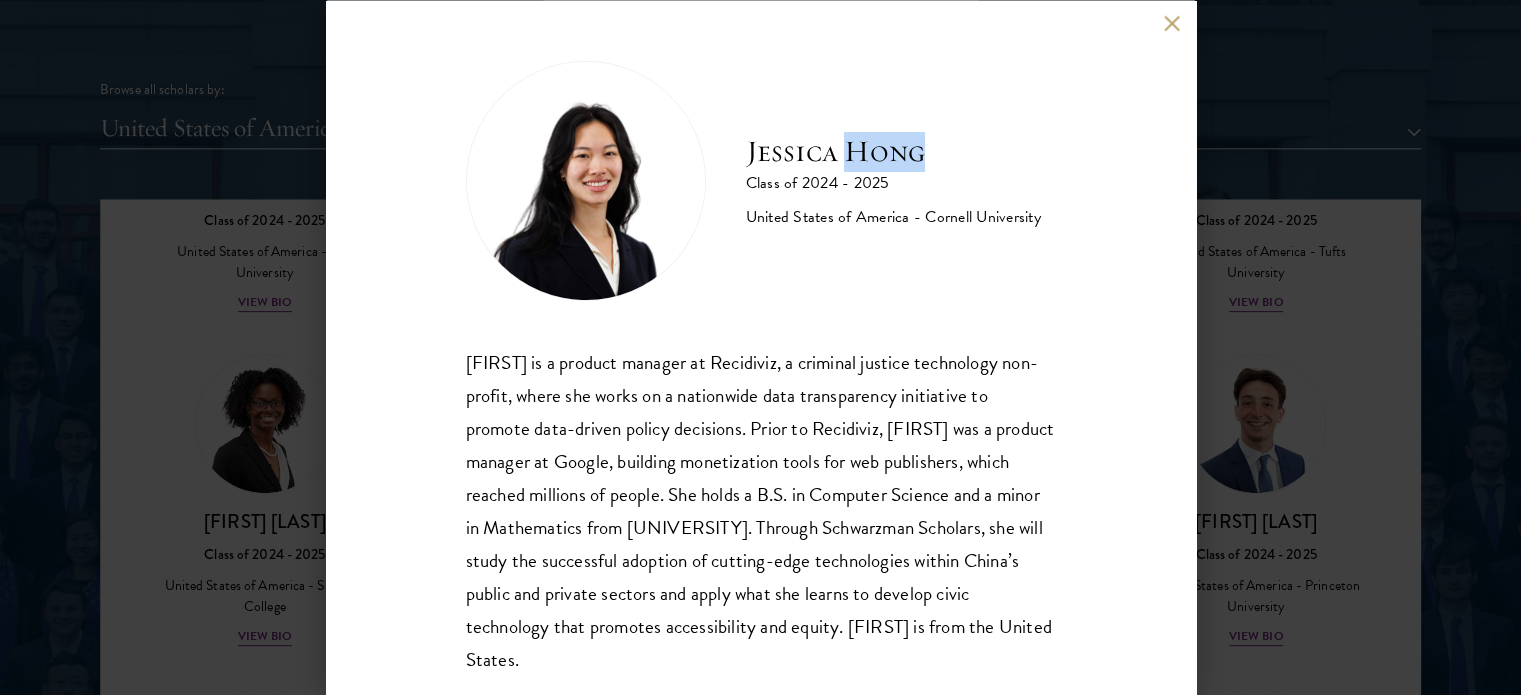 click on "[FIRST] [LAST]
Class of 2024 - 2025
[COUNTRY] - [UNIVERSITY]" at bounding box center [761, 180] 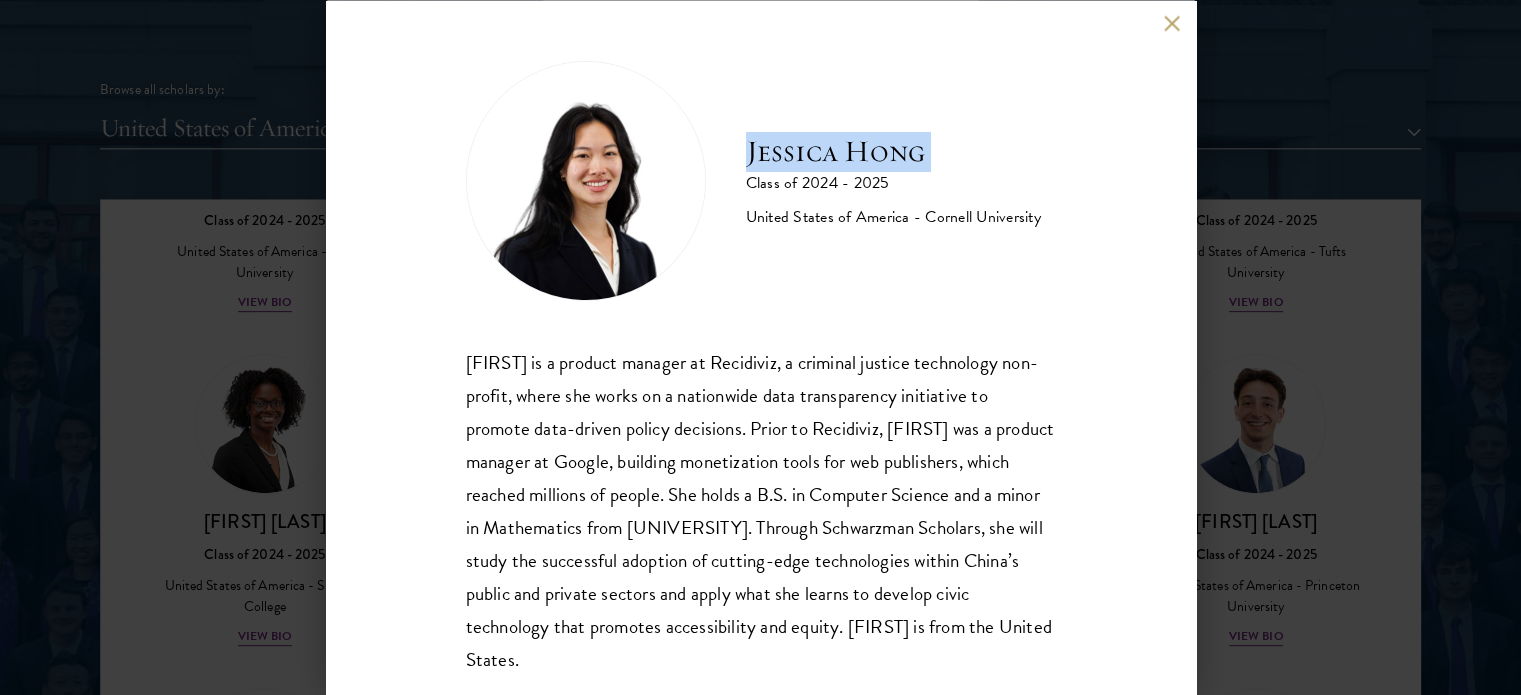 click on "[FIRST] [LAST]
Class of 2024 - 2025
[COUNTRY] - [UNIVERSITY]" at bounding box center [761, 180] 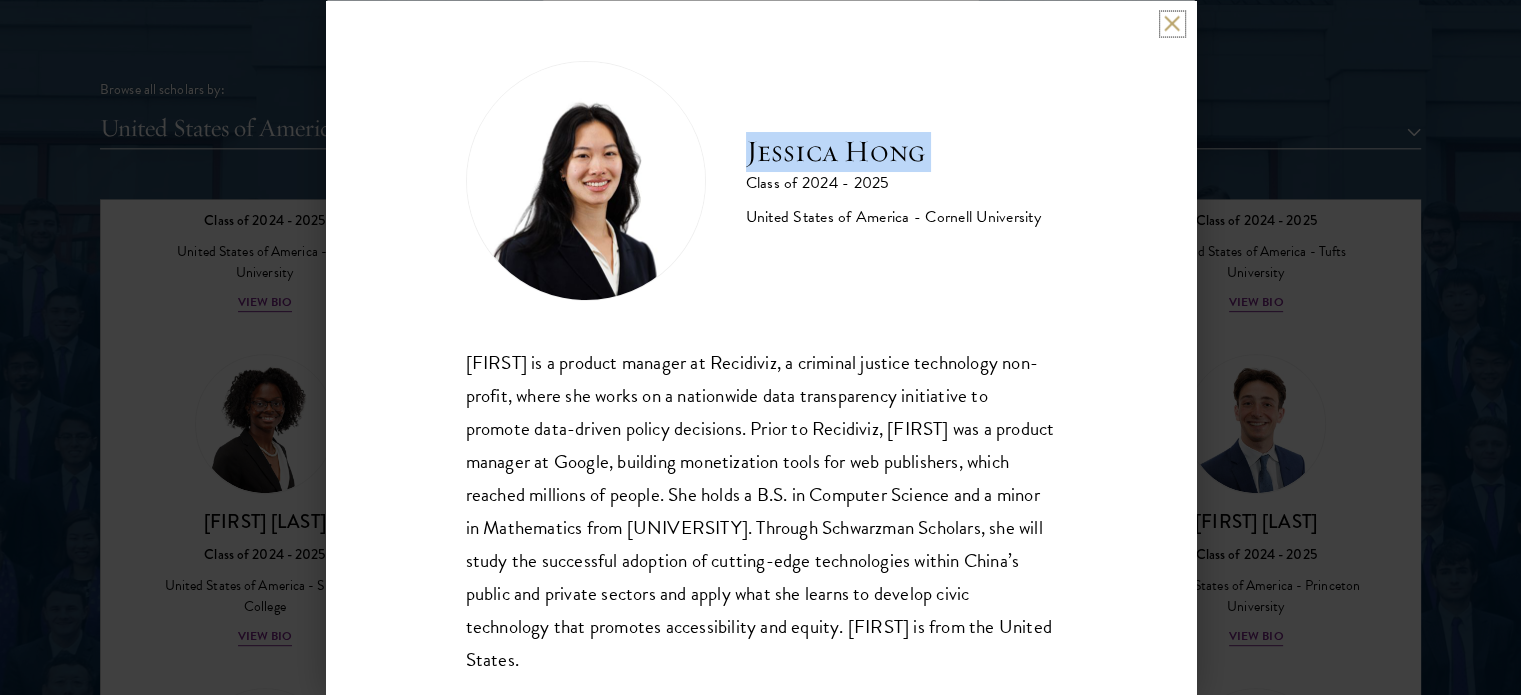 click at bounding box center (1172, 23) 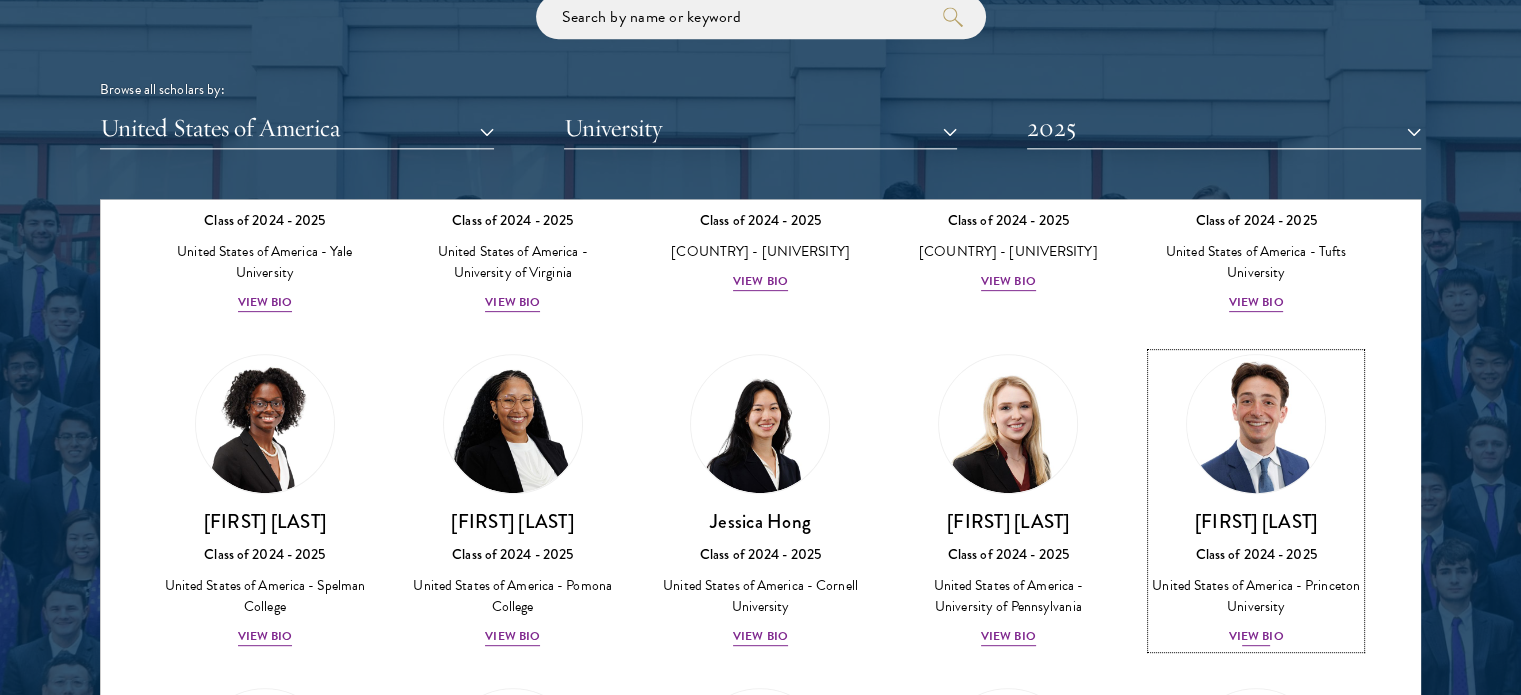 click on "Class of 2024 - 2025" at bounding box center [1256, 554] 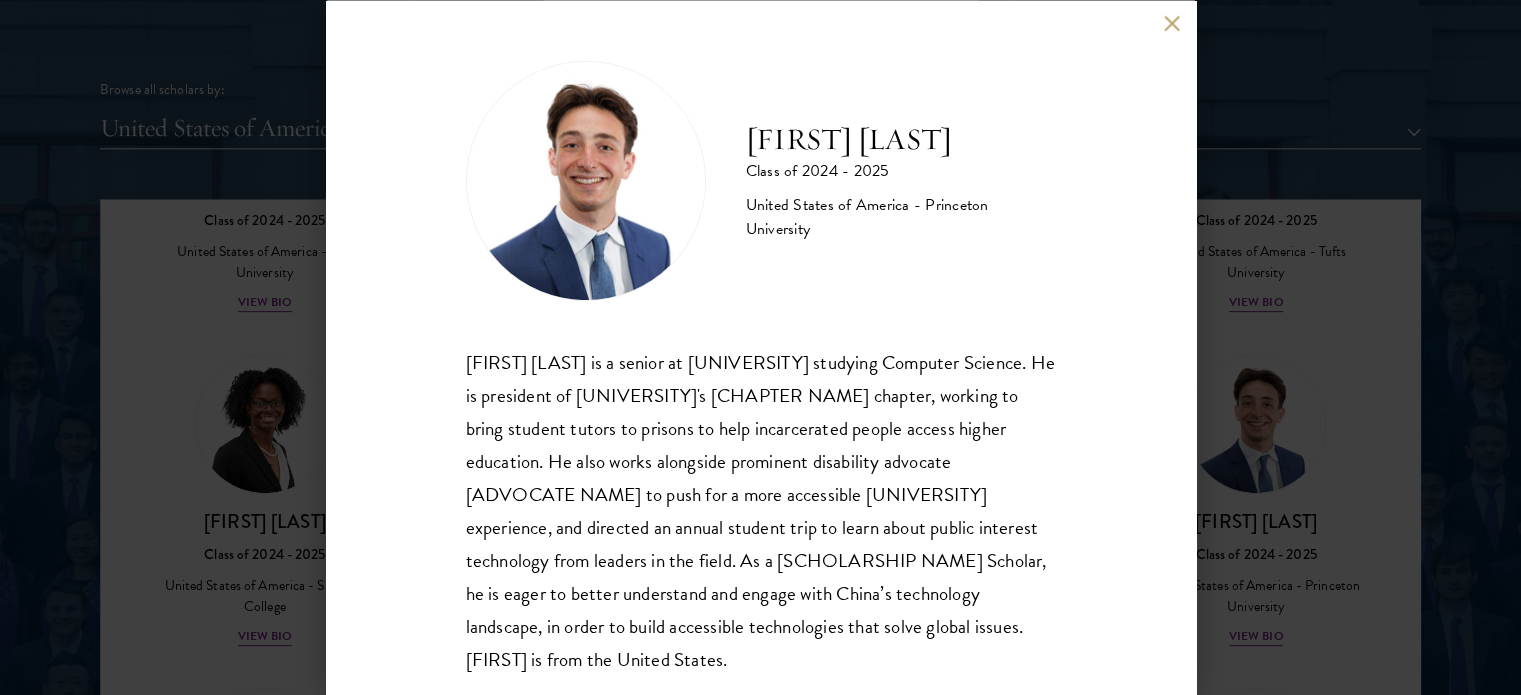 click on "[FIRST] [LAST]" at bounding box center (901, 139) 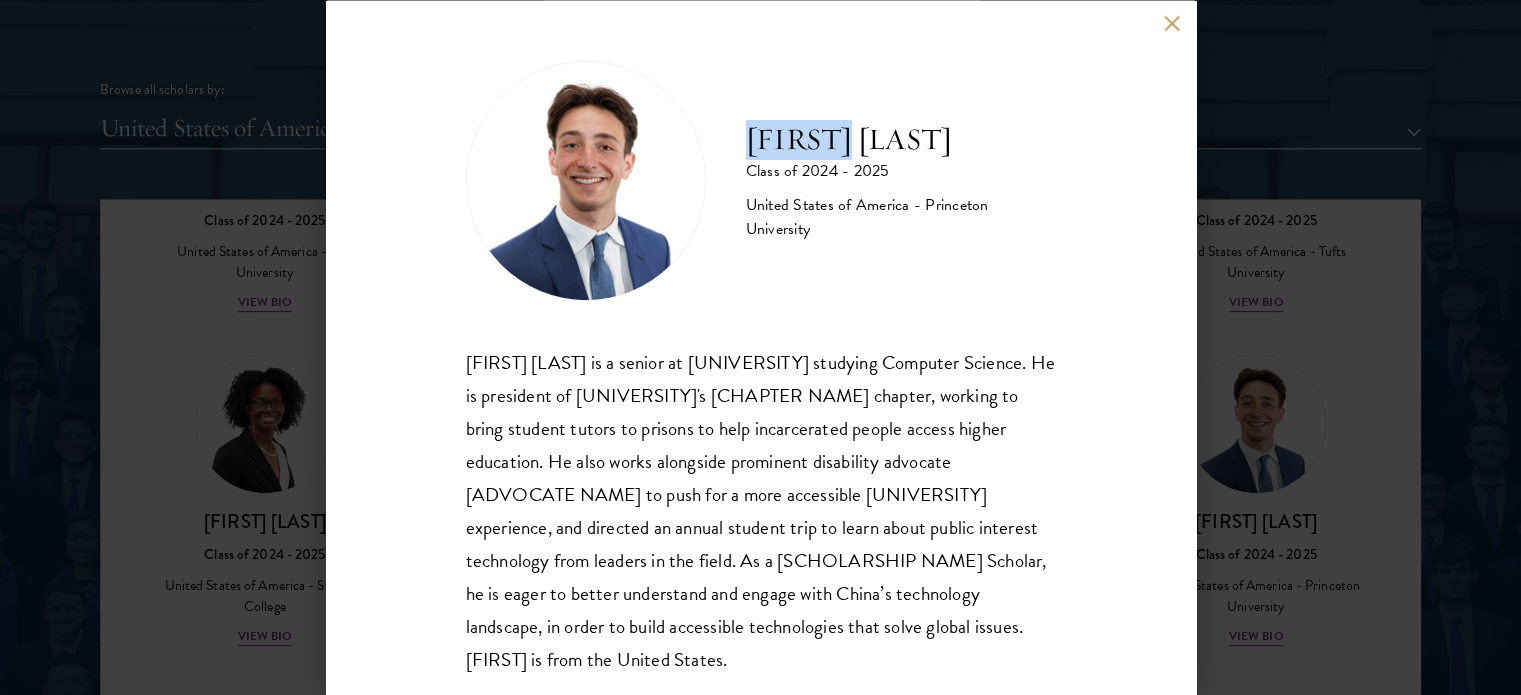 click on "[FIRST] [LAST]" at bounding box center [901, 139] 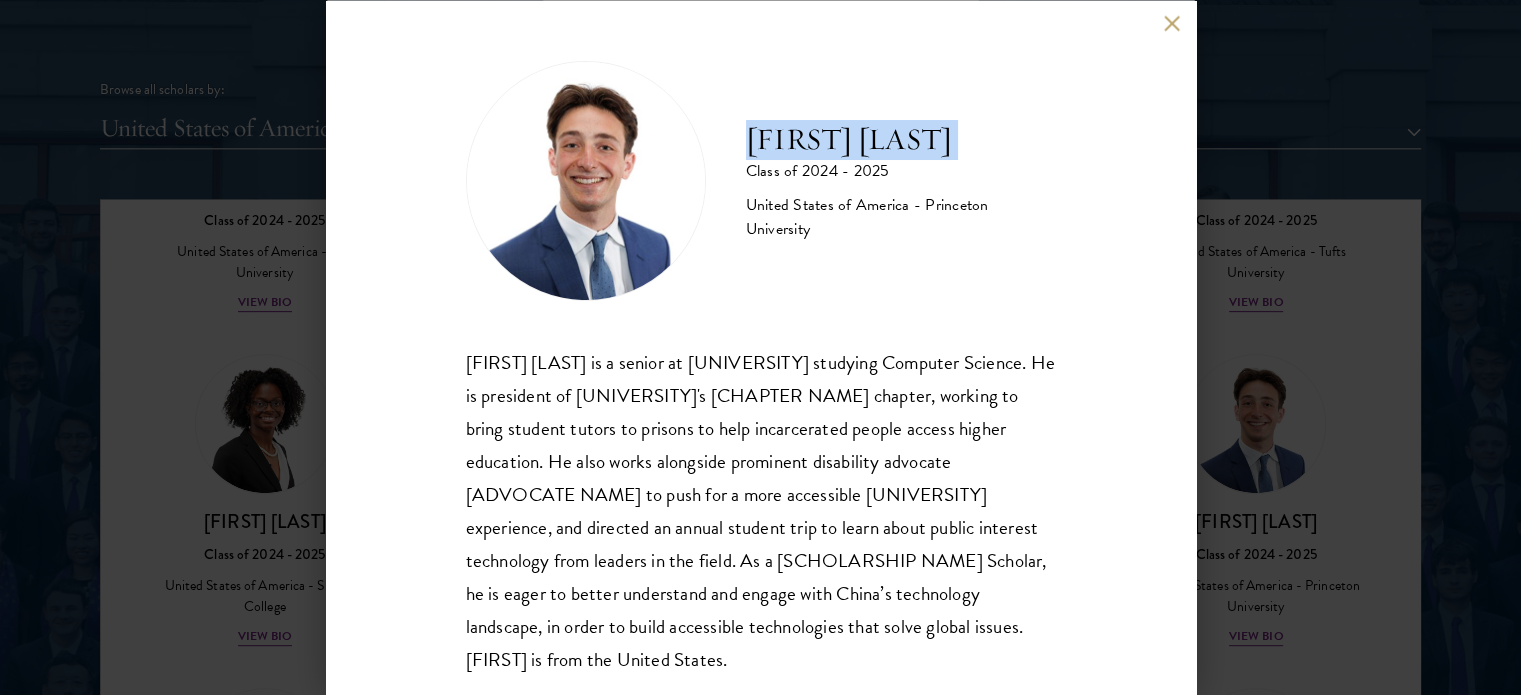 click on "[FIRST] [LAST]" at bounding box center [901, 139] 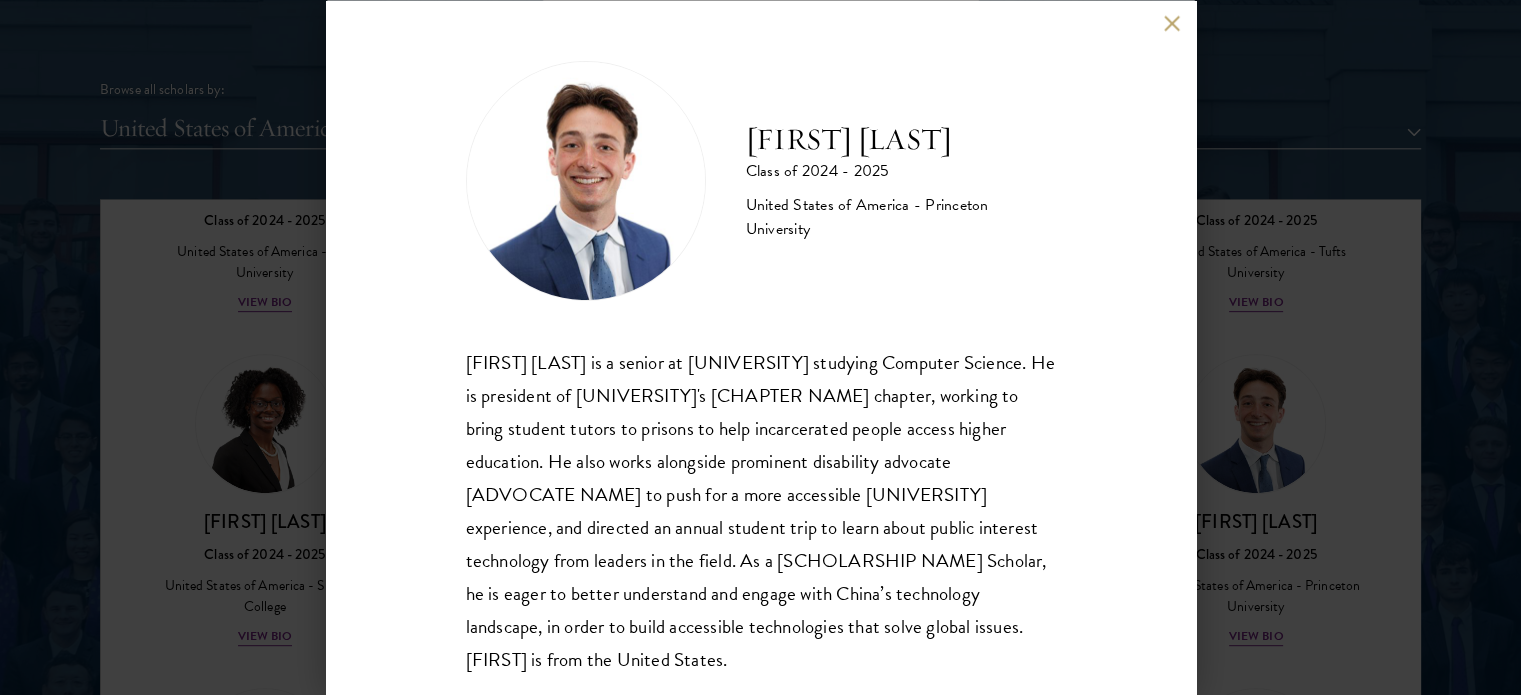 click on "[FIRST] [LAST]
Class of 2024 - 2025
United States of America - [UNIVERSITY]
[FIRST] [LAST] is a senior at [UNIVERSITY] studying Computer Science. He is president of [UNIVERSITY]'s [CHAPTER NAME] chapter, working to bring student tutors to prisons to help incarcerated people access higher education. He also works alongside prominent disability advocate [ADVOCATE NAME] to push for a more accessible [UNIVERSITY] experience, and directed an annual student trip to learn about public interest technology from leaders in the field. As a [SCHOLARSHIP NAME] Scholar, he is eager to better understand and engage with China’s technology landscape, in order to build accessible technologies that solve global issues. [FIRST] is from the United States." at bounding box center [761, 347] 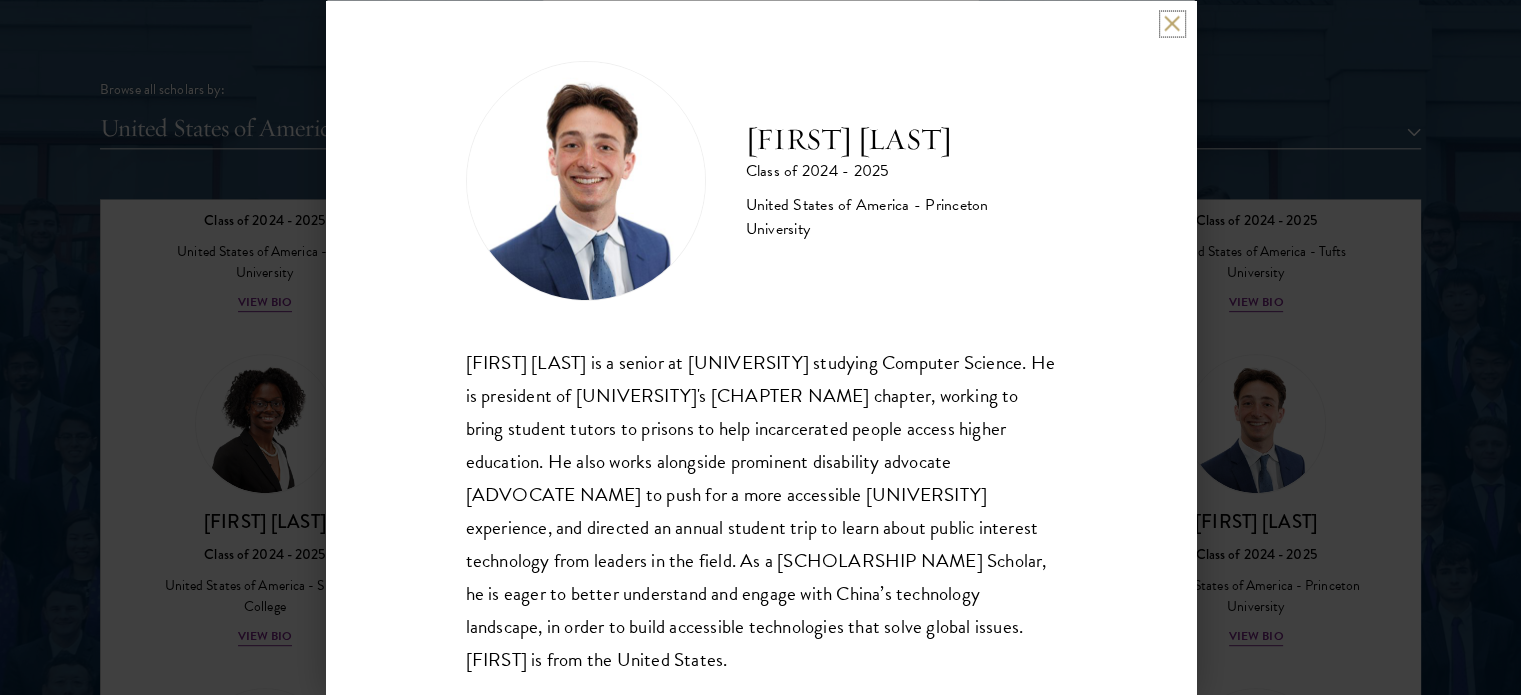 click at bounding box center (1172, 23) 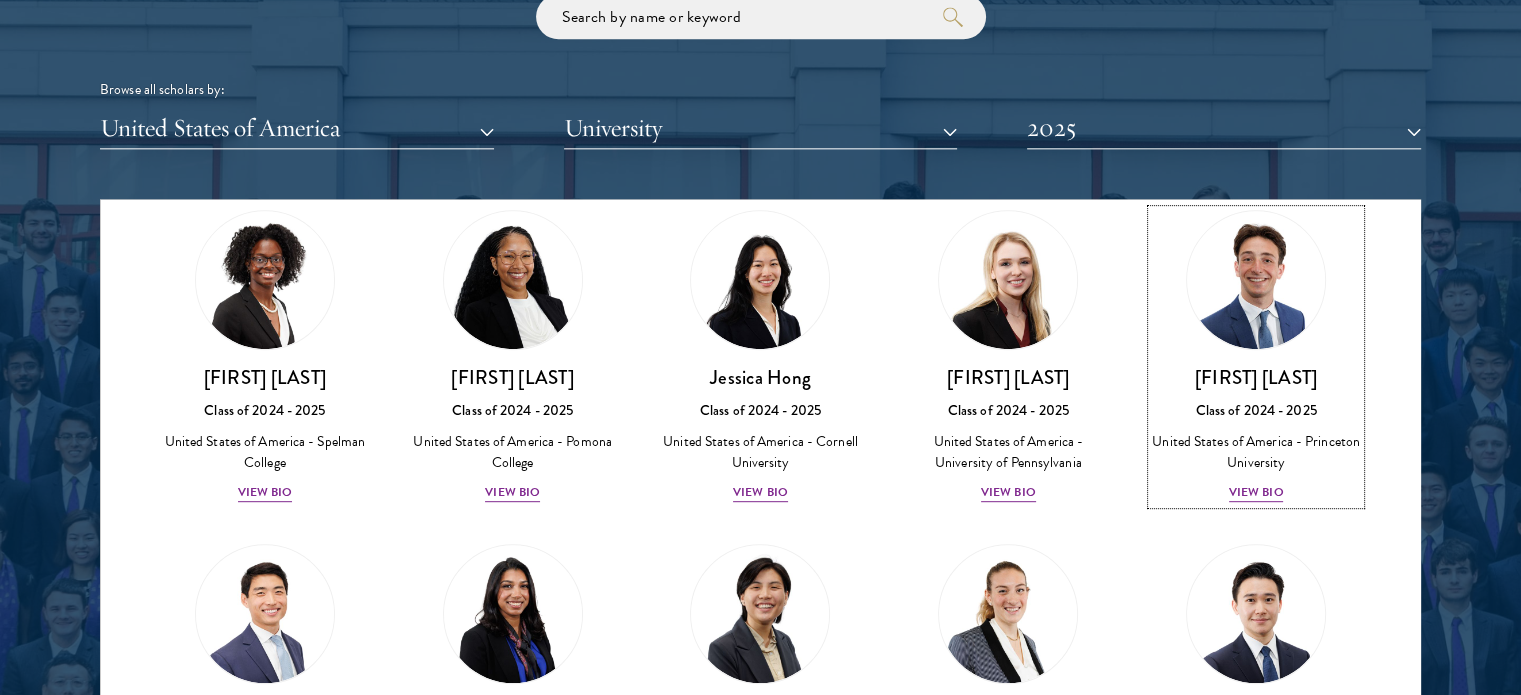 scroll, scrollTop: 1123, scrollLeft: 0, axis: vertical 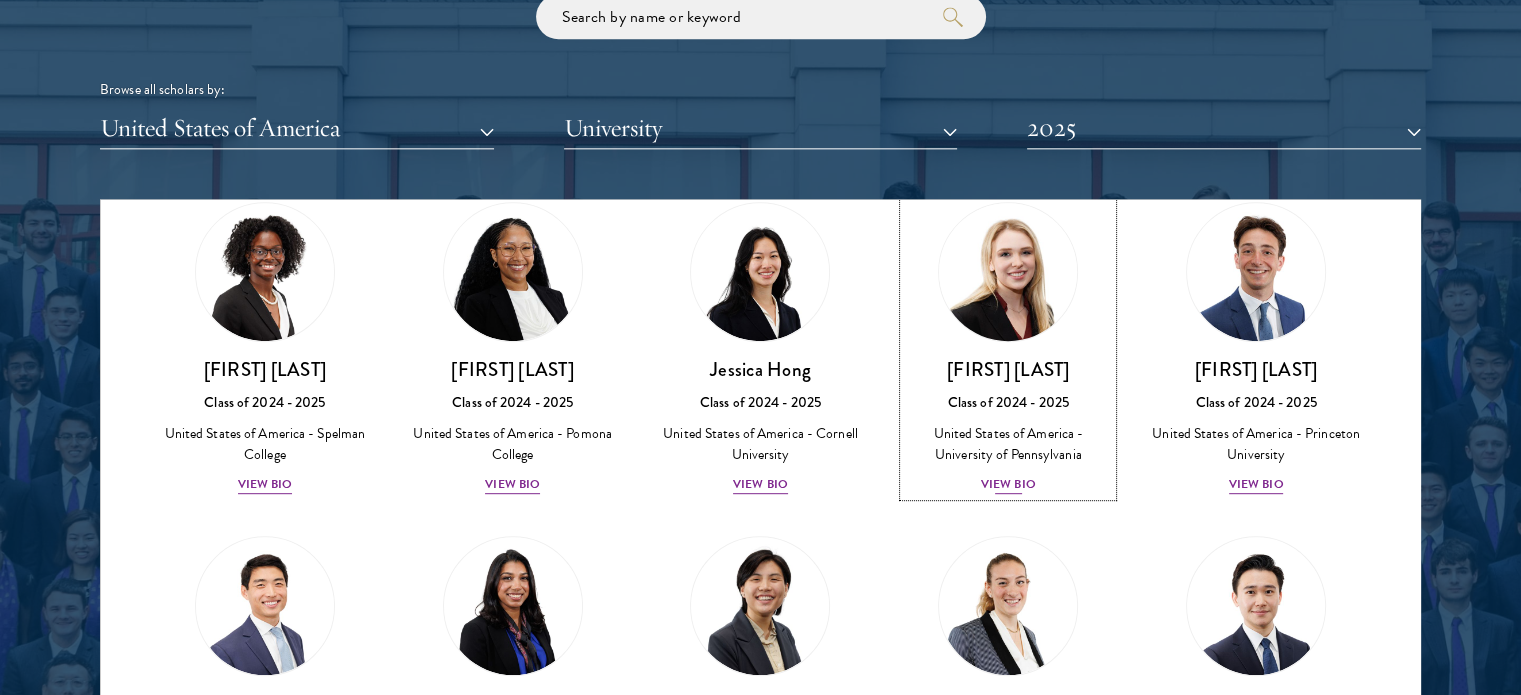 click on "United States of America - University of Pennsylvania" at bounding box center [1008, 444] 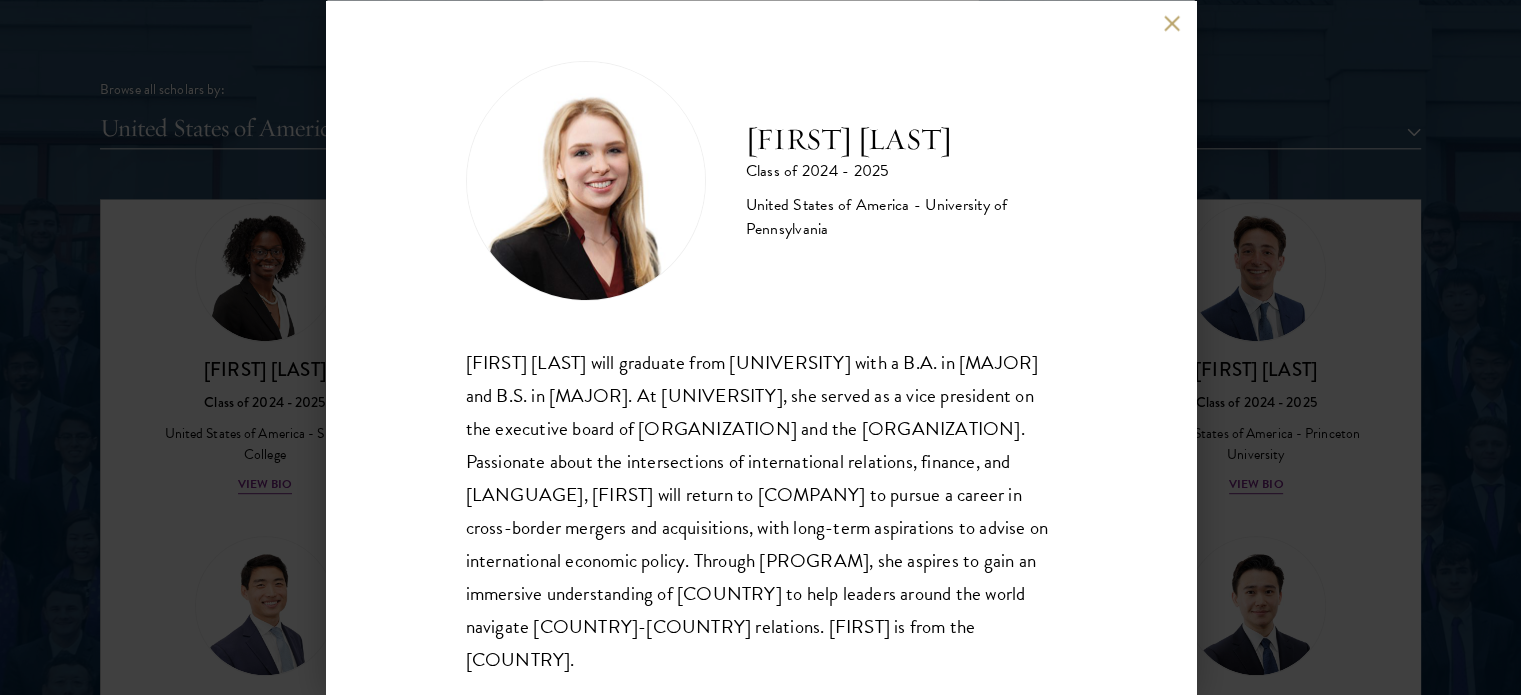 click on "[FIRST] [LAST]" at bounding box center (901, 139) 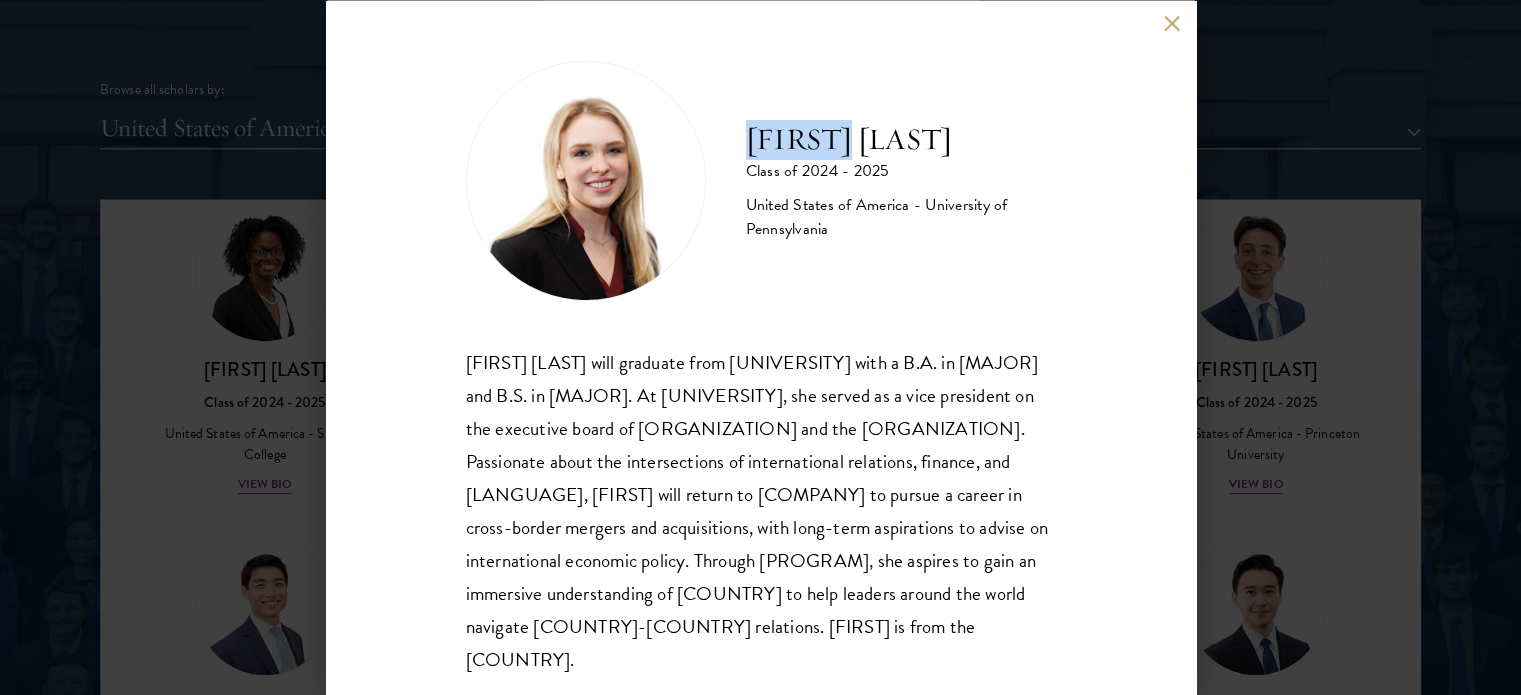 click on "[FIRST] [LAST]" at bounding box center (901, 139) 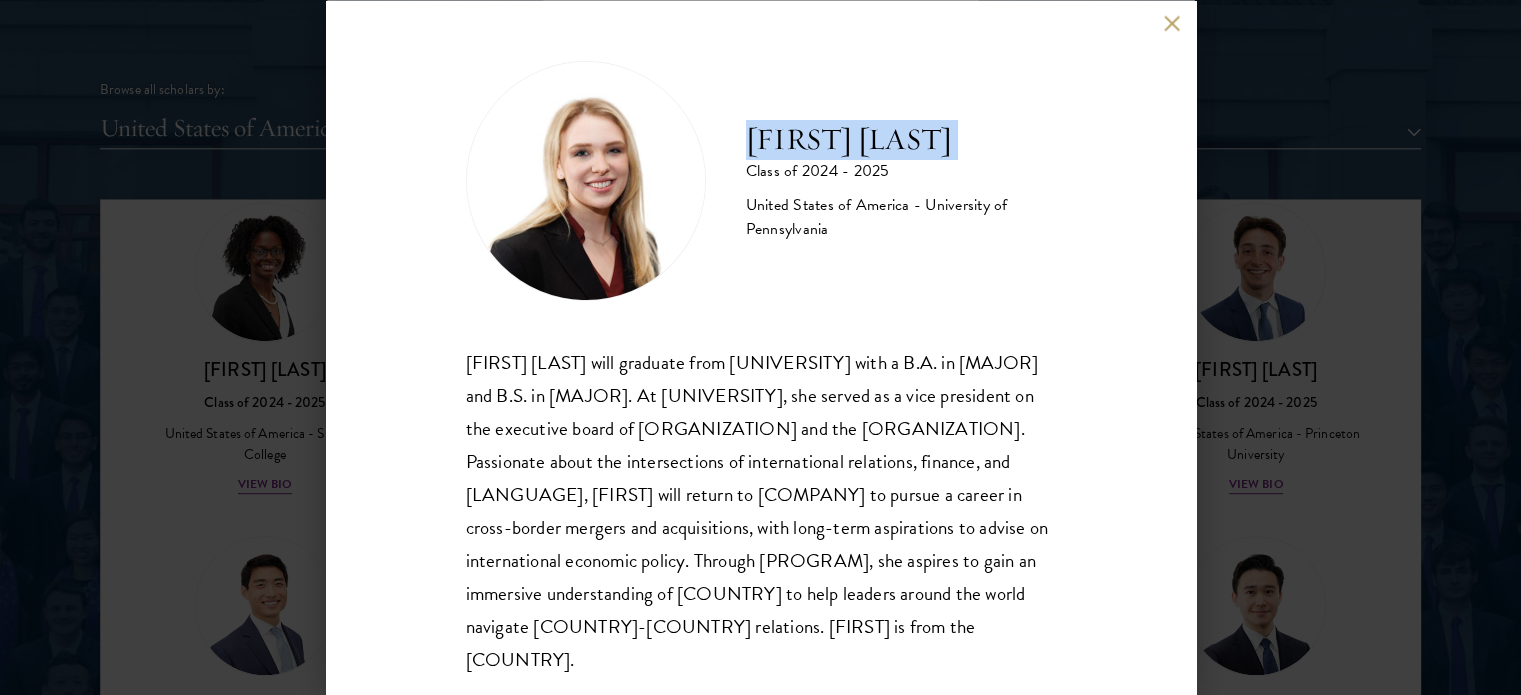 click on "[FIRST] [LAST]" at bounding box center (901, 139) 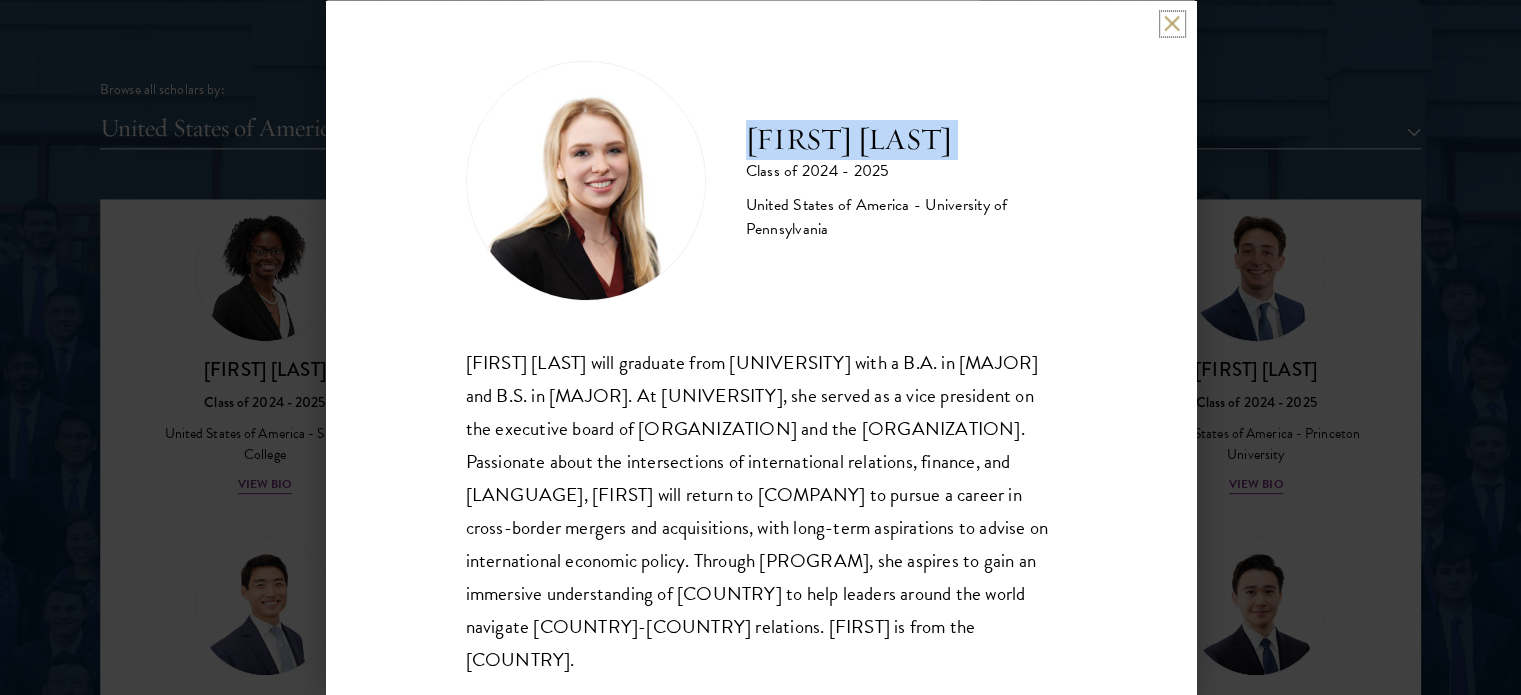 click at bounding box center (1172, 23) 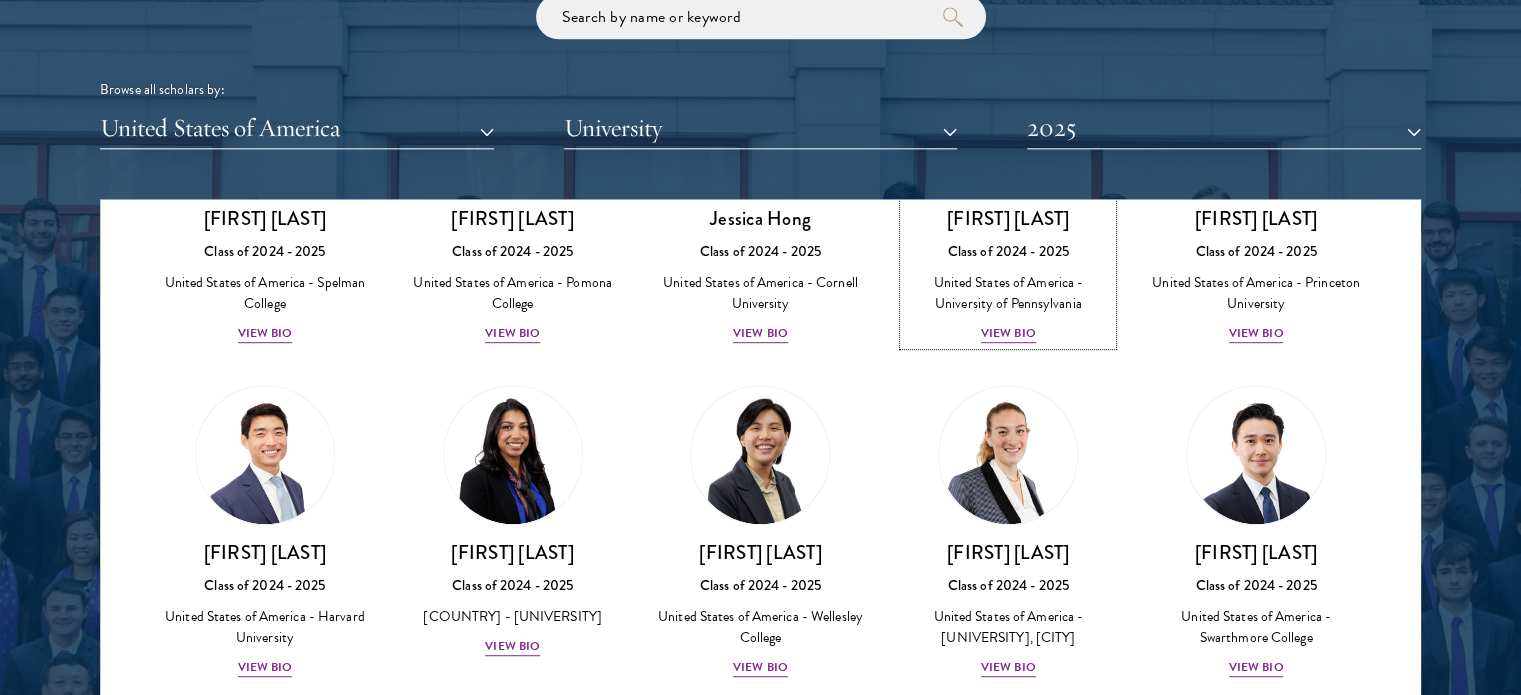 scroll, scrollTop: 1275, scrollLeft: 0, axis: vertical 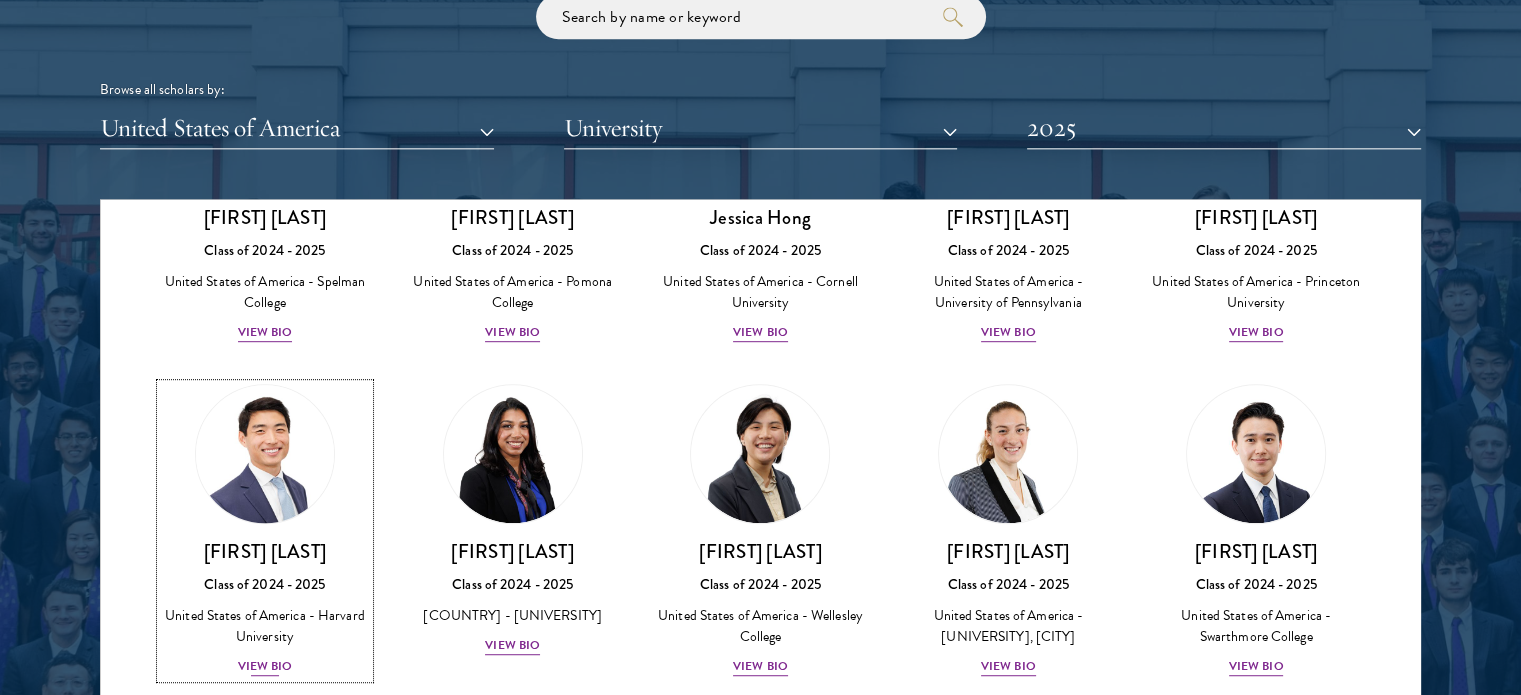 click at bounding box center [265, 454] 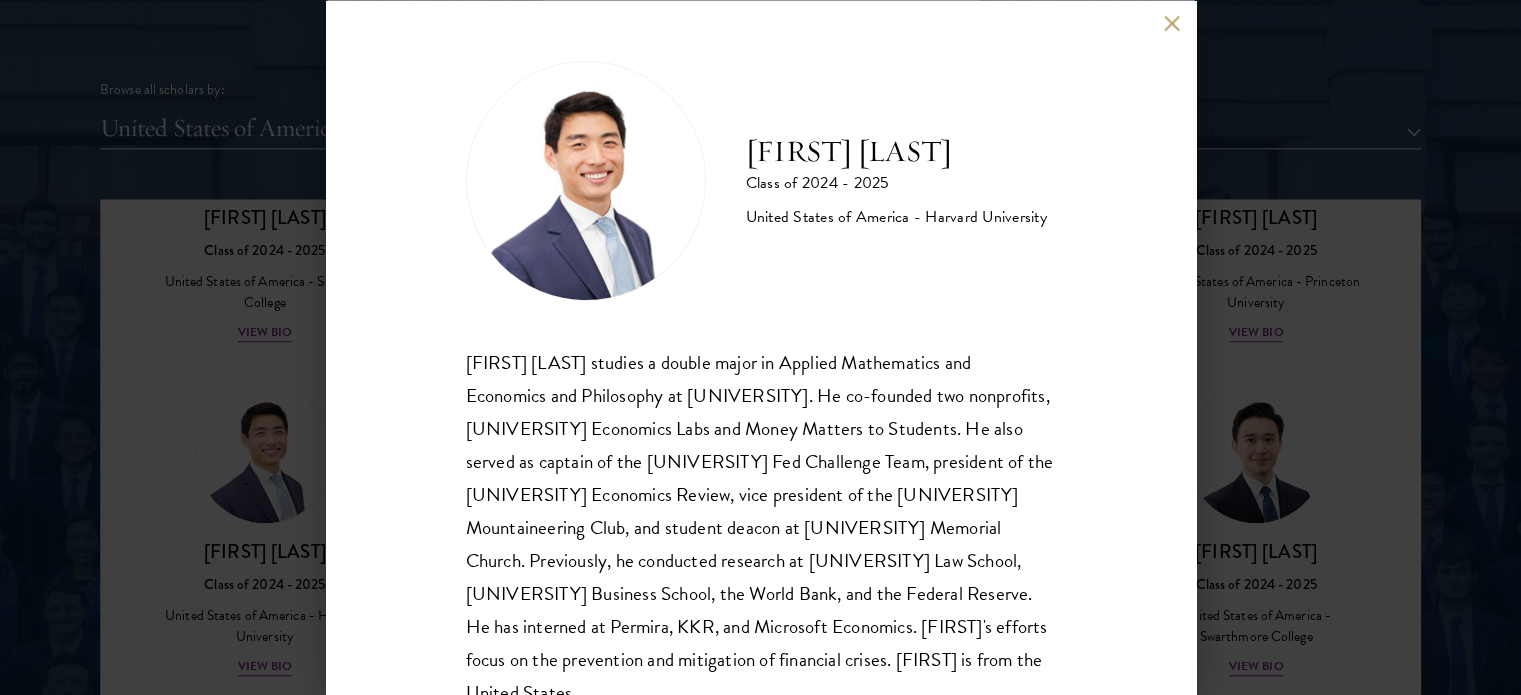 click on "[FIRST] [LAST]" at bounding box center [896, 151] 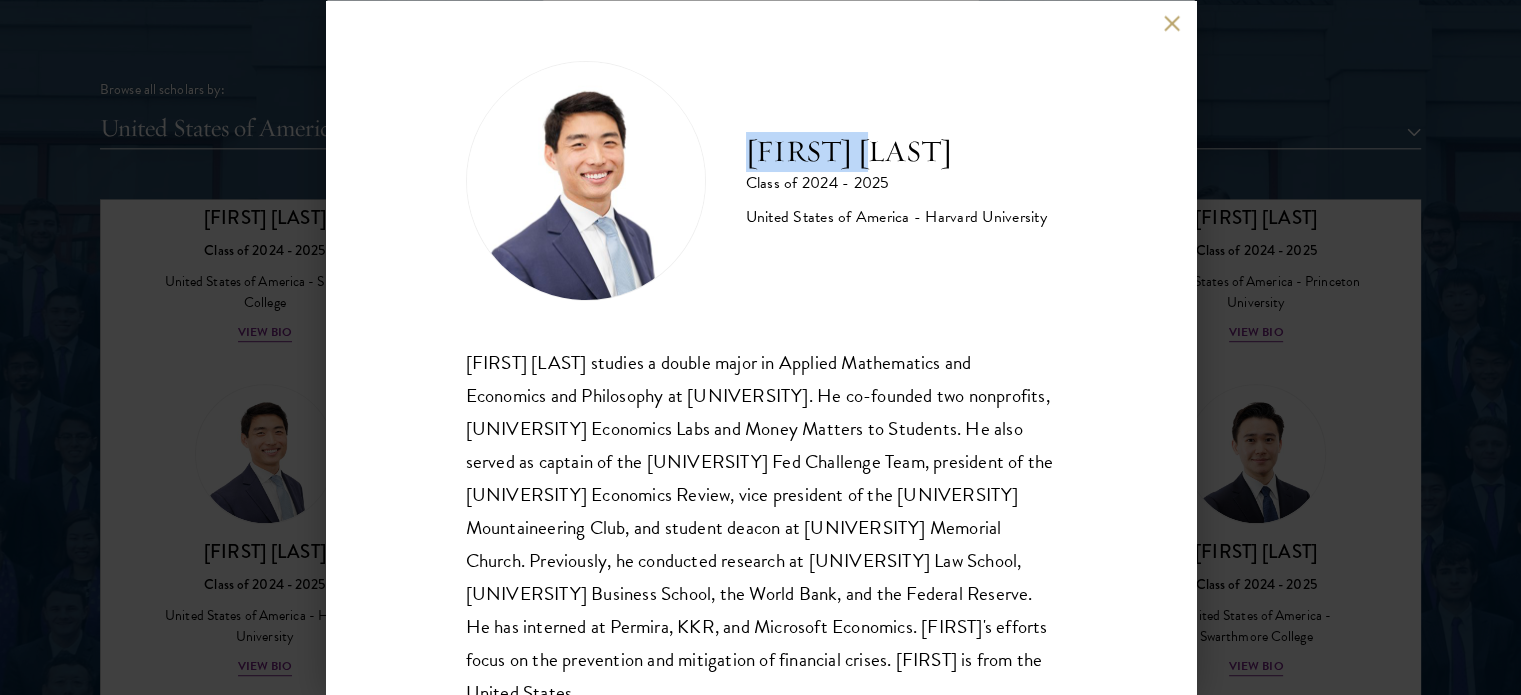 click on "[FIRST] [LAST]" at bounding box center [896, 151] 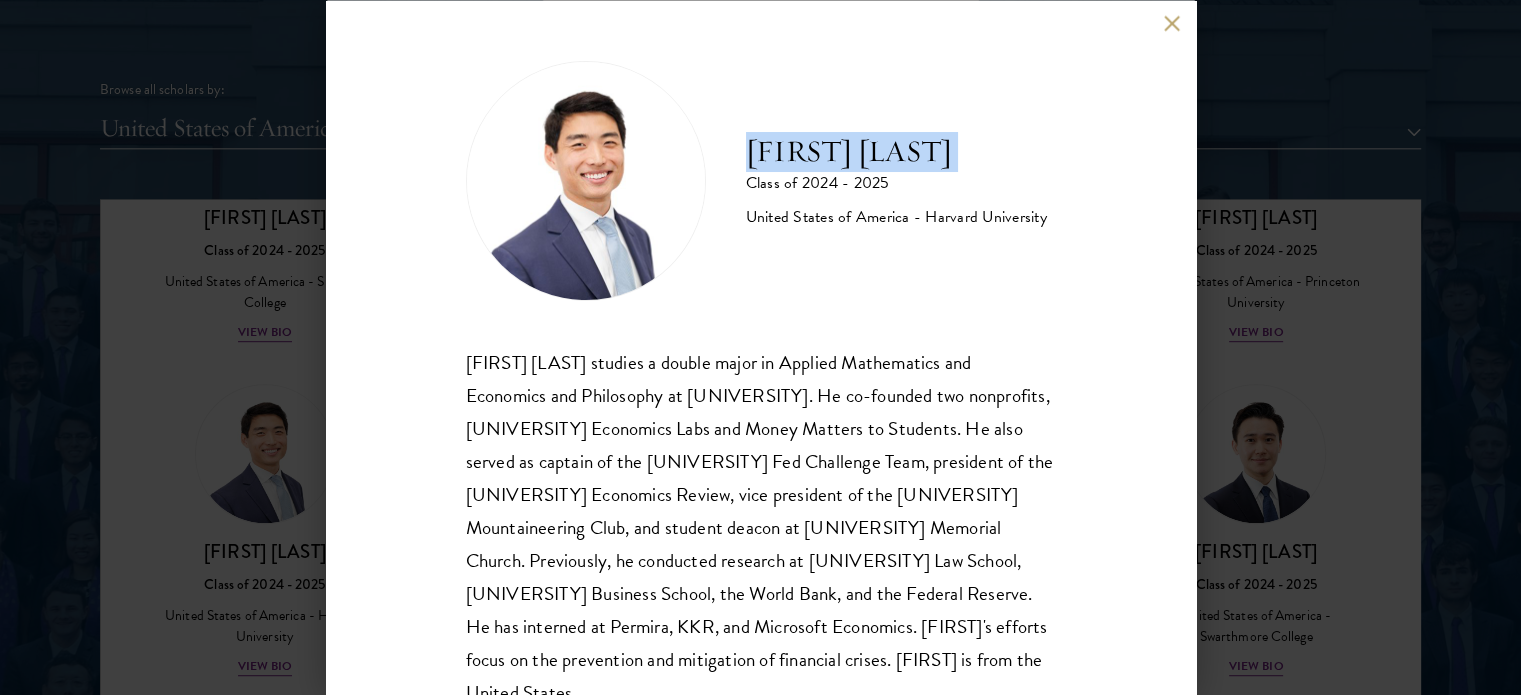 click on "[FIRST] [LAST]" at bounding box center [896, 151] 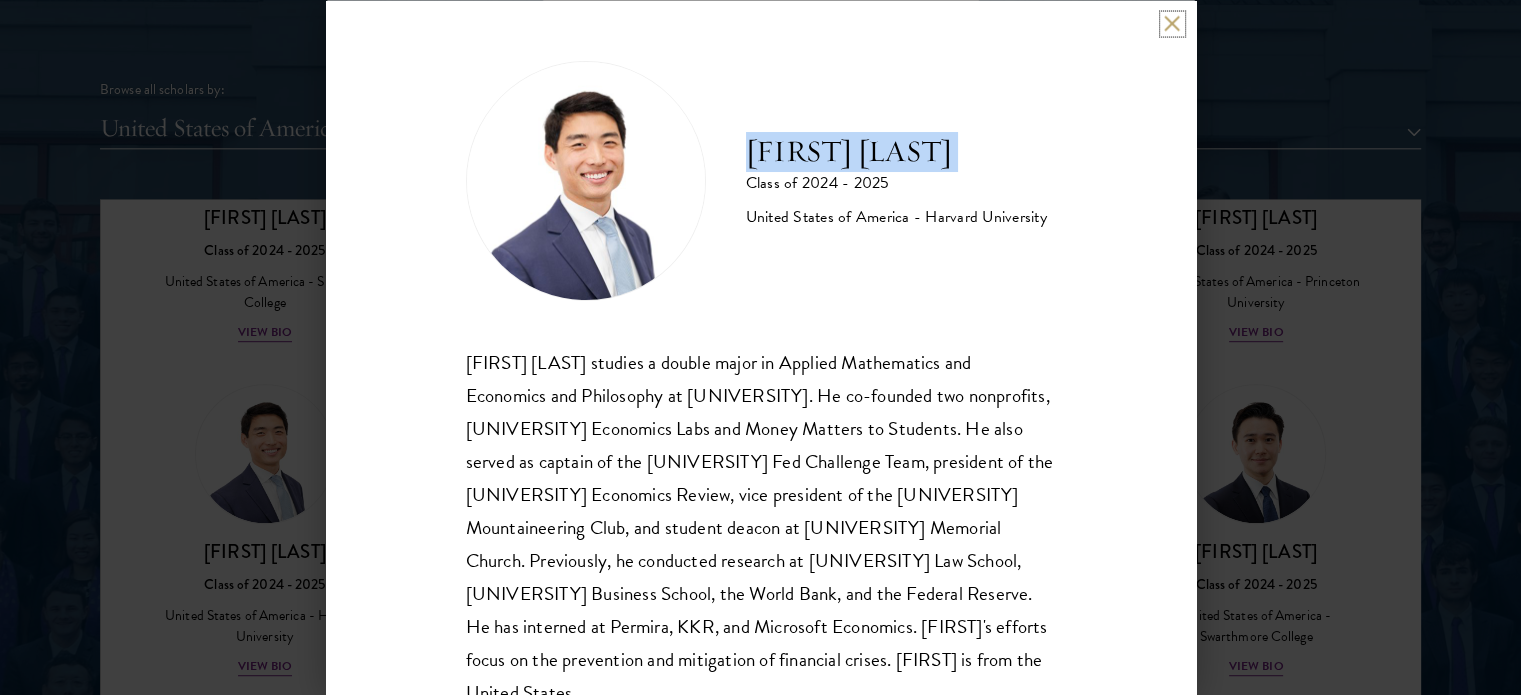 click at bounding box center (1172, 23) 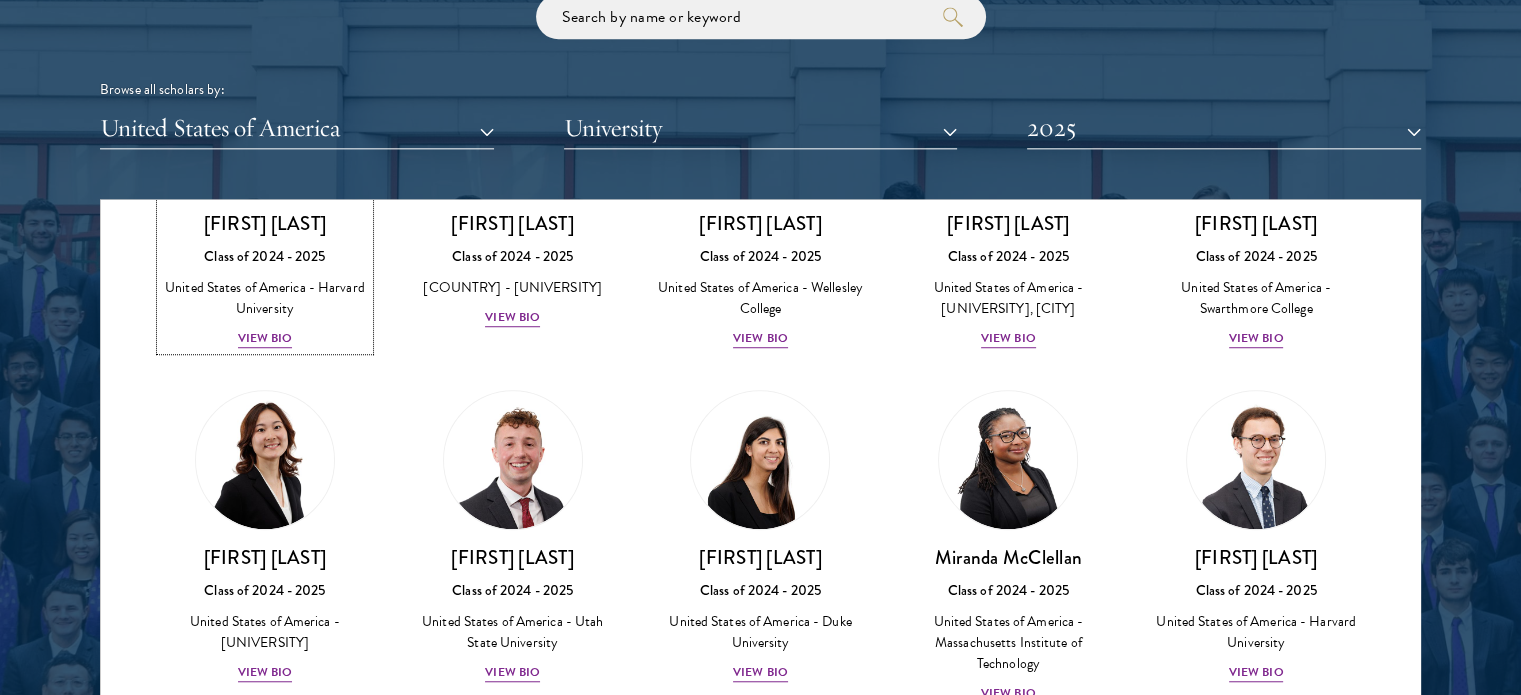 scroll, scrollTop: 1607, scrollLeft: 0, axis: vertical 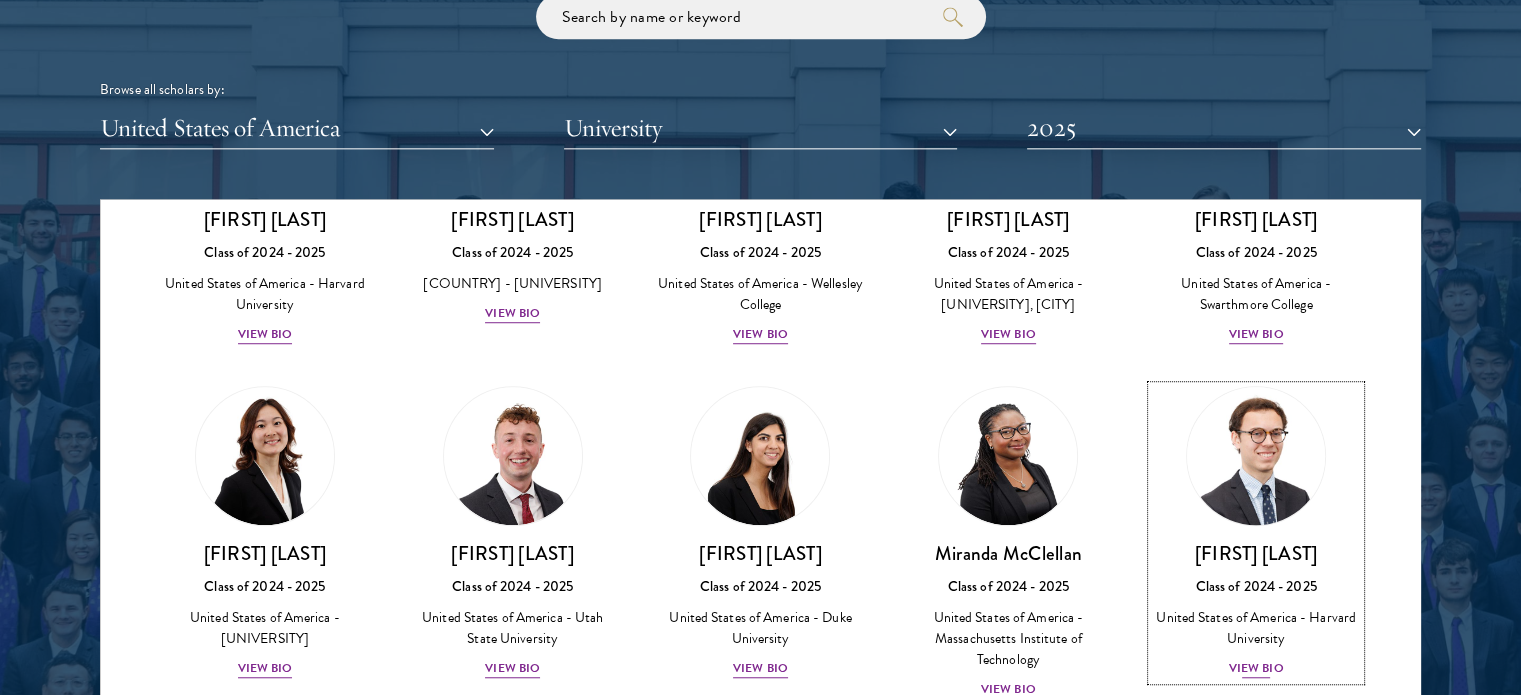 click at bounding box center [1256, 456] 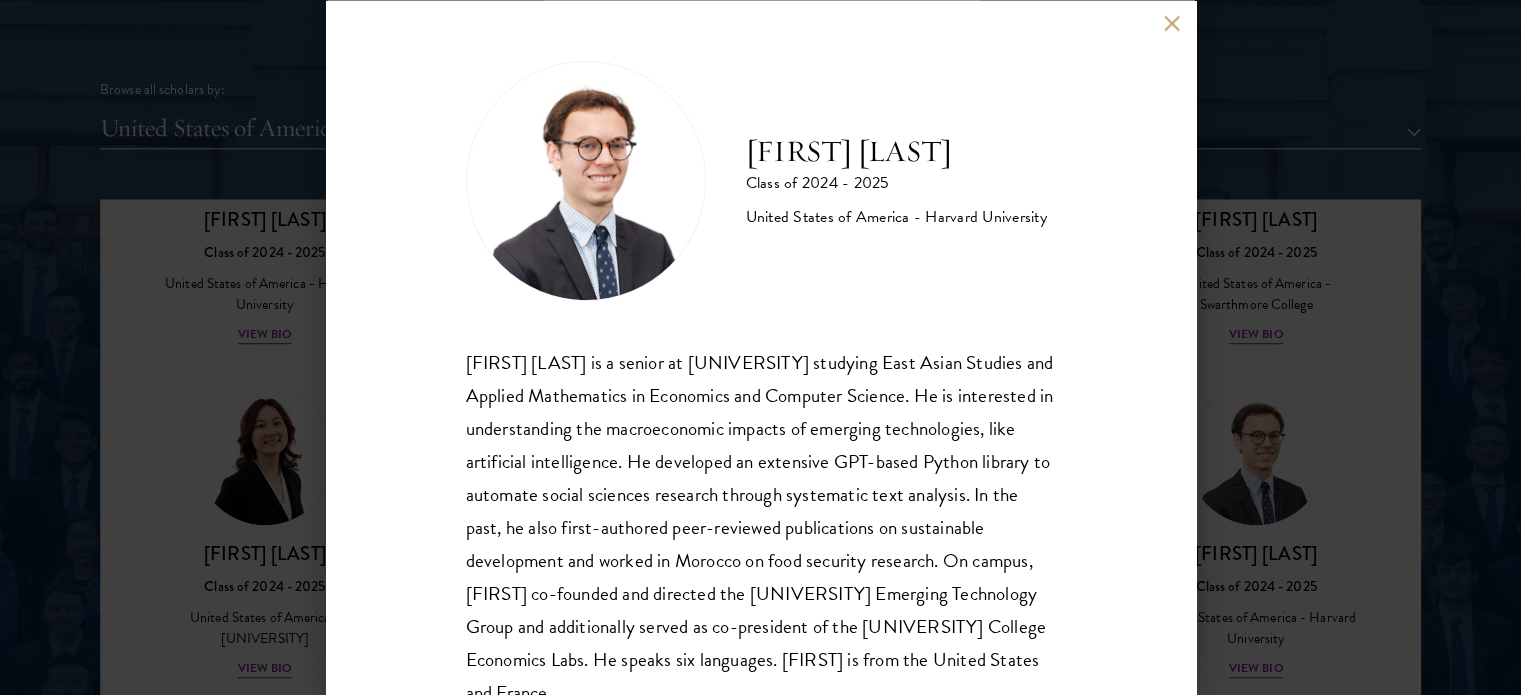 click on "[FIRST] [LAST]" at bounding box center [896, 151] 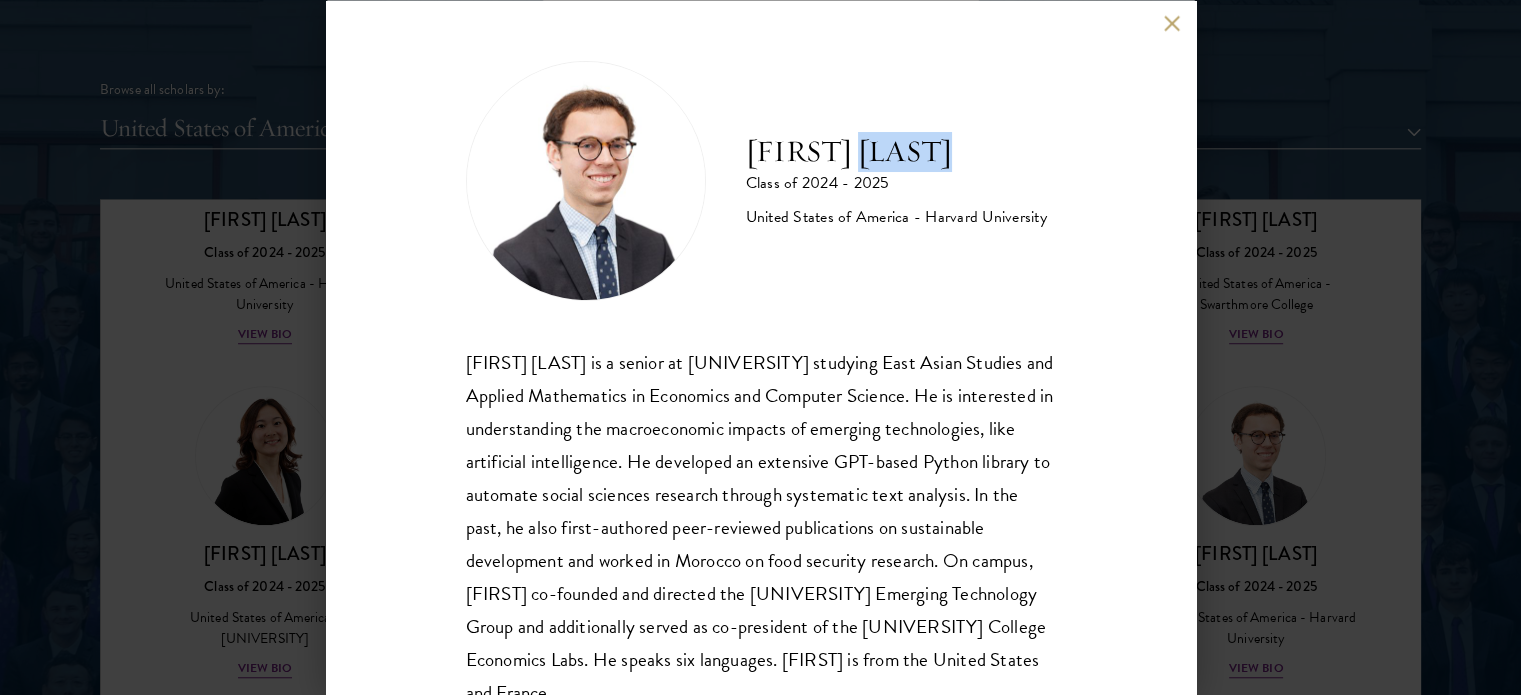 click on "[FIRST] [LAST]" at bounding box center [896, 151] 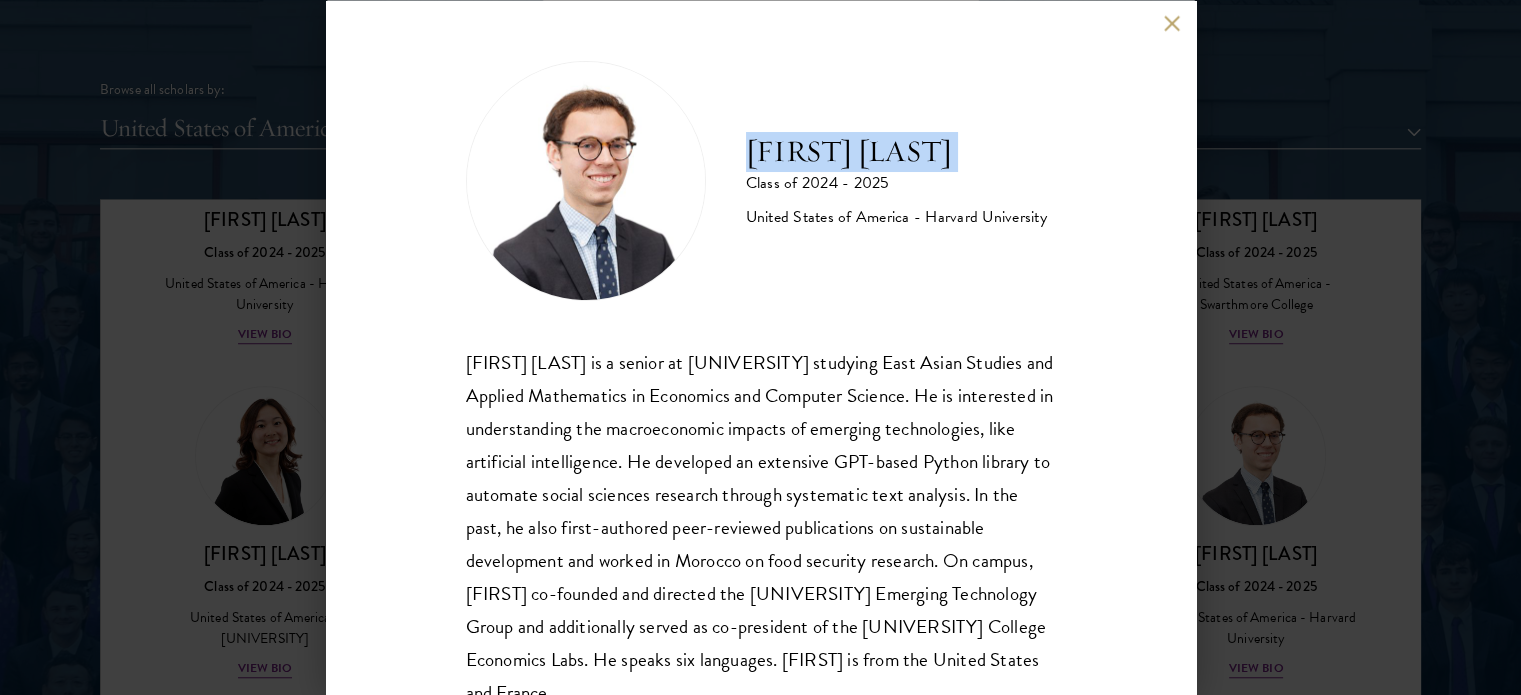 click on "[FIRST] [LAST]" at bounding box center [896, 151] 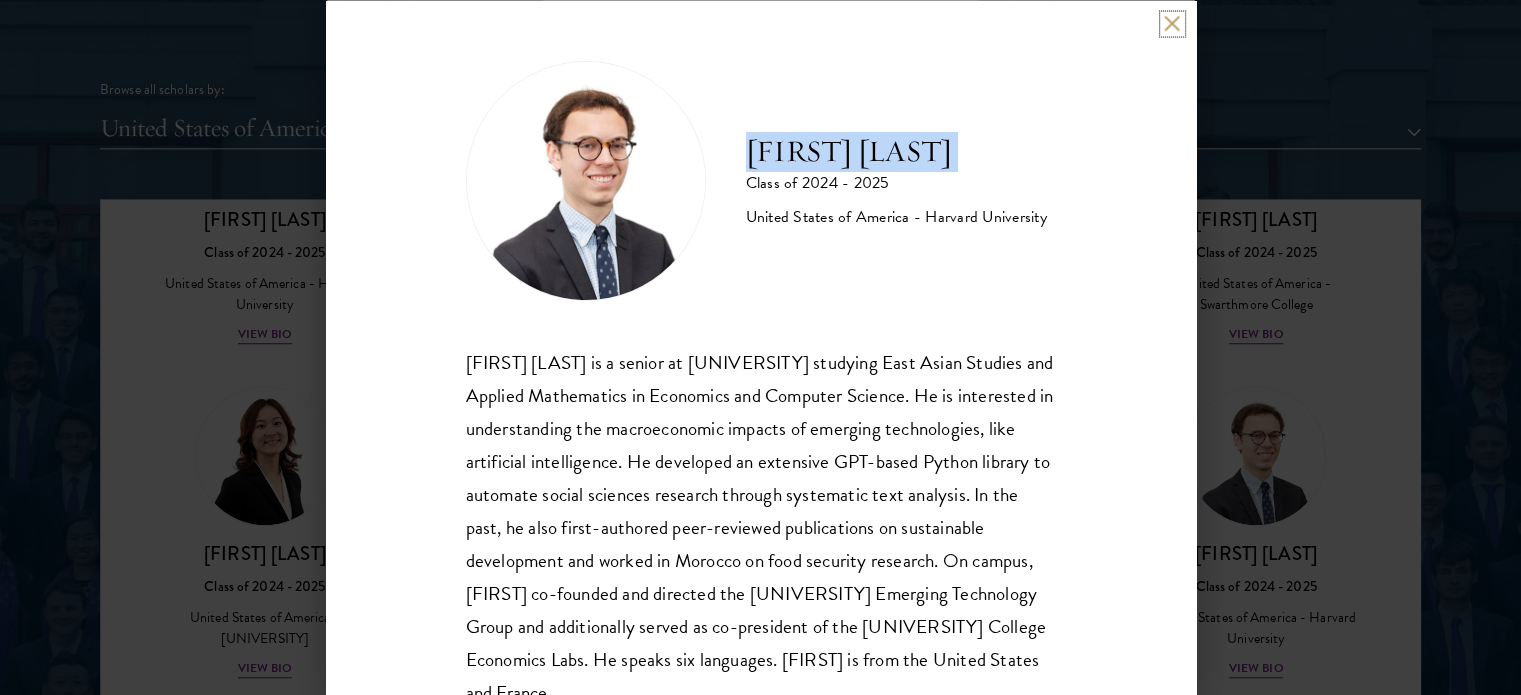 click at bounding box center (1172, 23) 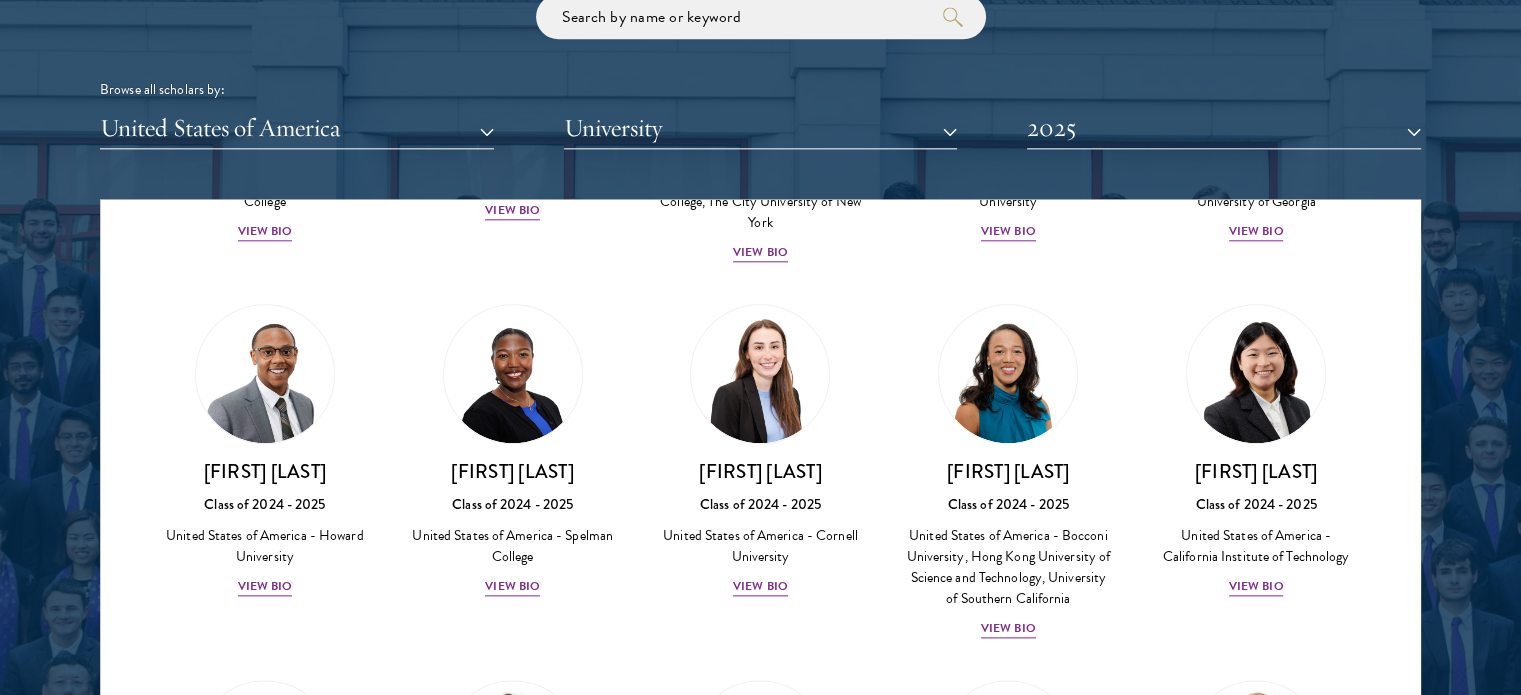 scroll, scrollTop: 2400, scrollLeft: 0, axis: vertical 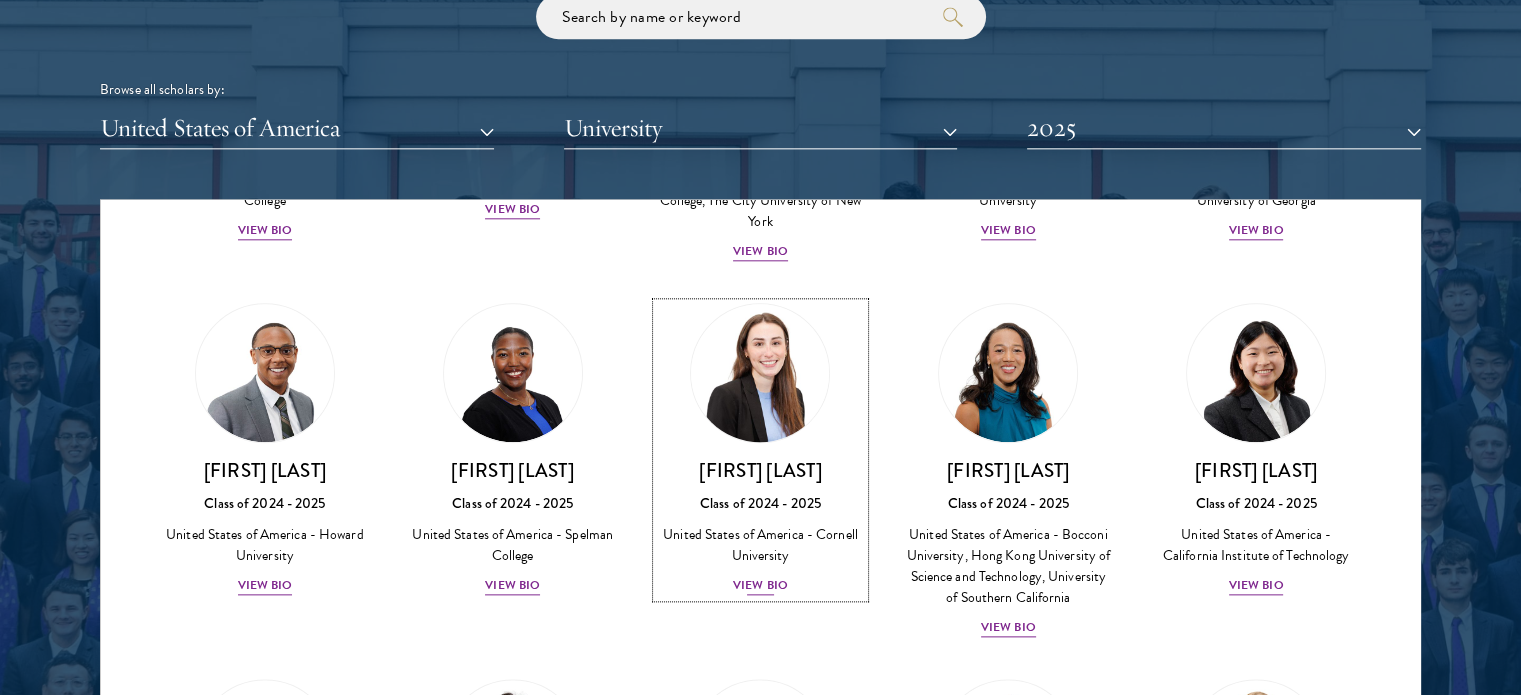 click on "Class of 2024 - 2025" at bounding box center (761, 503) 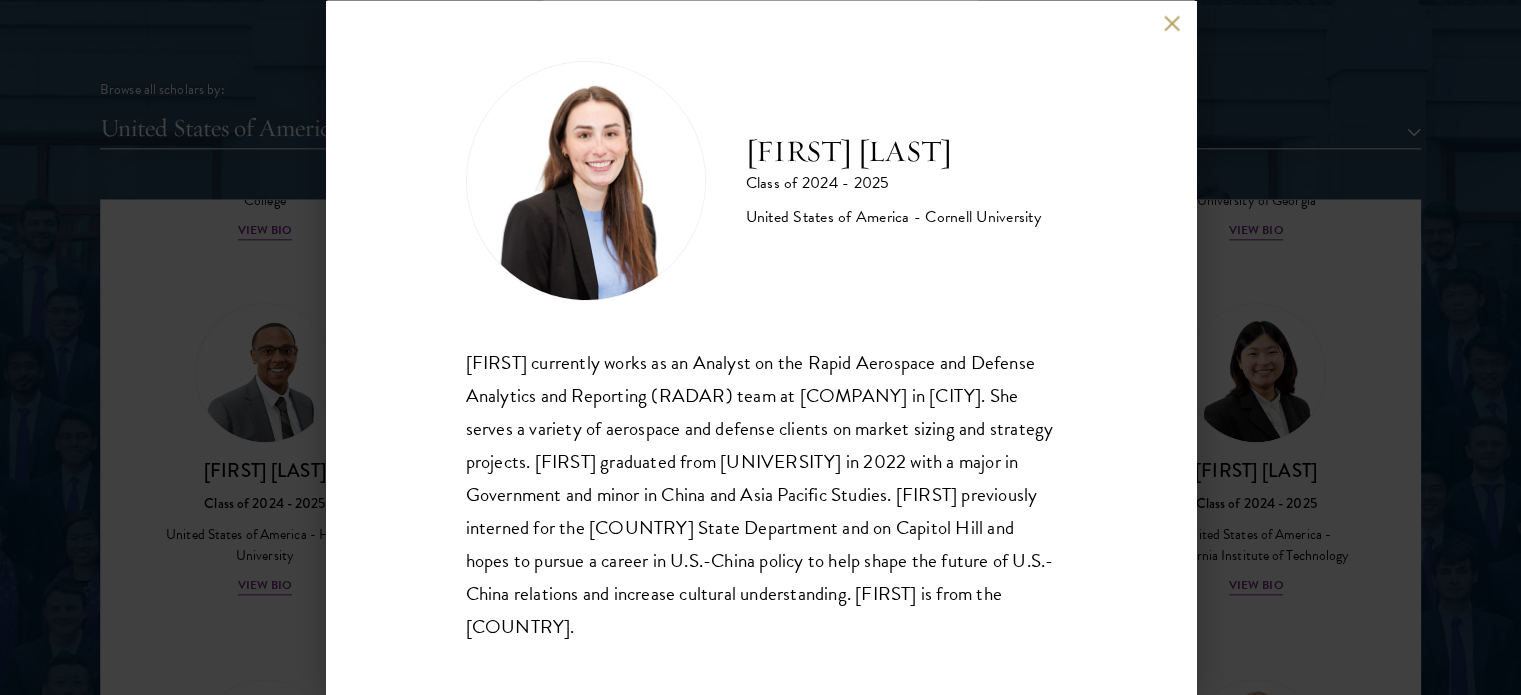 click on "[FIRST] [LAST]" at bounding box center (893, 151) 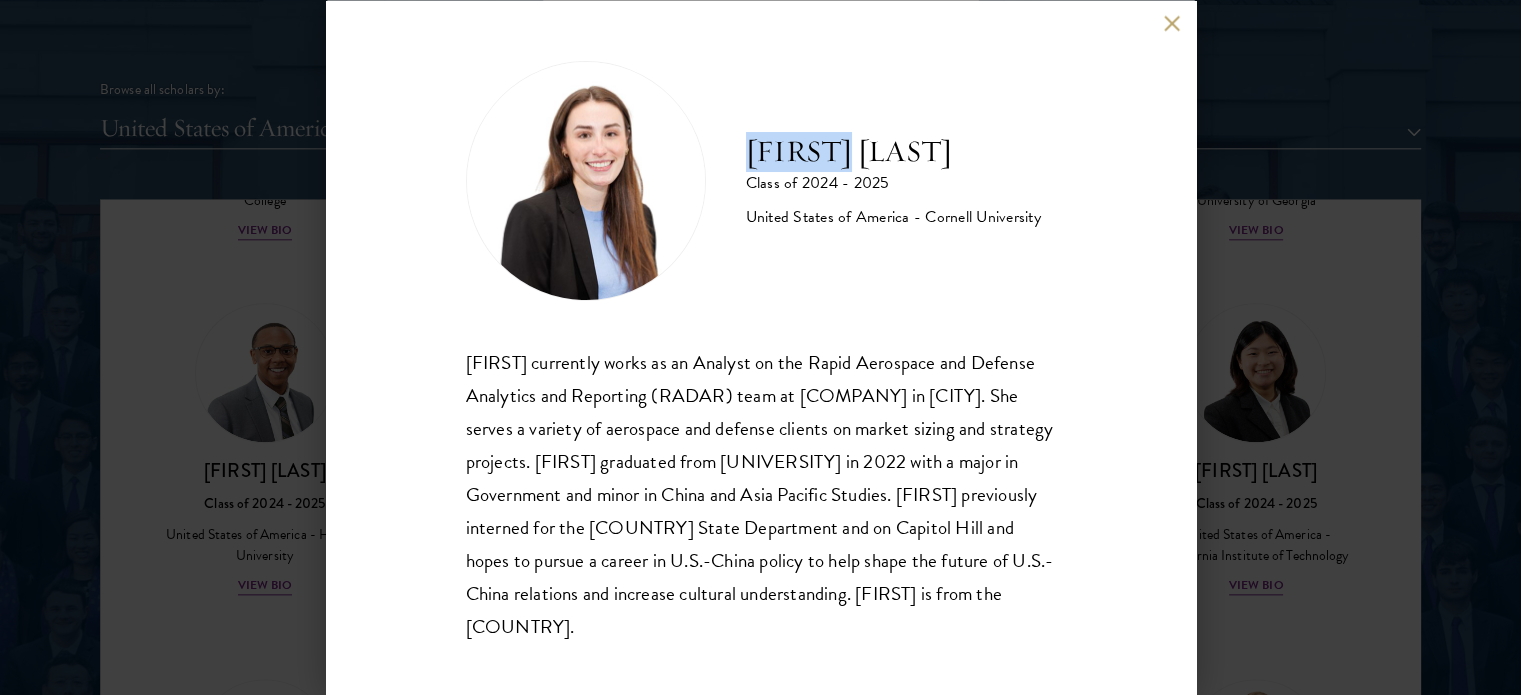 click on "[FIRST] [LAST]" at bounding box center [893, 151] 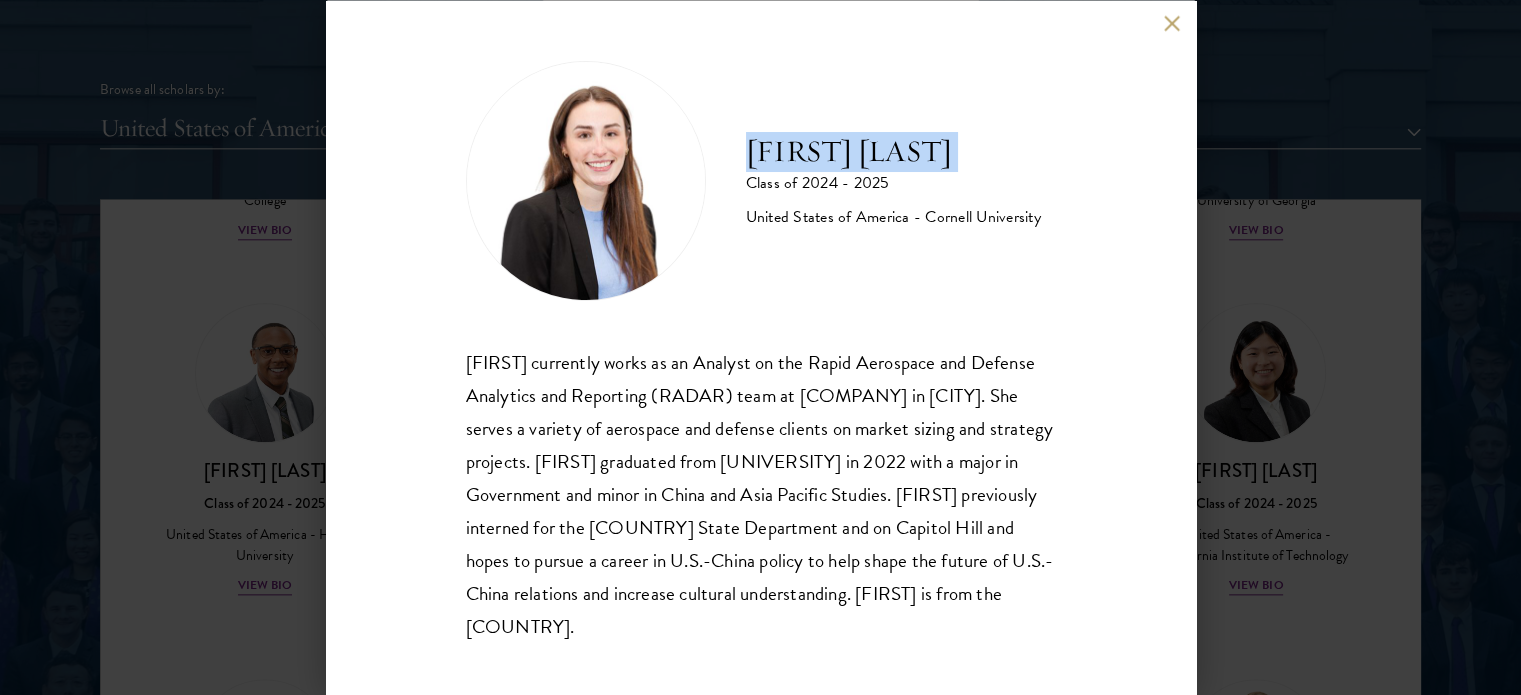 click on "[FIRST] [LAST]" at bounding box center [893, 151] 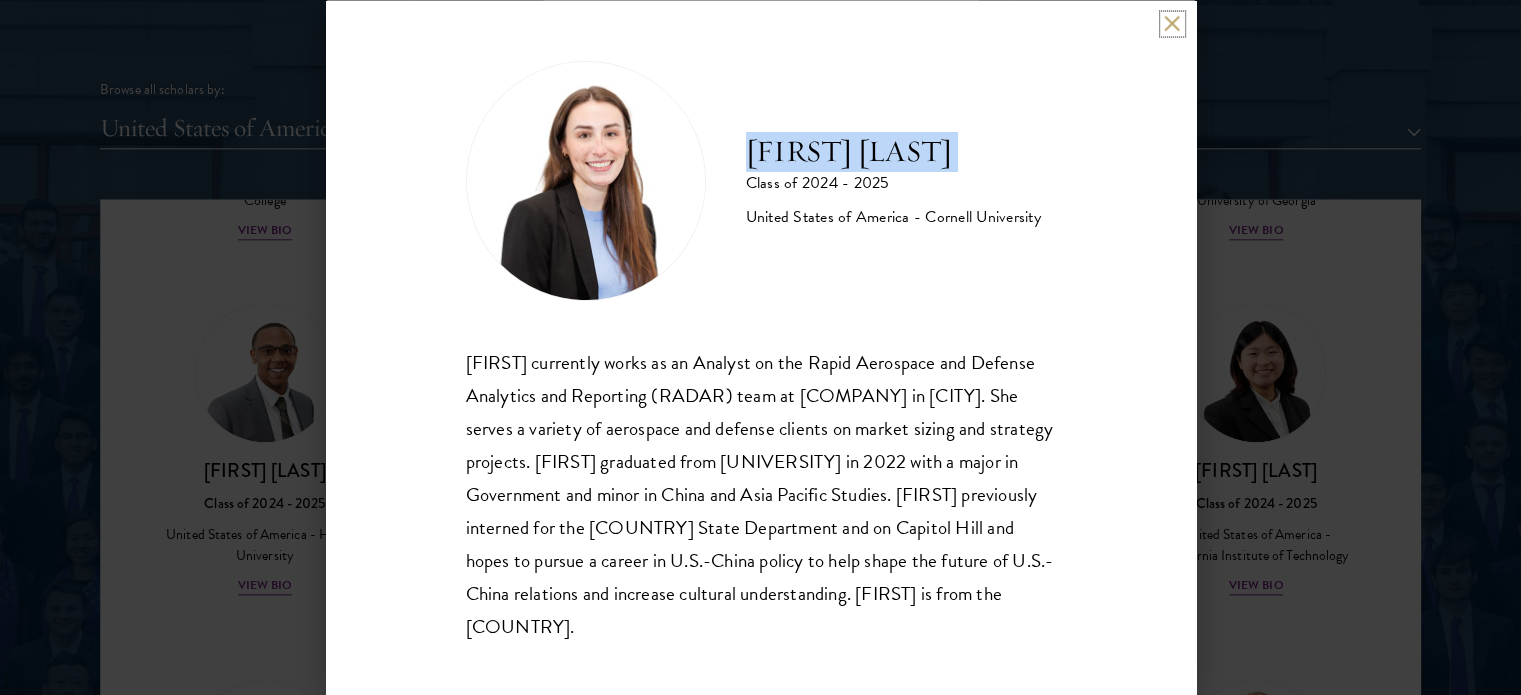 click at bounding box center (1172, 23) 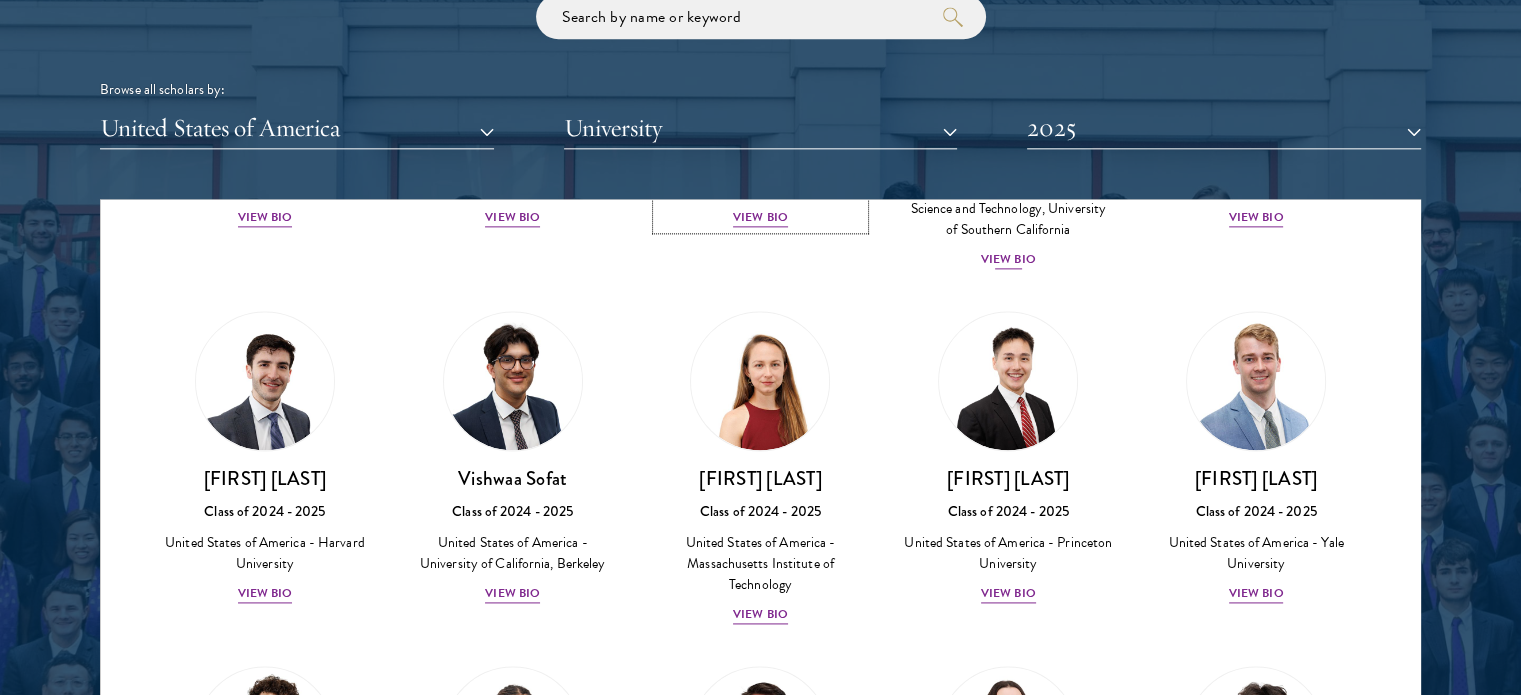 scroll, scrollTop: 2771, scrollLeft: 0, axis: vertical 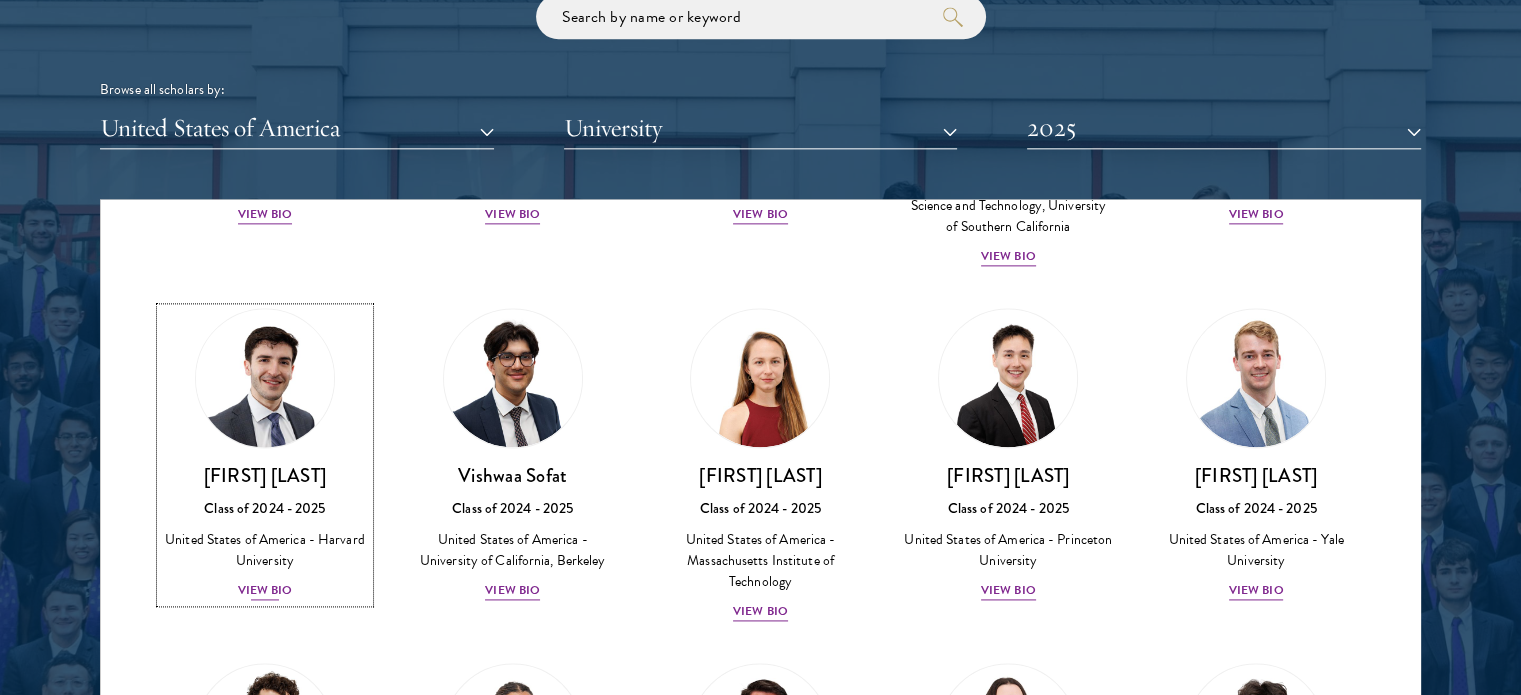 click on "[FIRST] [LAST]" at bounding box center (265, 475) 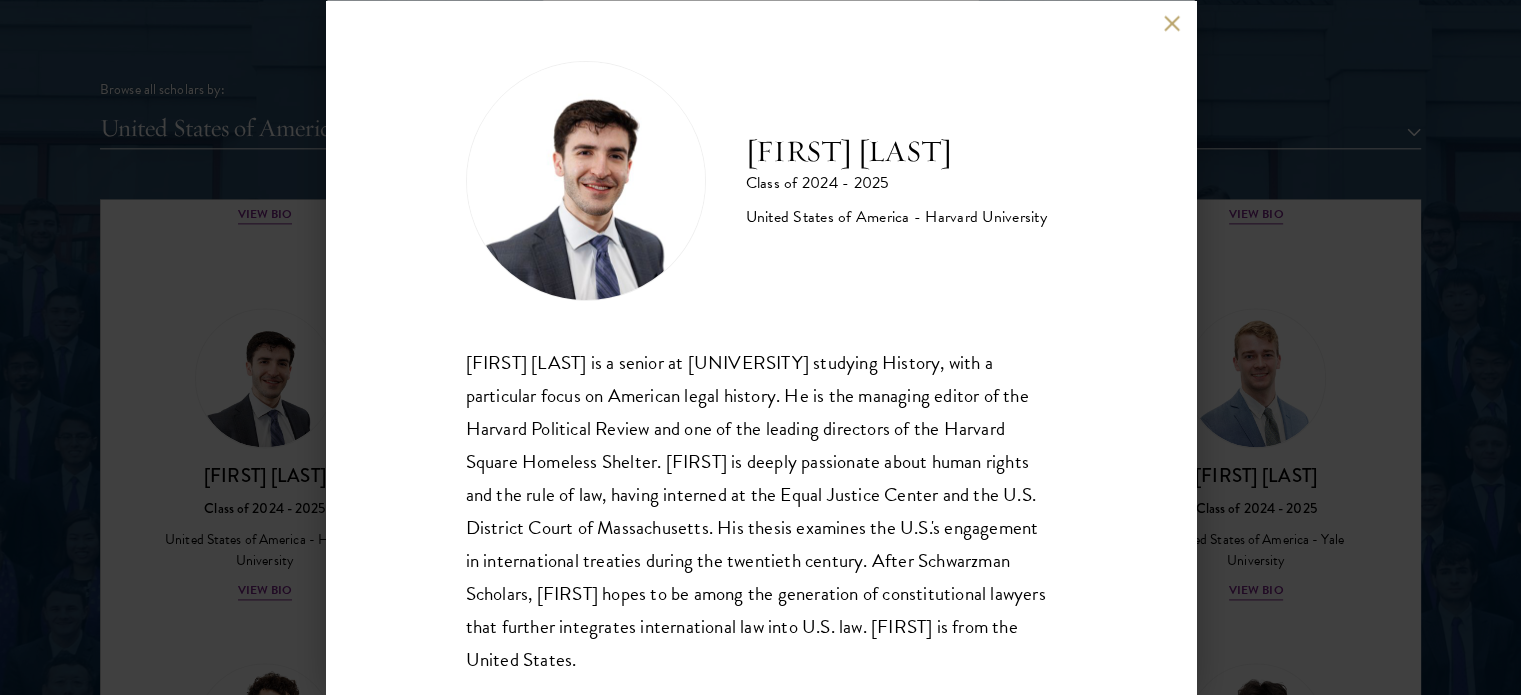 click on "[FIRST] [LAST]" at bounding box center (896, 151) 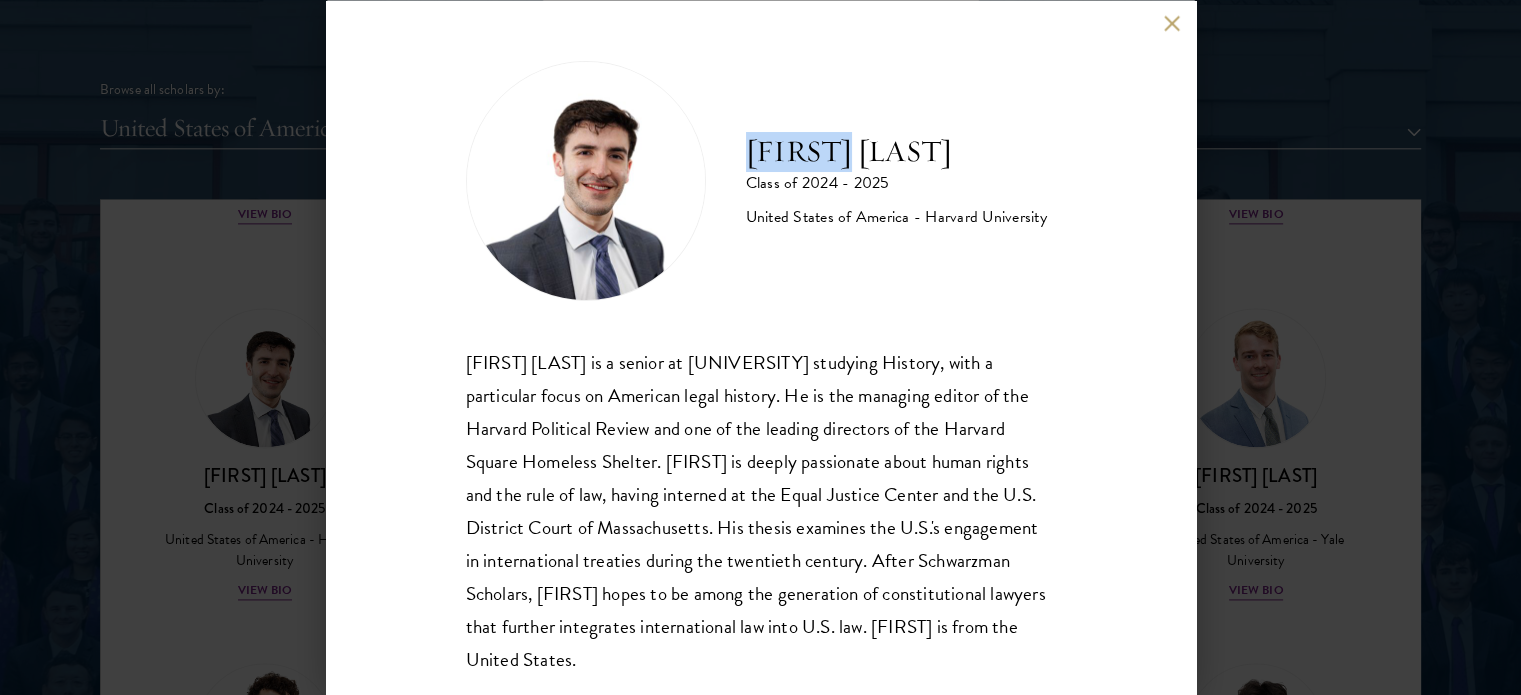 click on "[FIRST] [LAST]" at bounding box center [896, 151] 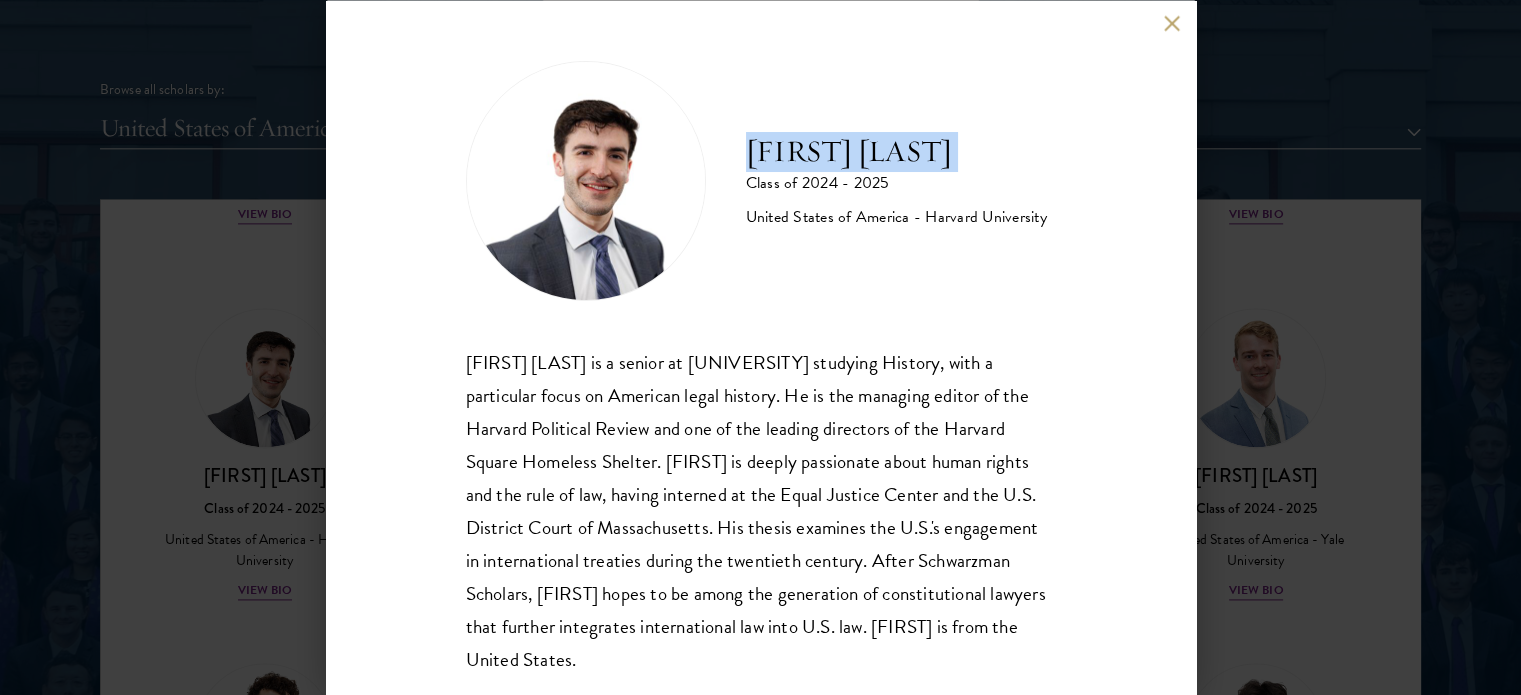 click on "[FIRST] [LAST]" at bounding box center (896, 151) 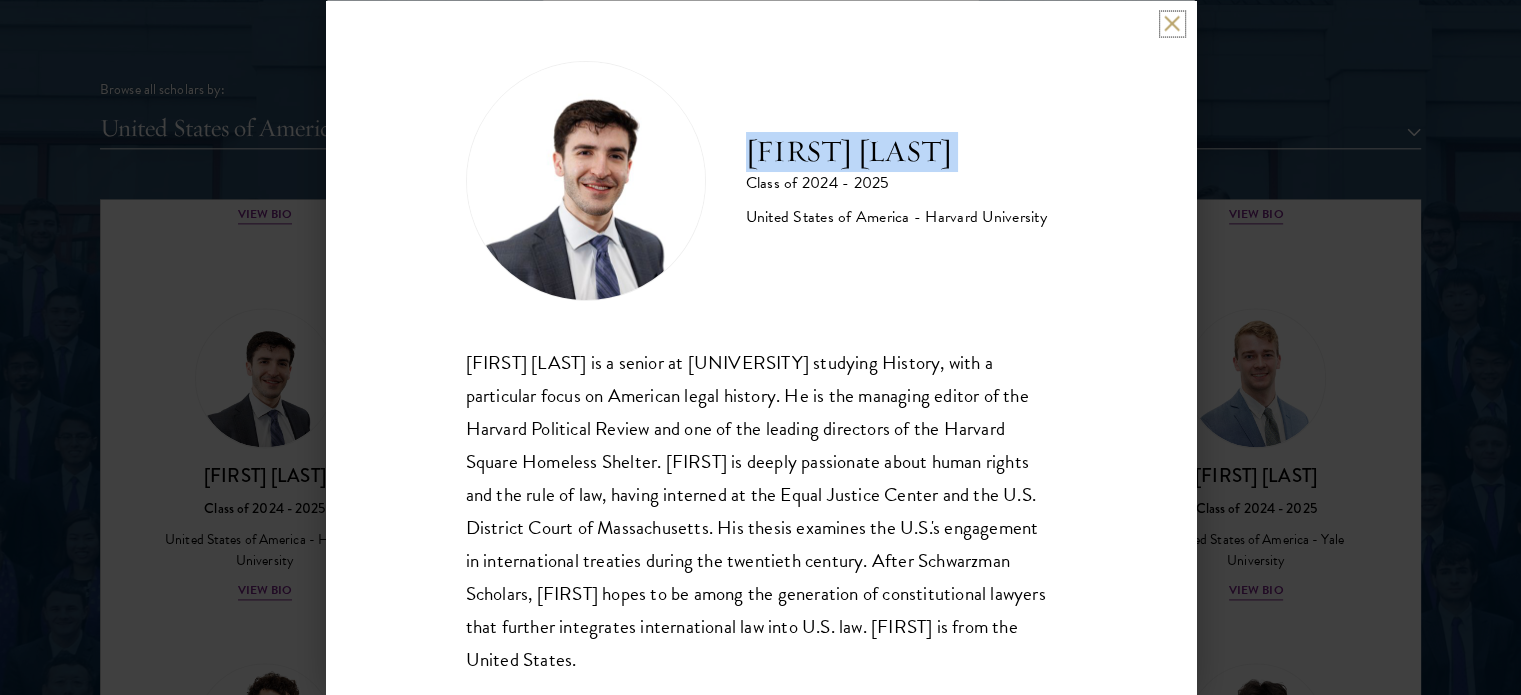 click at bounding box center (1172, 23) 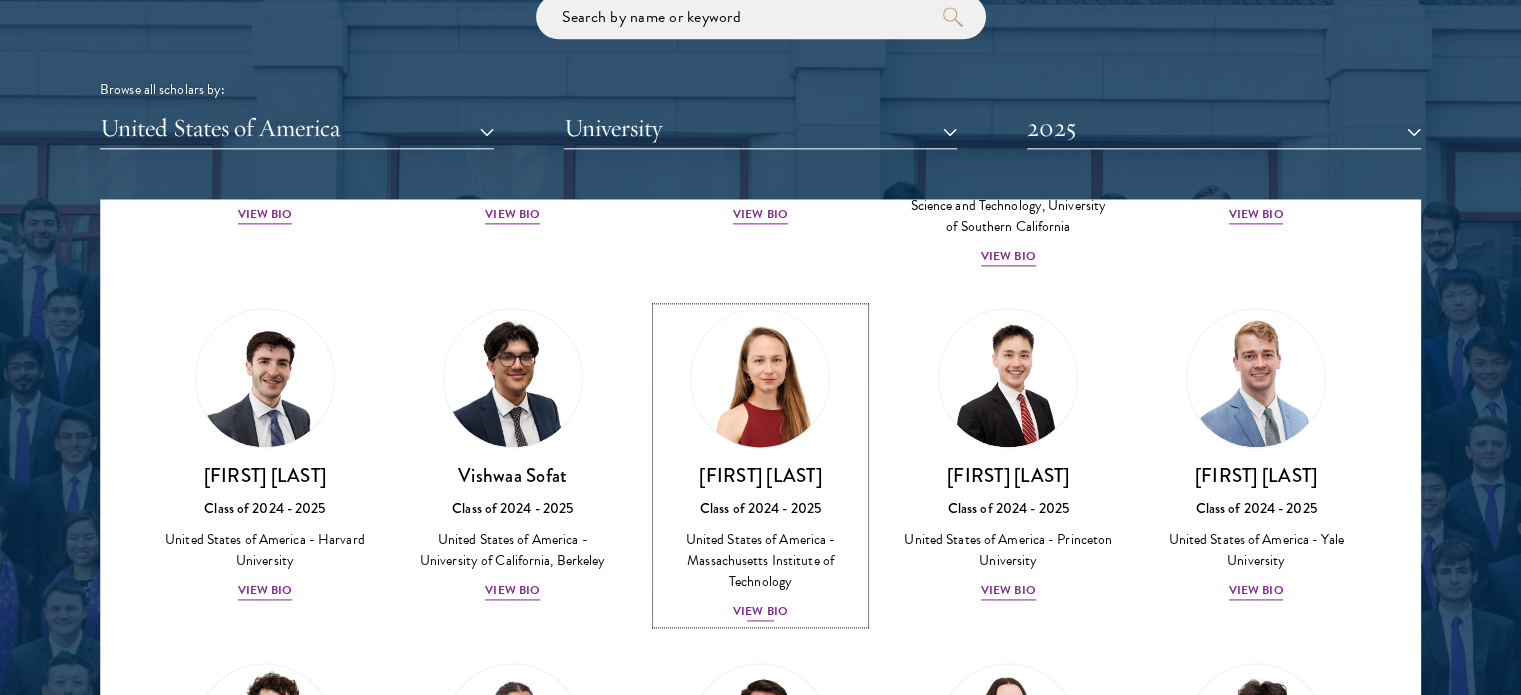 click on "[FIRST] [LAST]" at bounding box center (761, 475) 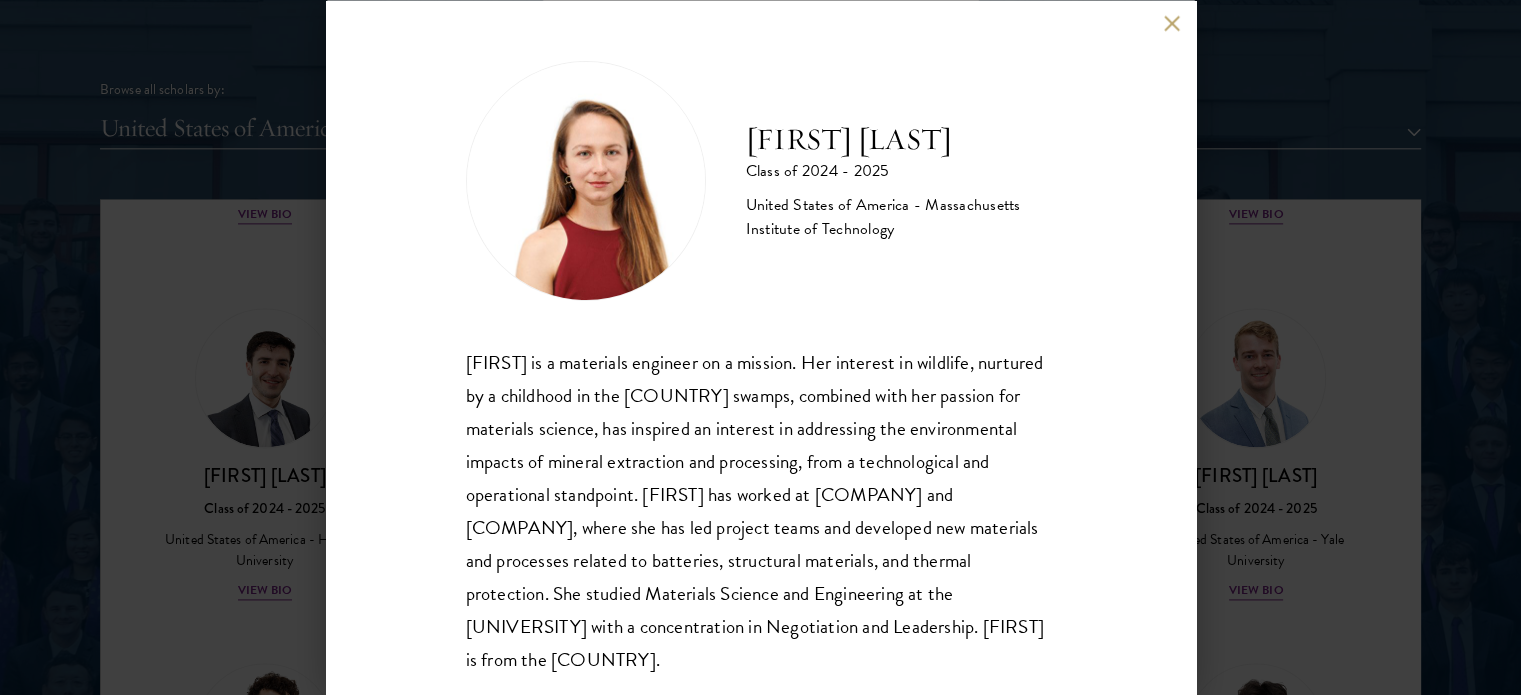 click on "Class of 2024 - 2025" at bounding box center [901, 171] 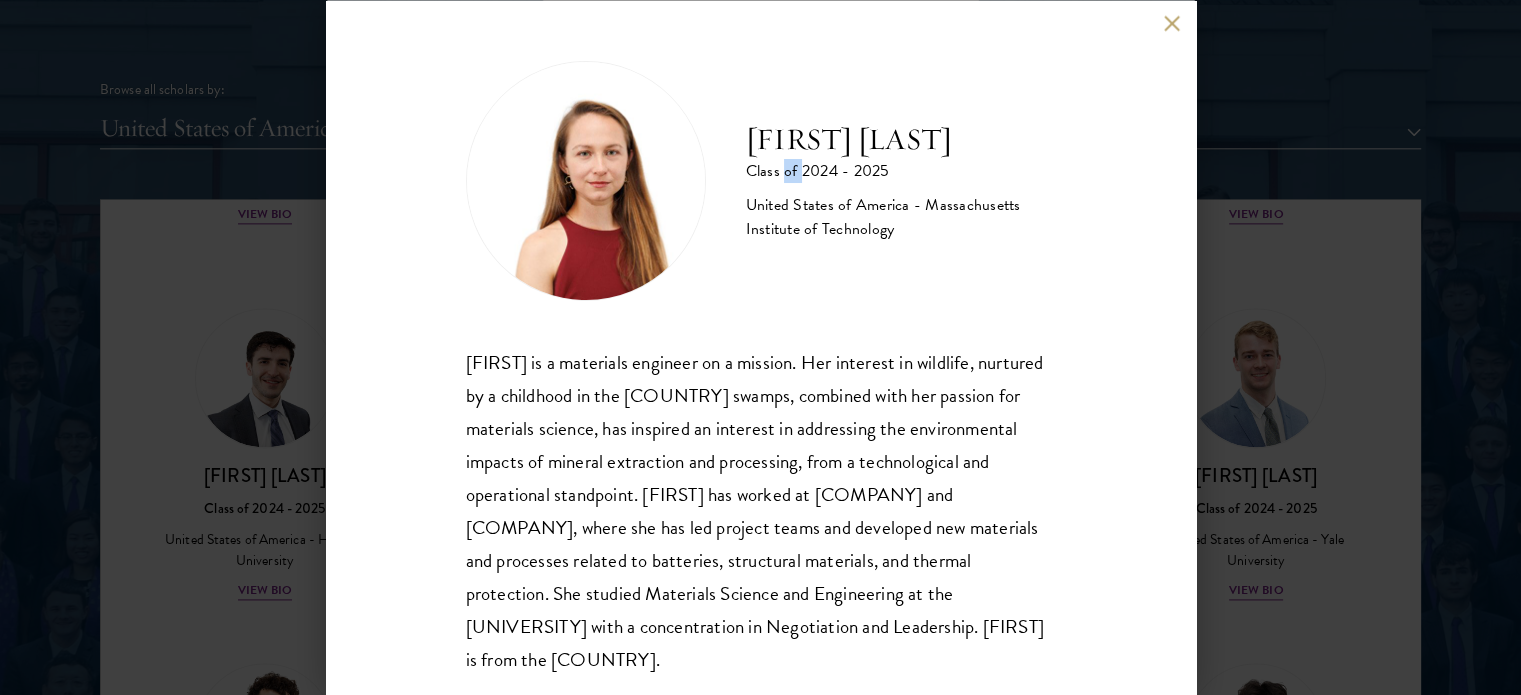 click on "Class of 2024 - 2025" at bounding box center [901, 171] 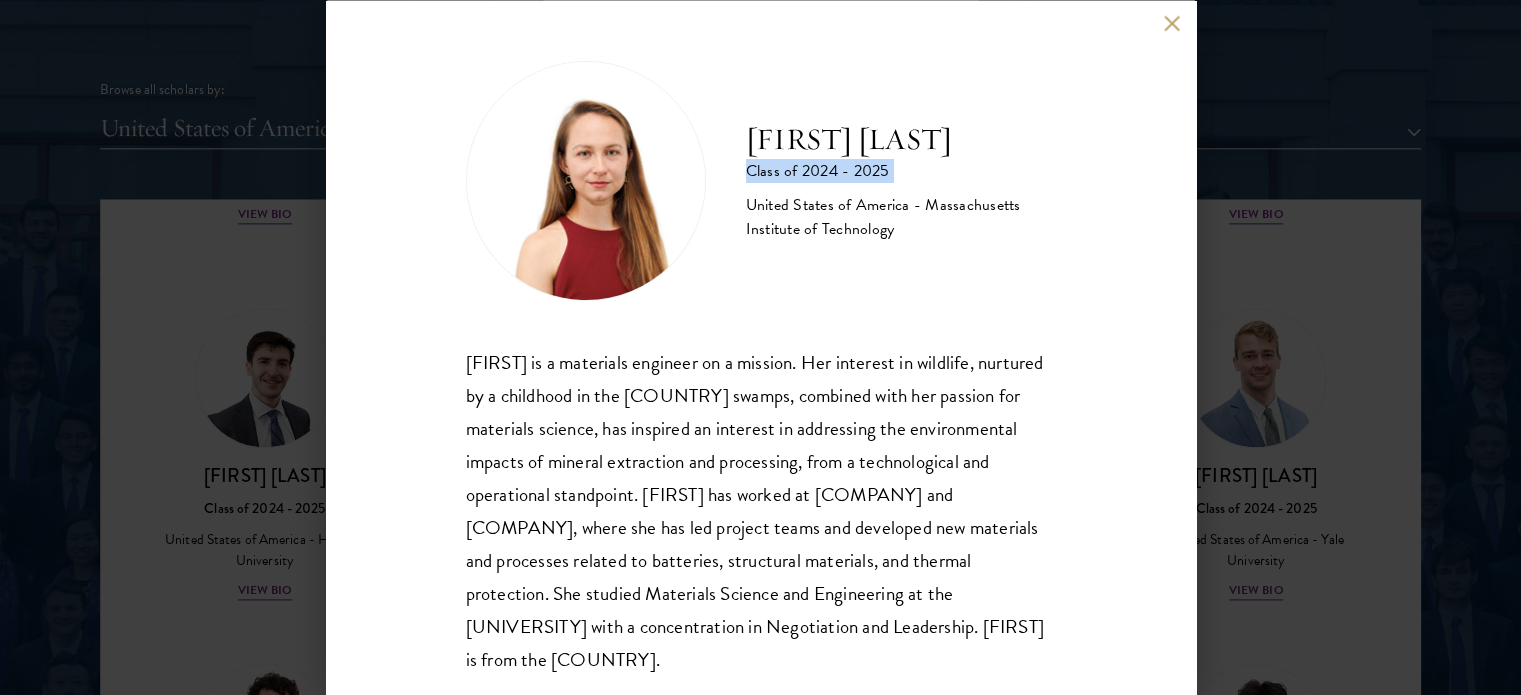click on "Class of 2024 - 2025" at bounding box center [901, 171] 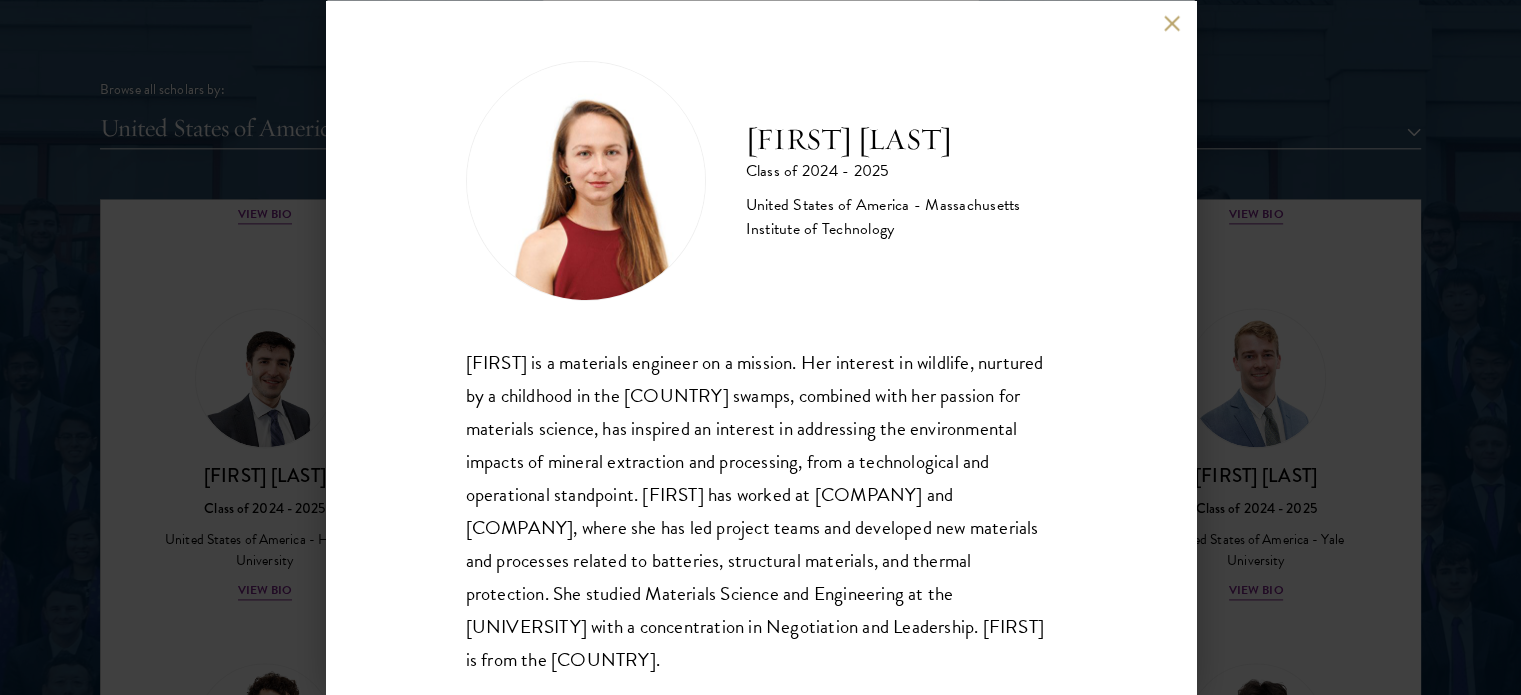 click on "[FIRST] [LAST]" at bounding box center (901, 139) 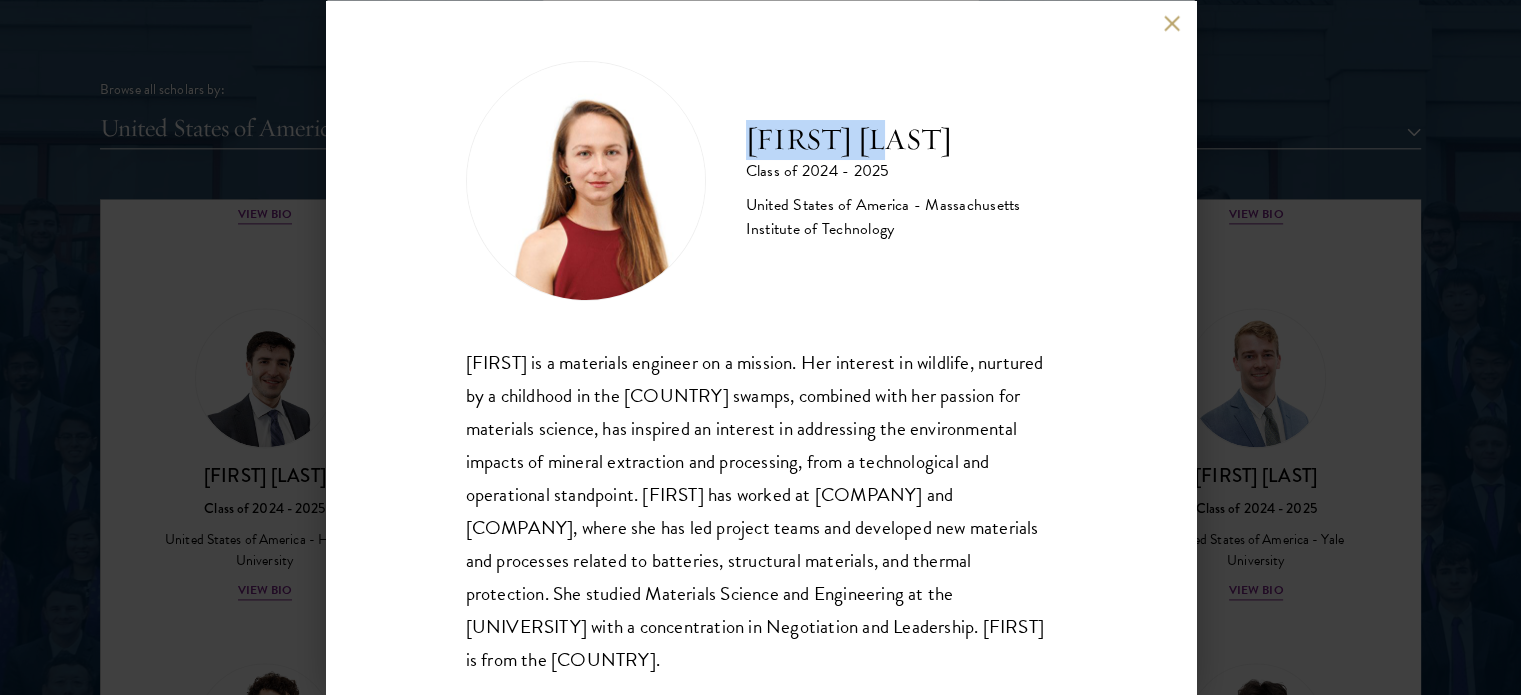 click on "[FIRST] [LAST]" at bounding box center [901, 139] 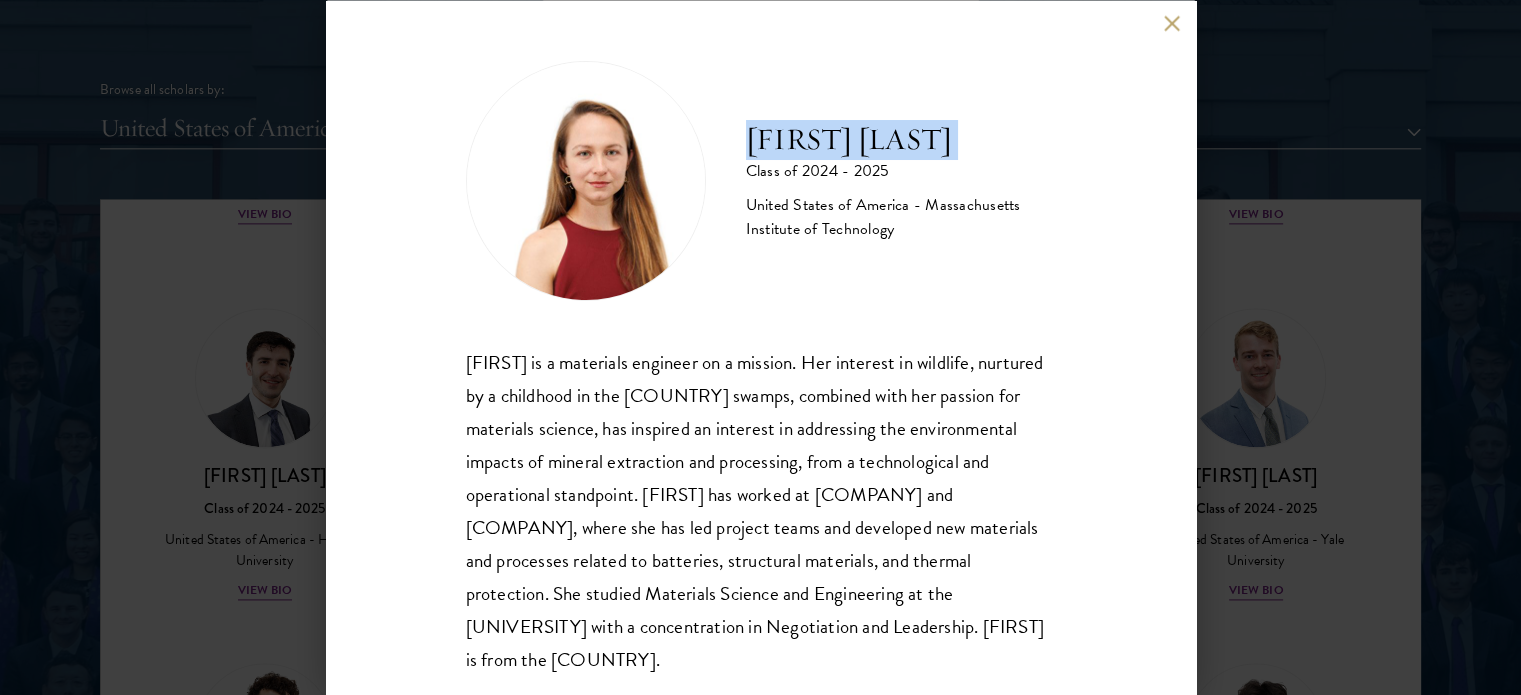 click on "[FIRST] [LAST]" at bounding box center [901, 139] 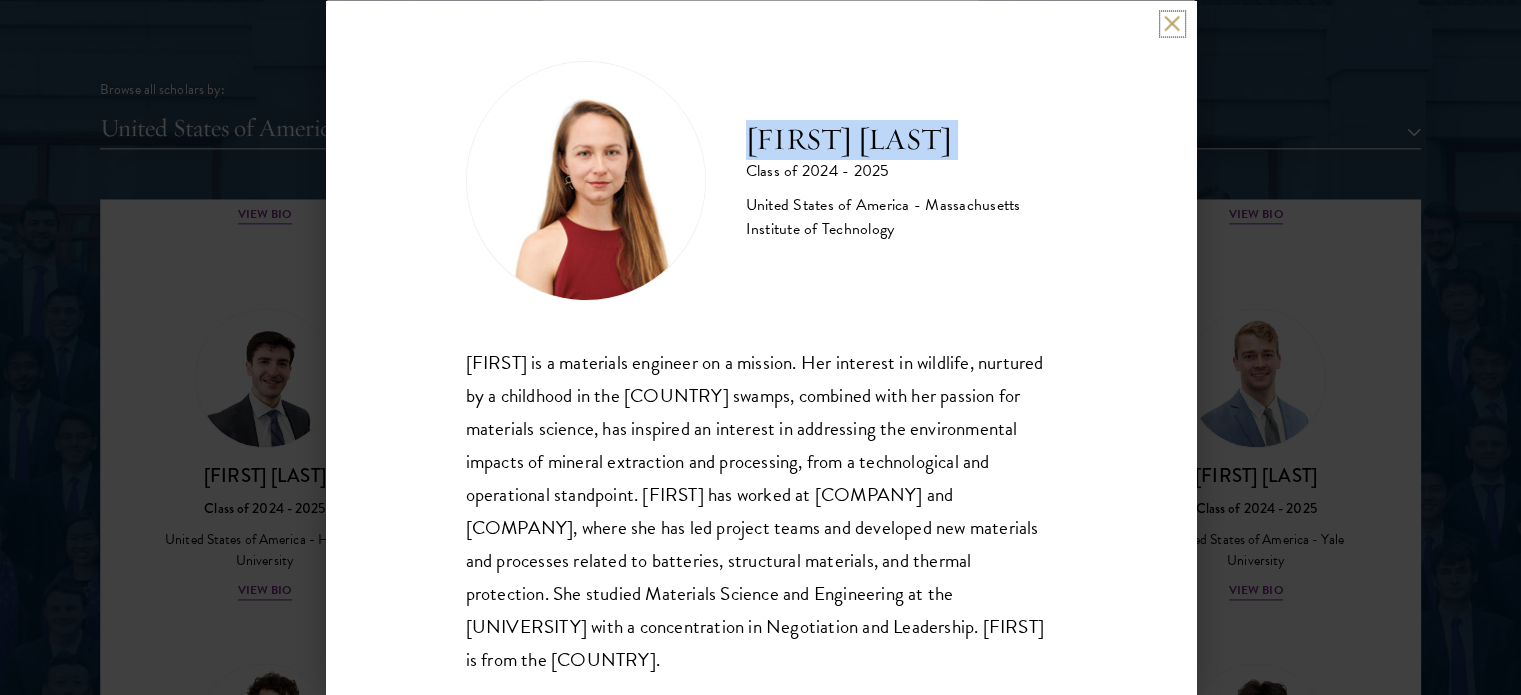 click at bounding box center [1172, 23] 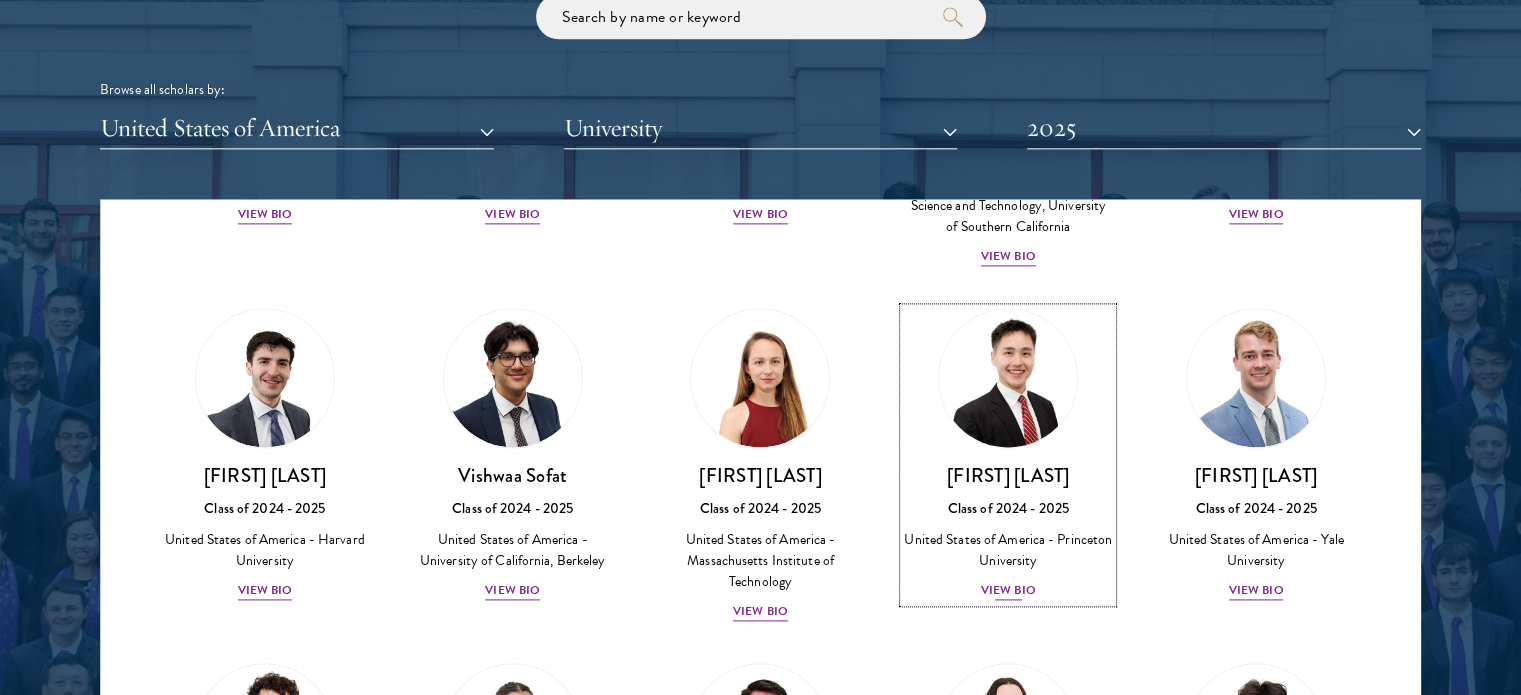 click on "United States of America - Princeton University" at bounding box center (1008, 550) 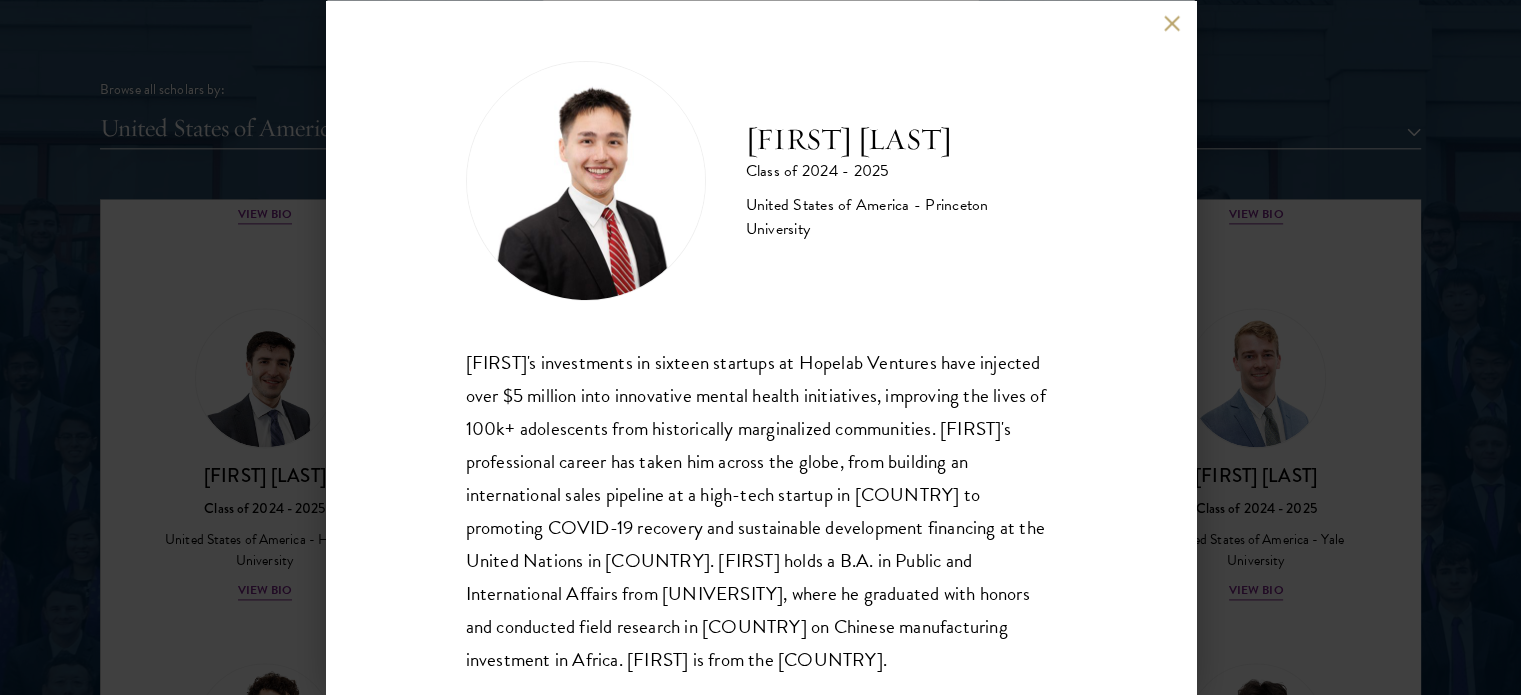 click on "[FIRST] [LAST]" at bounding box center [901, 139] 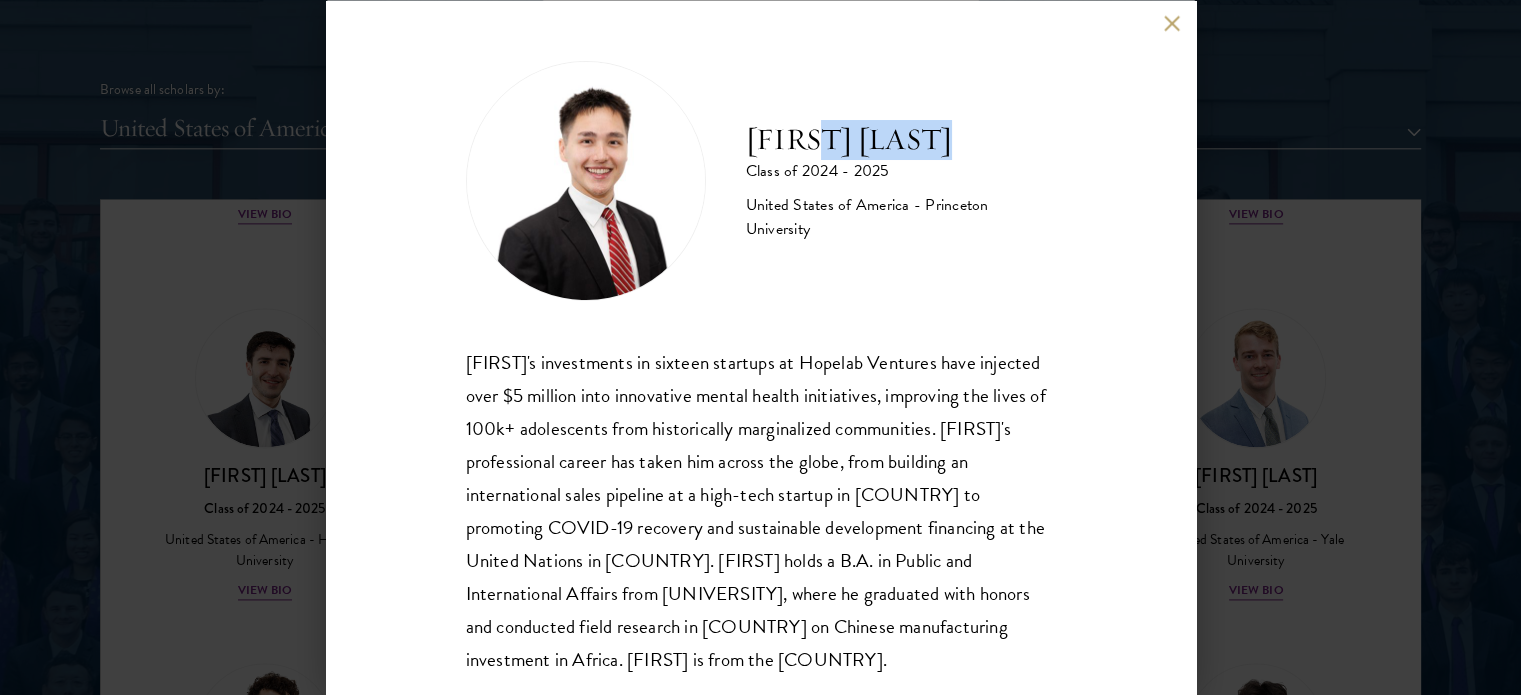 click on "[FIRST] [LAST]" at bounding box center (901, 139) 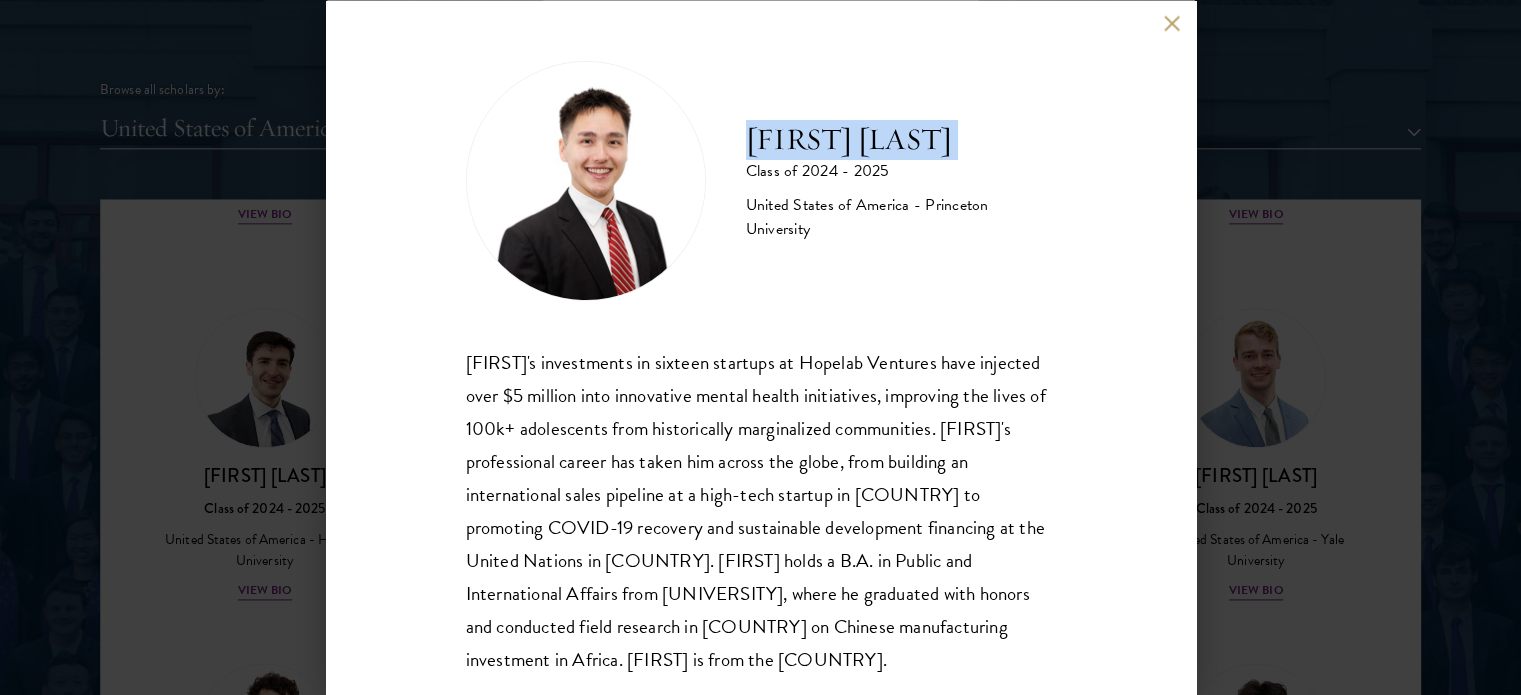 click on "[FIRST] [LAST]" at bounding box center (901, 139) 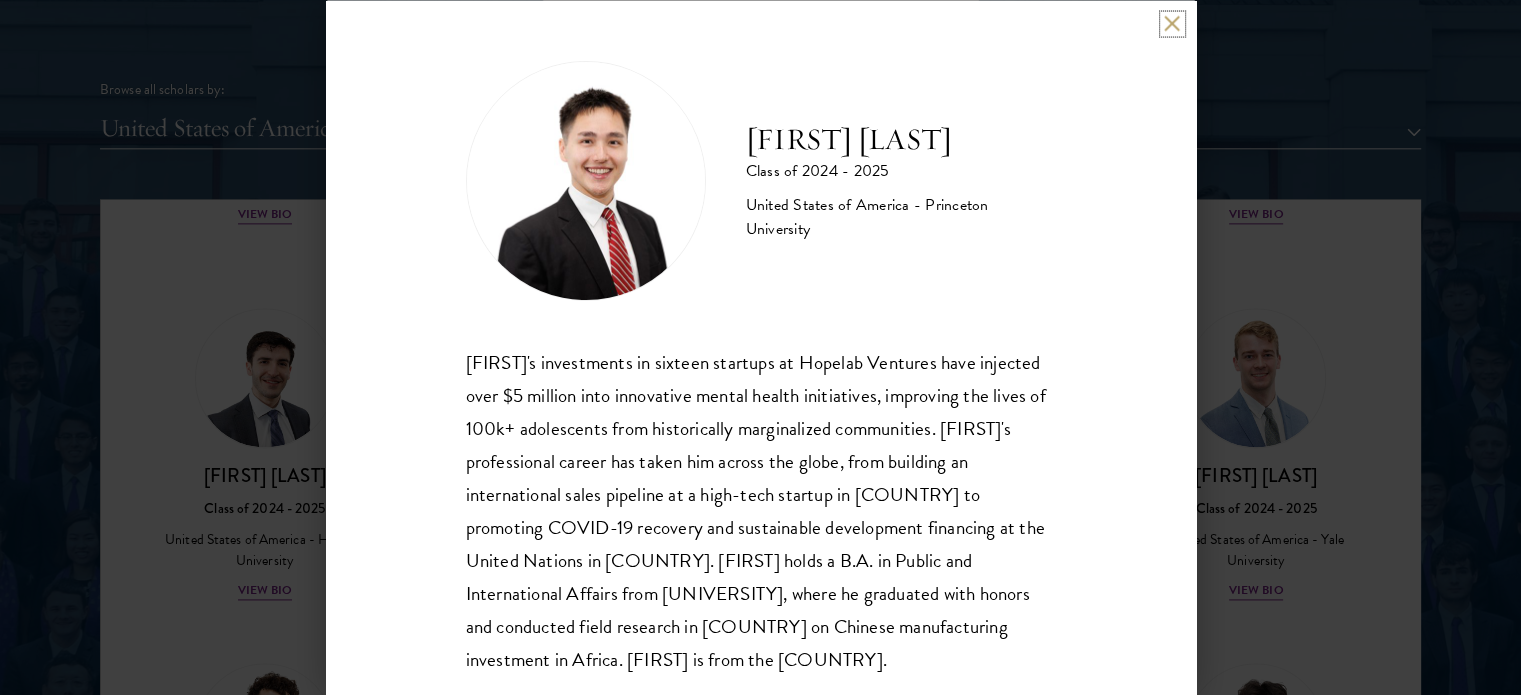 click at bounding box center [1172, 23] 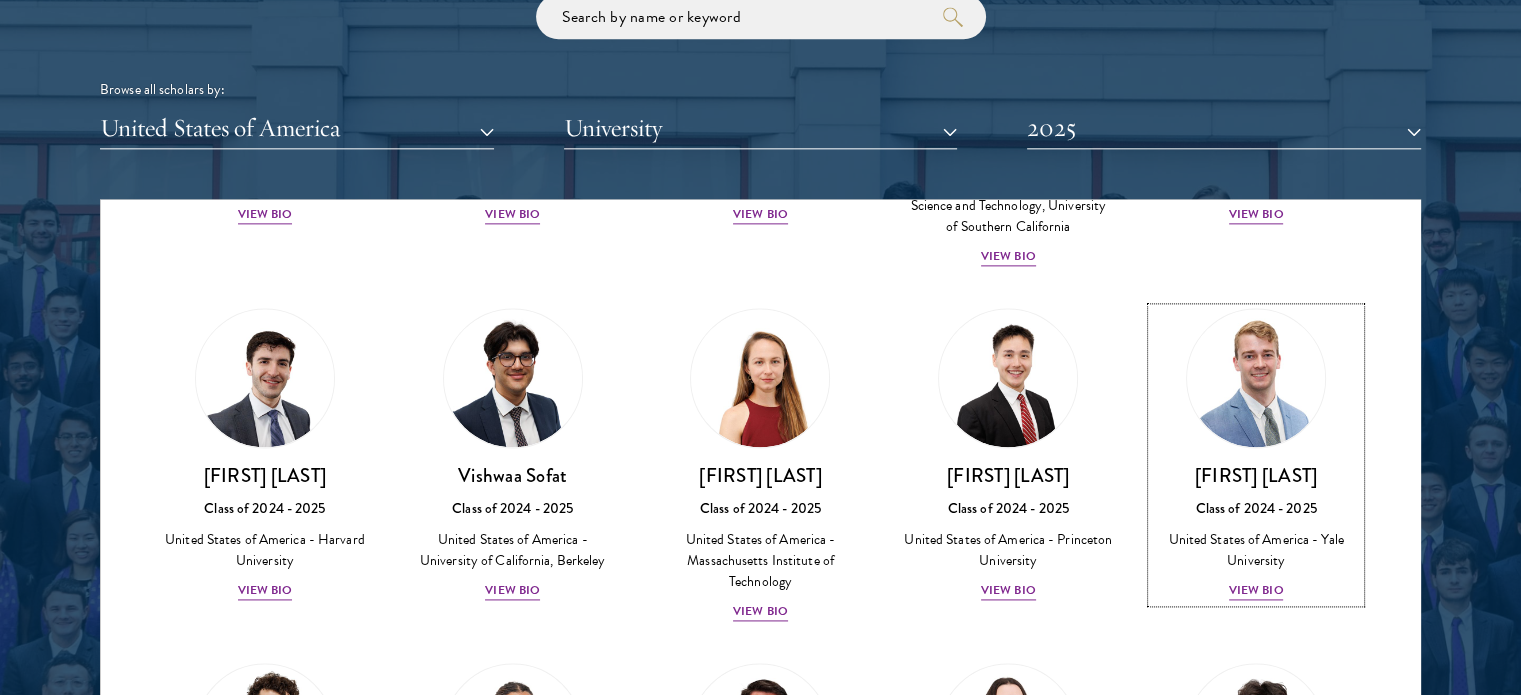 click at bounding box center (1256, 378) 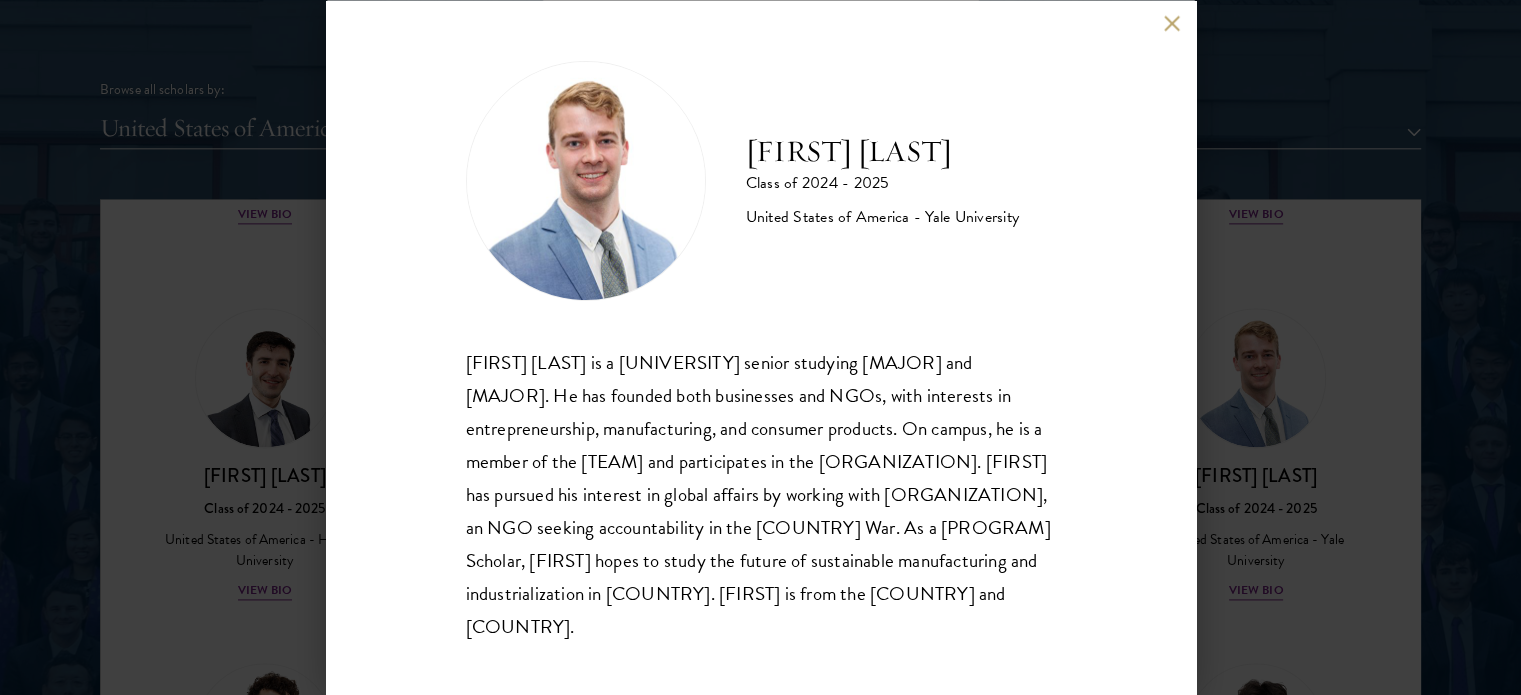 click on "[FIRST] [LAST]" at bounding box center [883, 151] 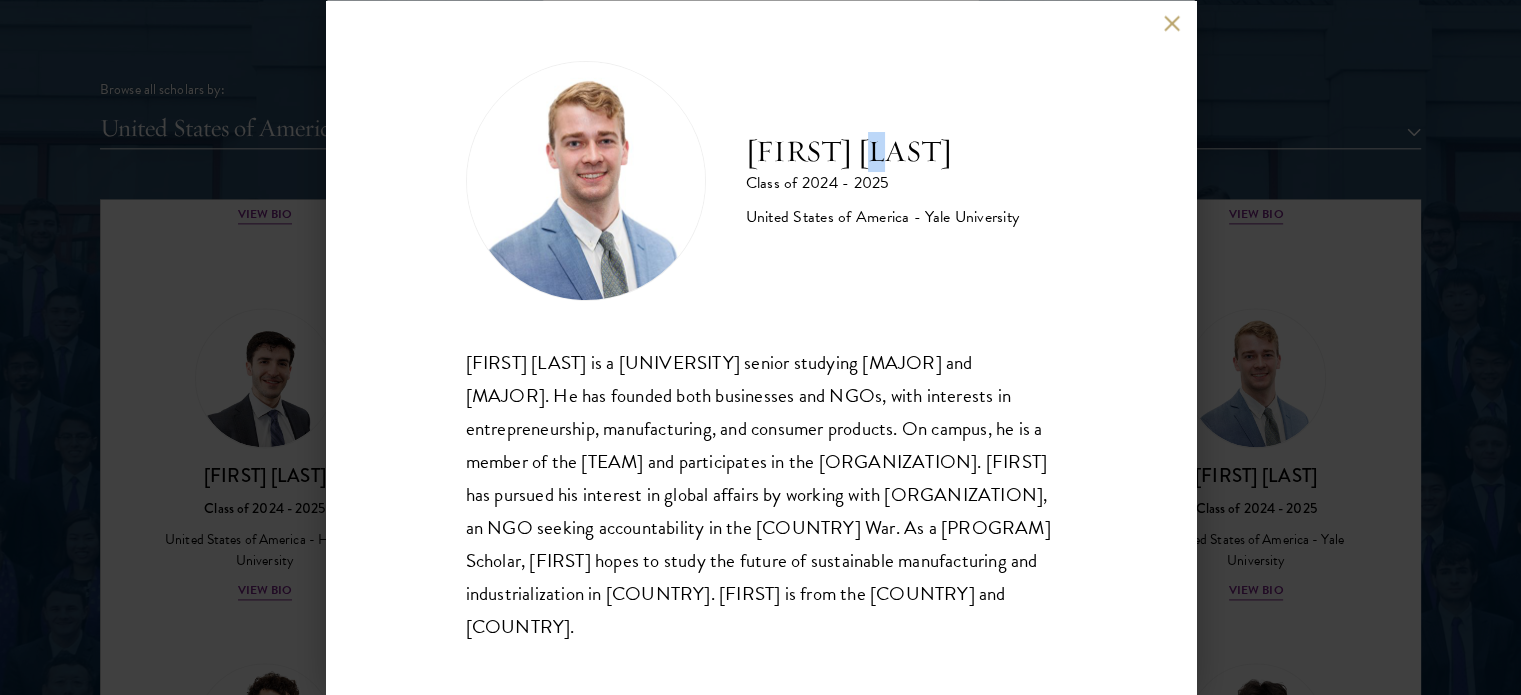 click on "[FIRST] [LAST]" at bounding box center [883, 151] 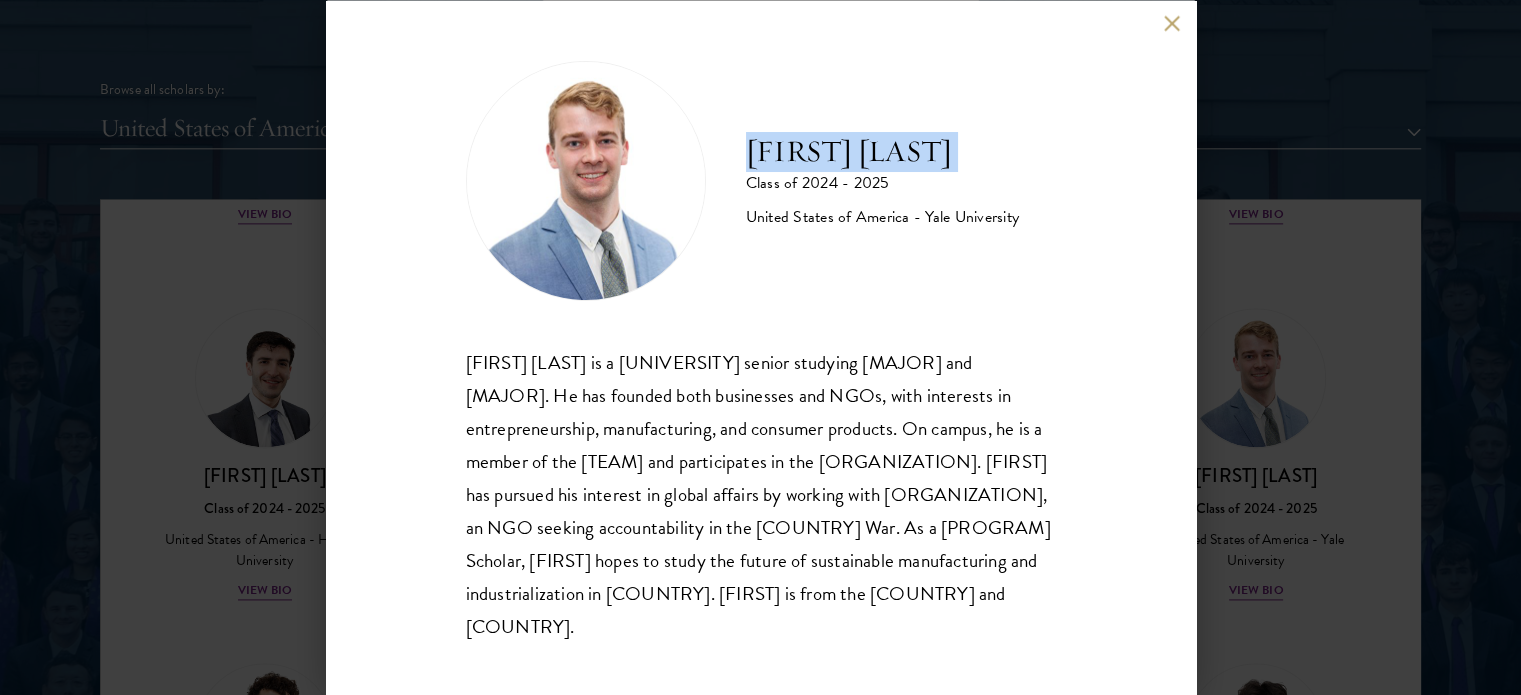 click on "[FIRST] [LAST]" at bounding box center (883, 151) 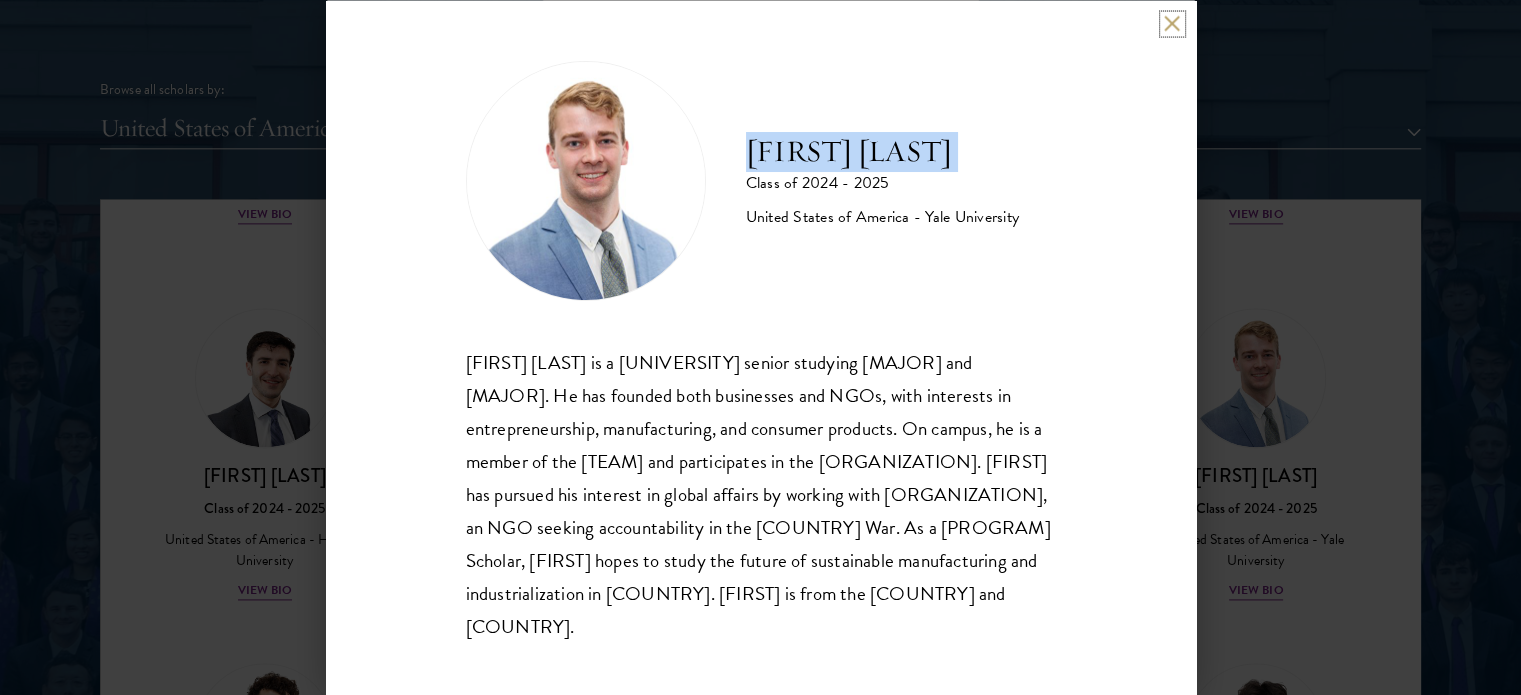 click at bounding box center [1172, 23] 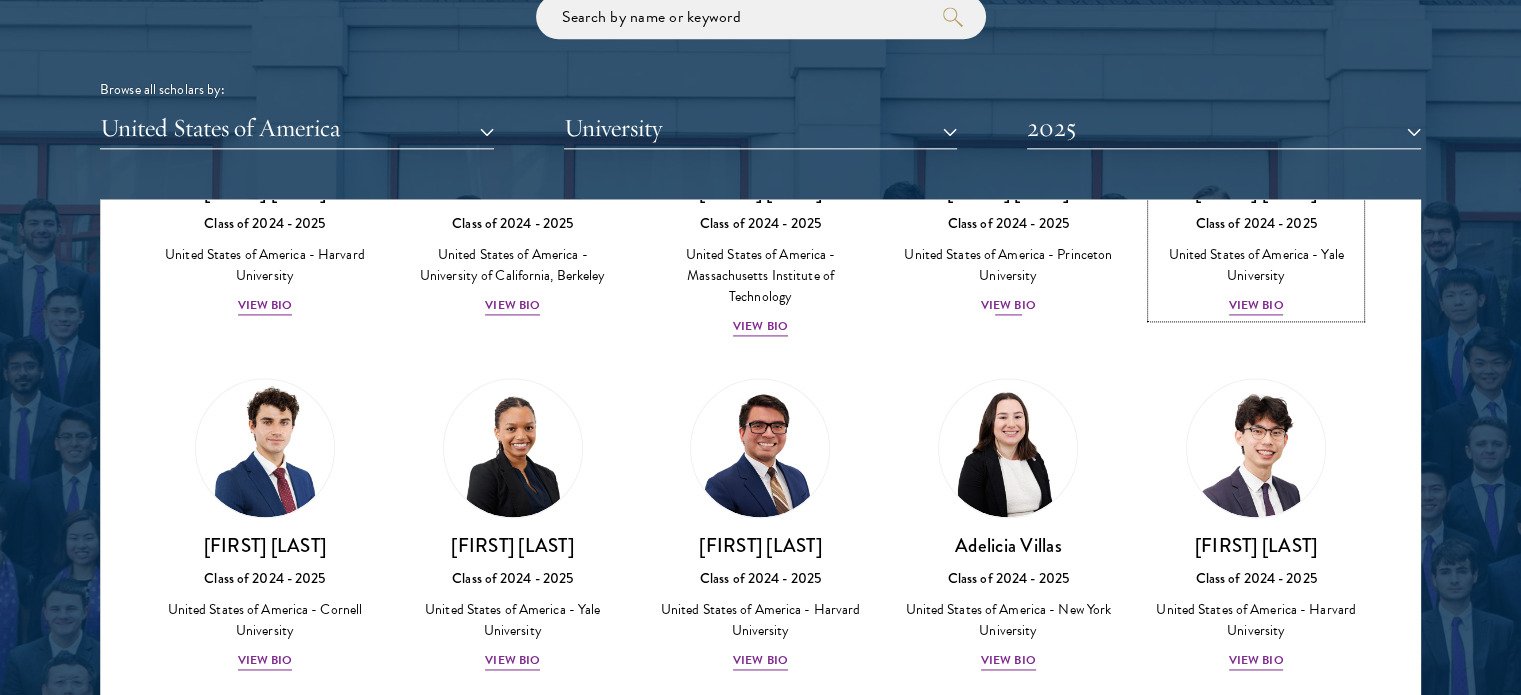 scroll, scrollTop: 3058, scrollLeft: 0, axis: vertical 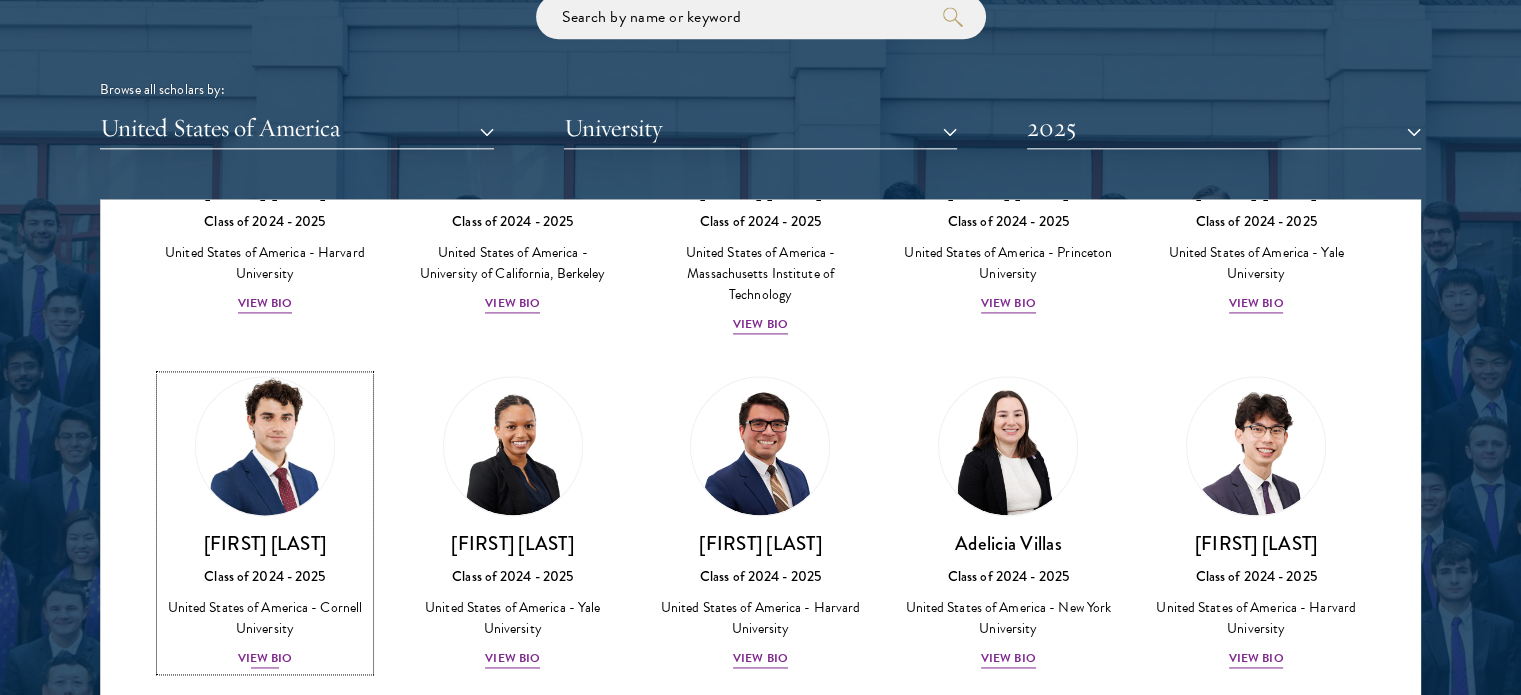 click at bounding box center [265, 446] 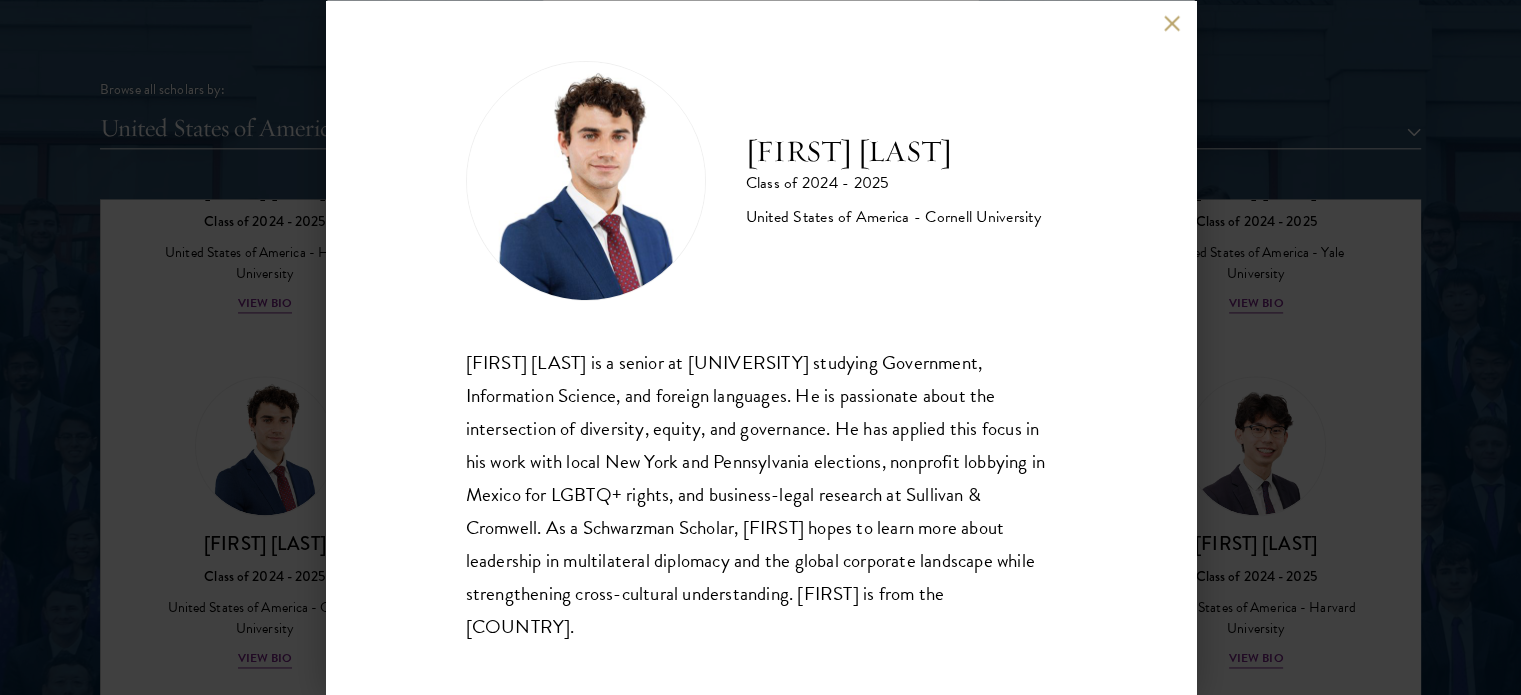 click on "[FIRST] [LAST]" at bounding box center [893, 151] 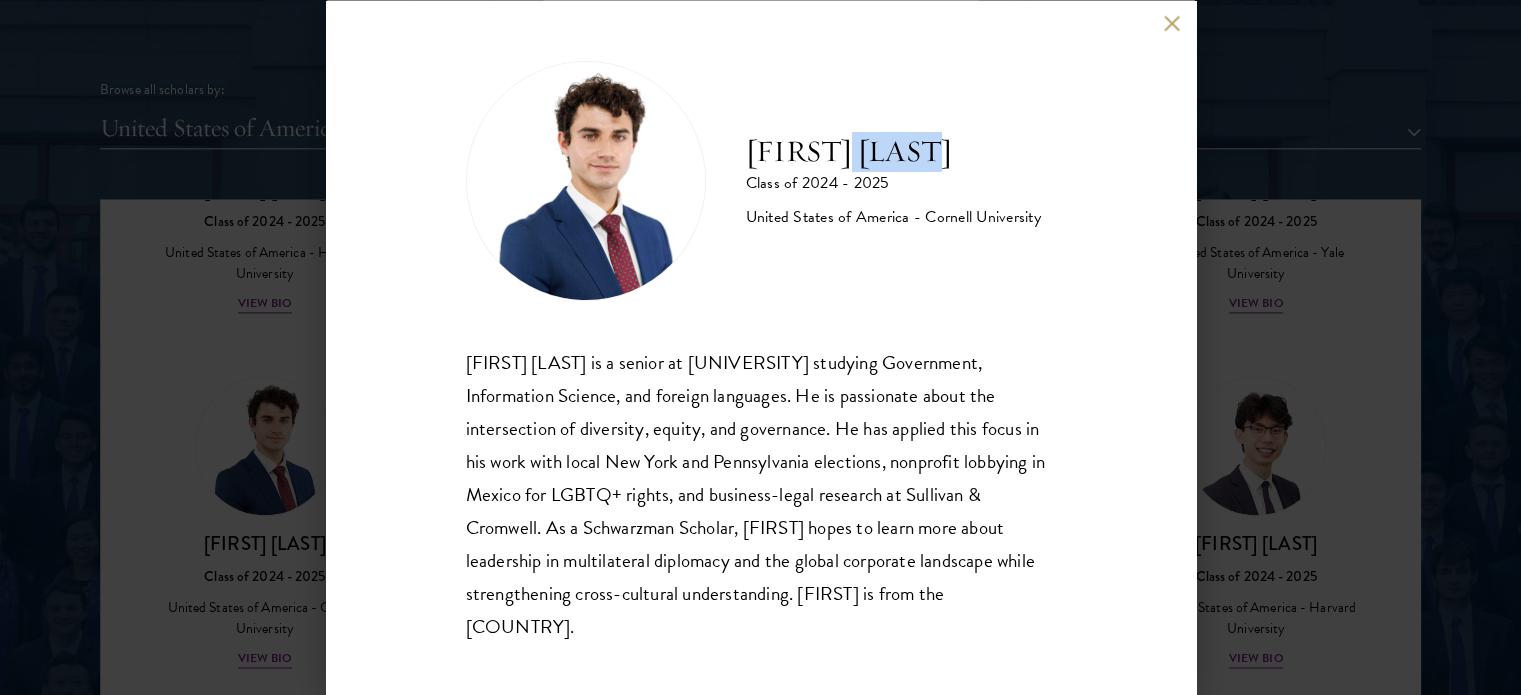 click on "[FIRST] [LAST]" at bounding box center (893, 151) 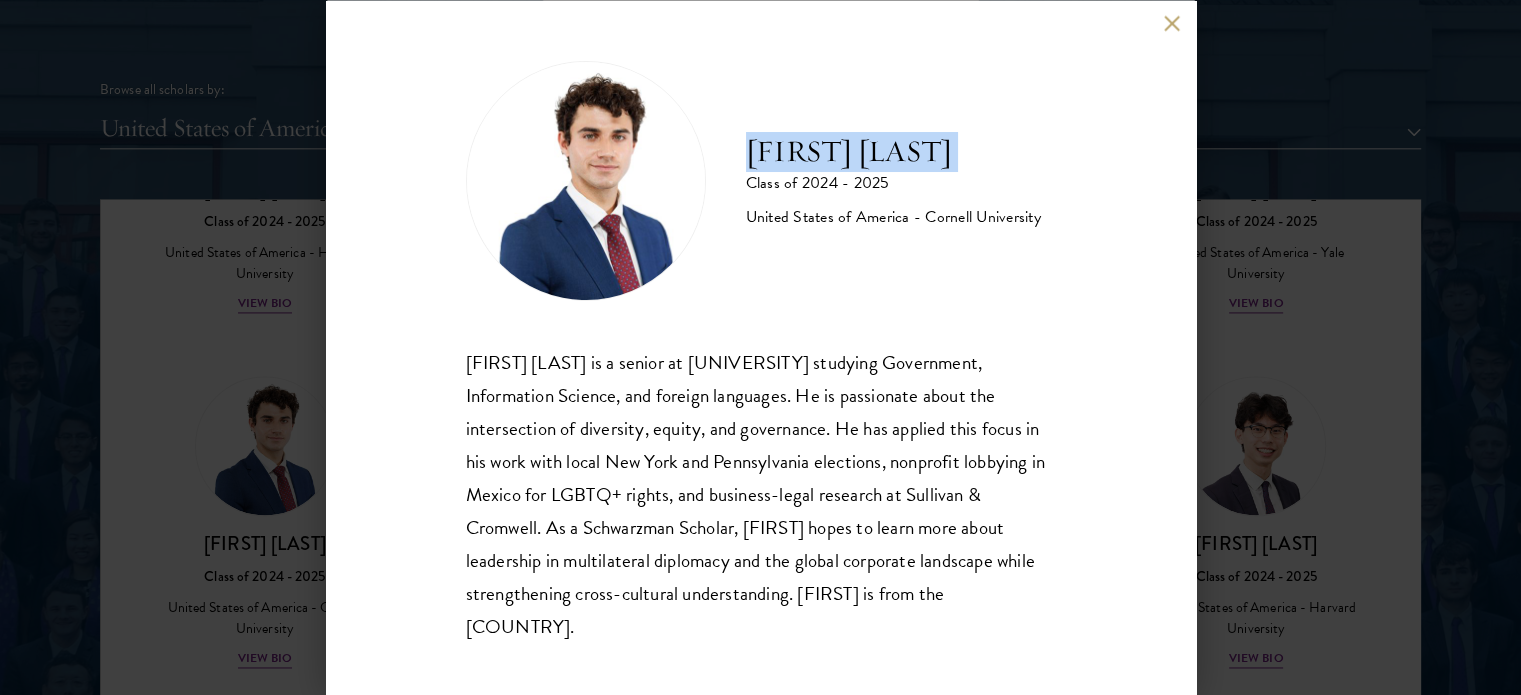 click on "[FIRST] [LAST]" at bounding box center (893, 151) 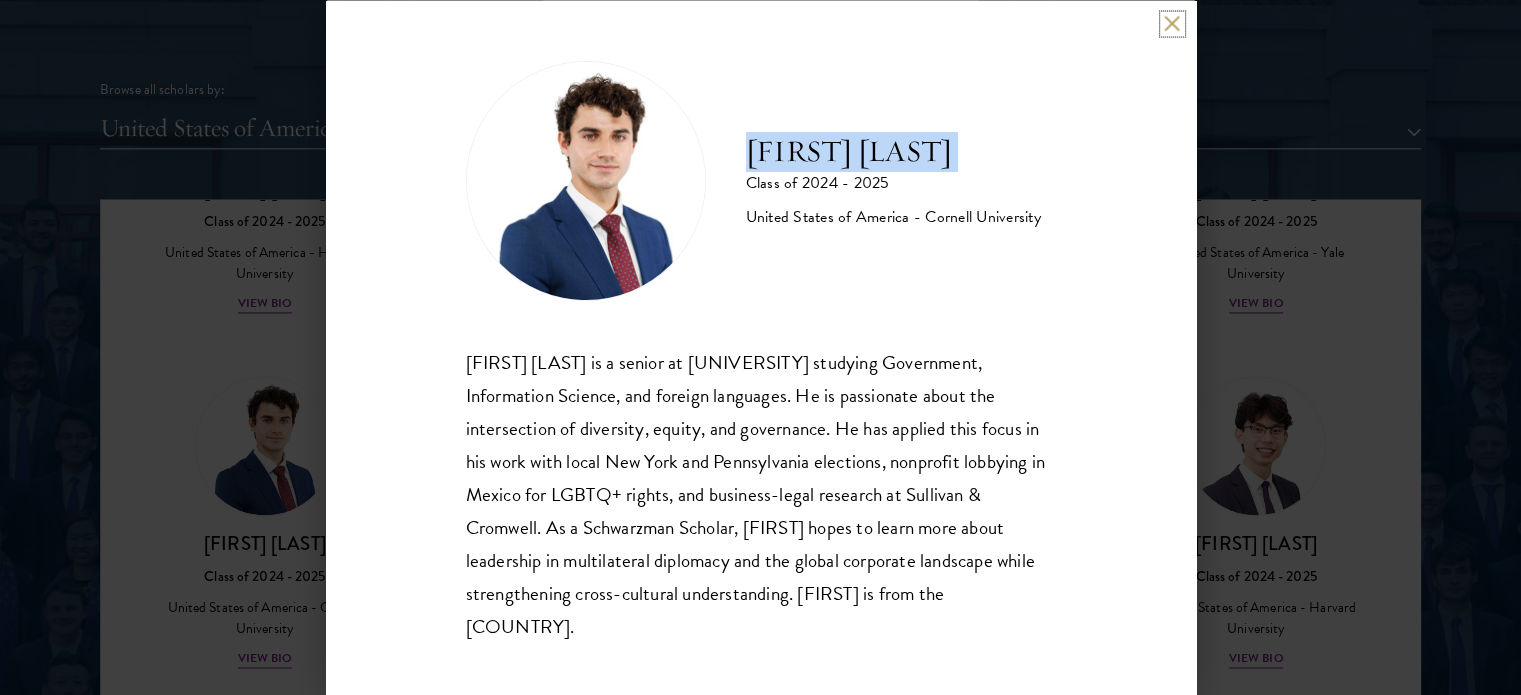 click at bounding box center [1172, 23] 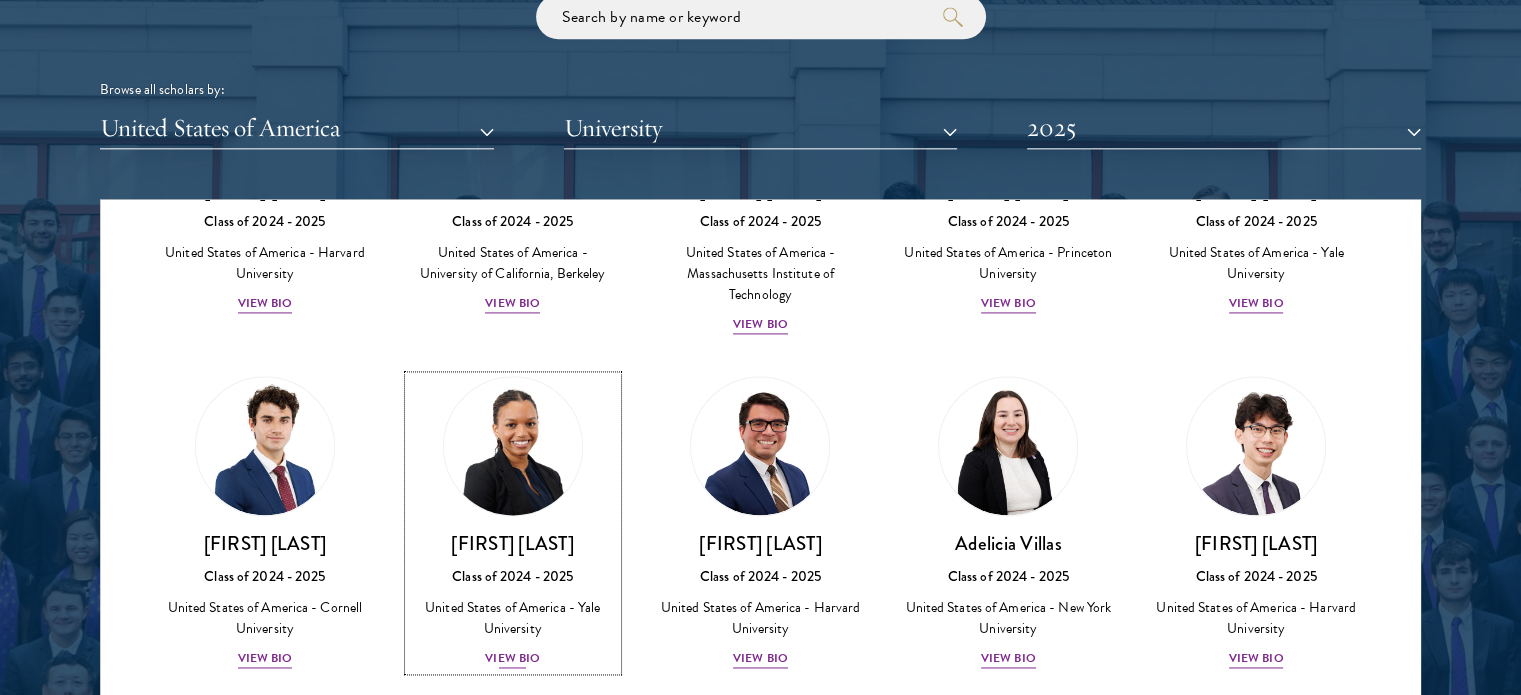 click on "[FIRST] [LAST]" at bounding box center (513, 543) 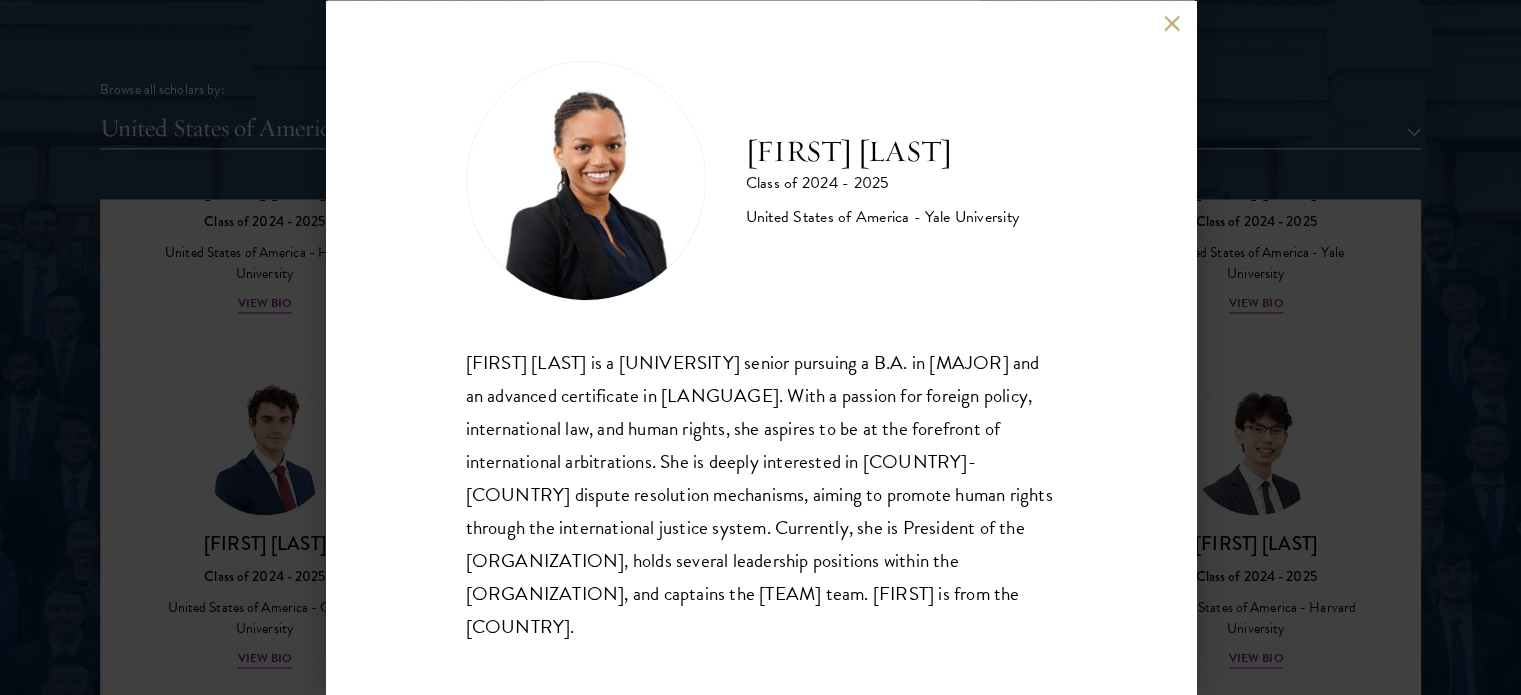 click on "[FIRST] [LAST]" at bounding box center (883, 151) 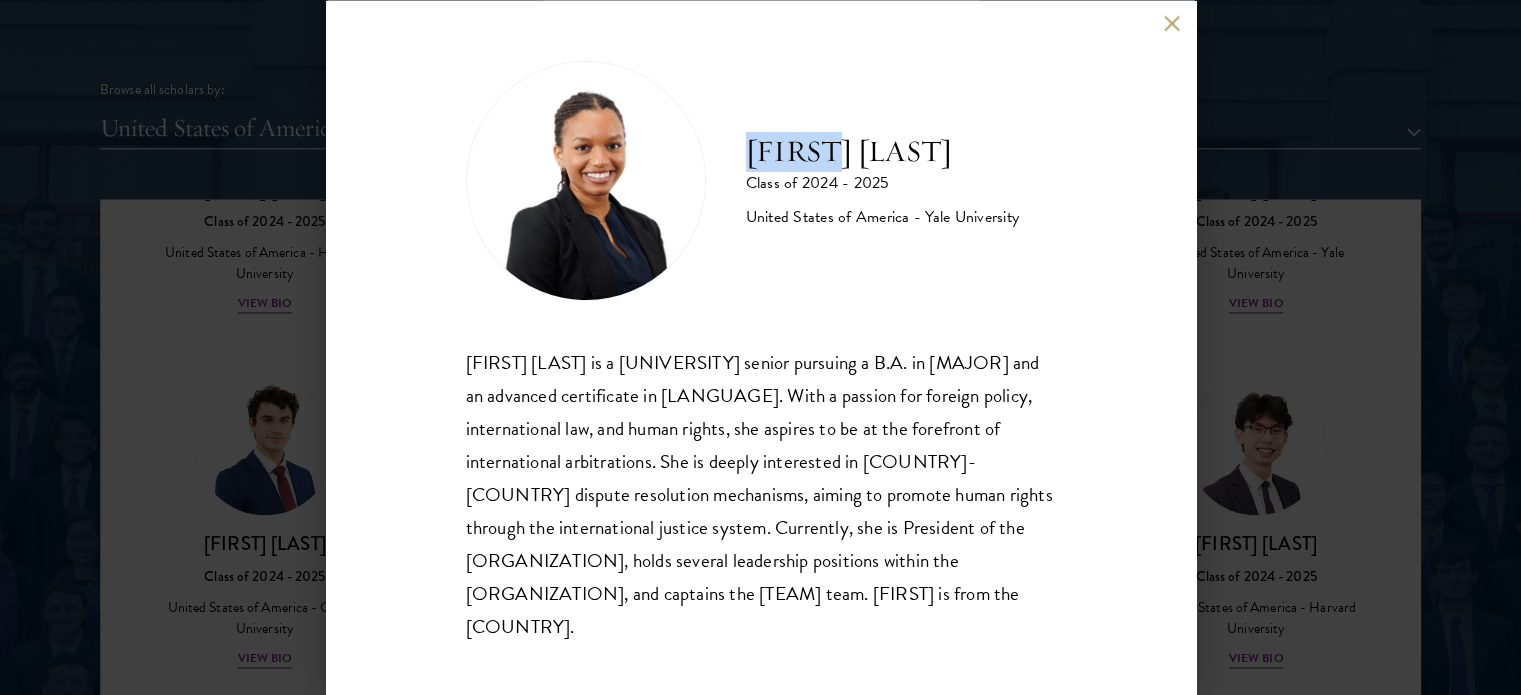 click on "[FIRST] [LAST]" at bounding box center [883, 151] 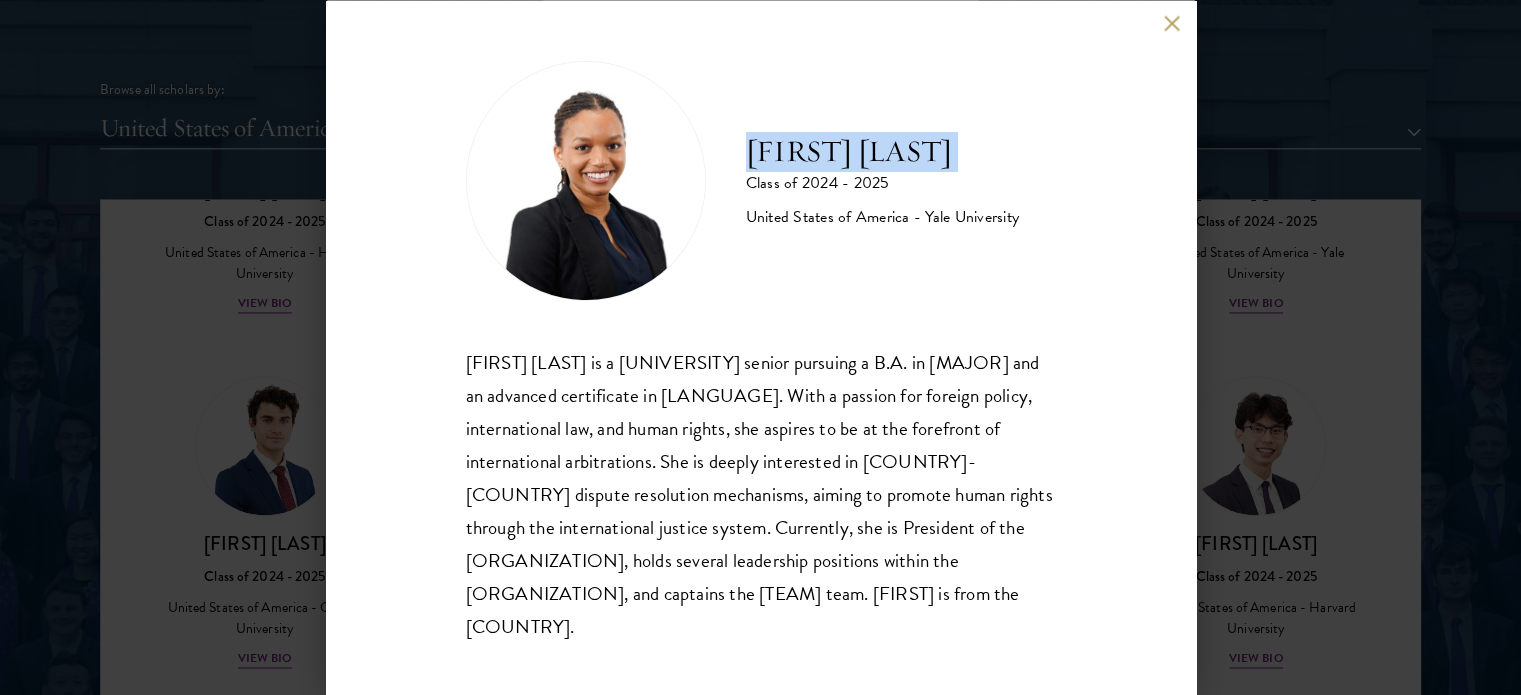 click on "[FIRST] [LAST]" at bounding box center [883, 151] 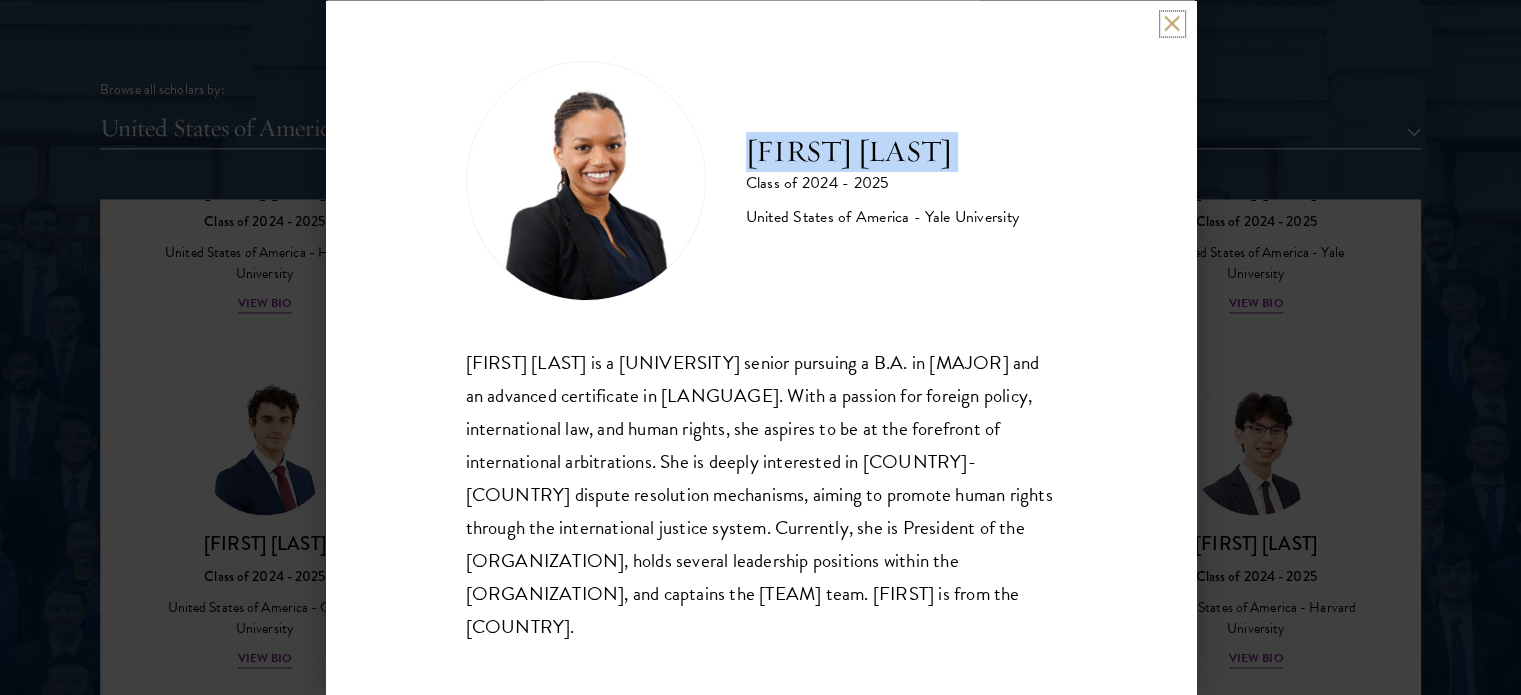 click at bounding box center (1172, 23) 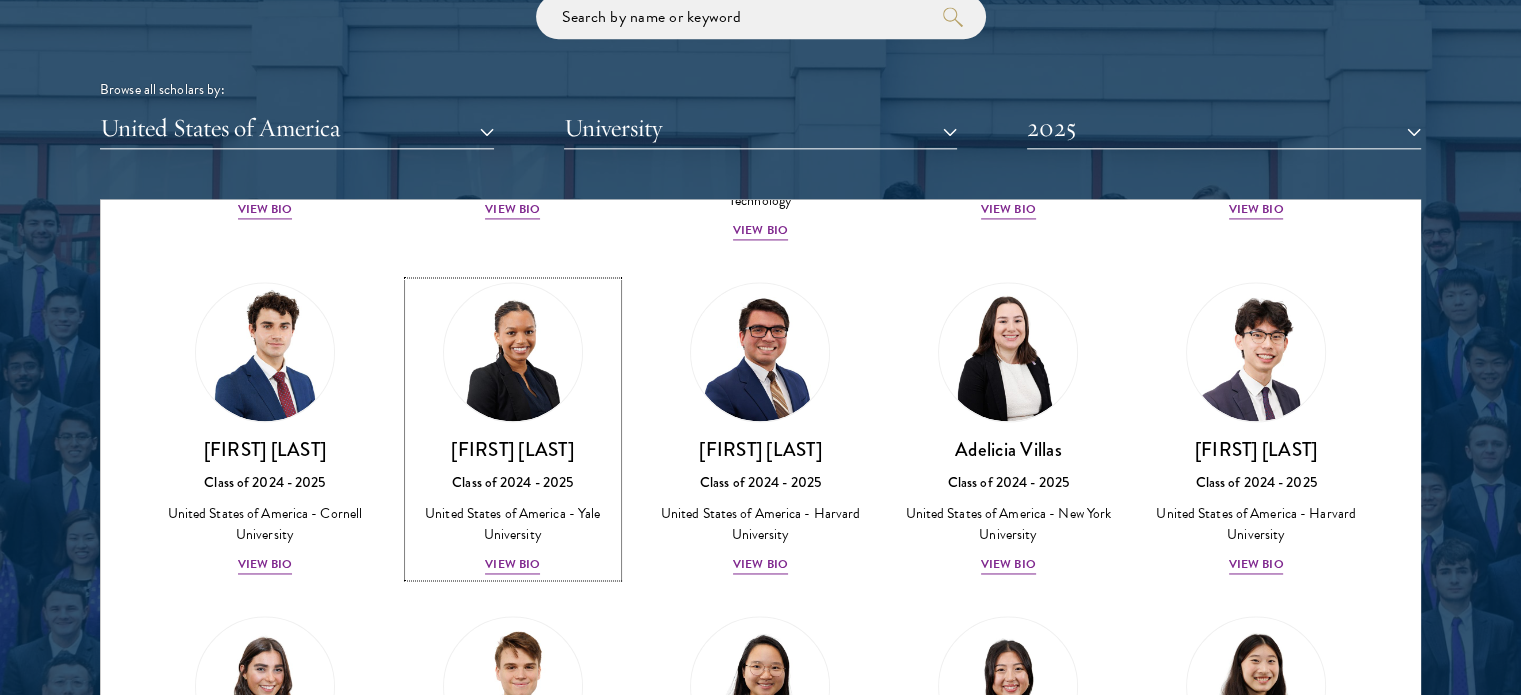 scroll, scrollTop: 3160, scrollLeft: 0, axis: vertical 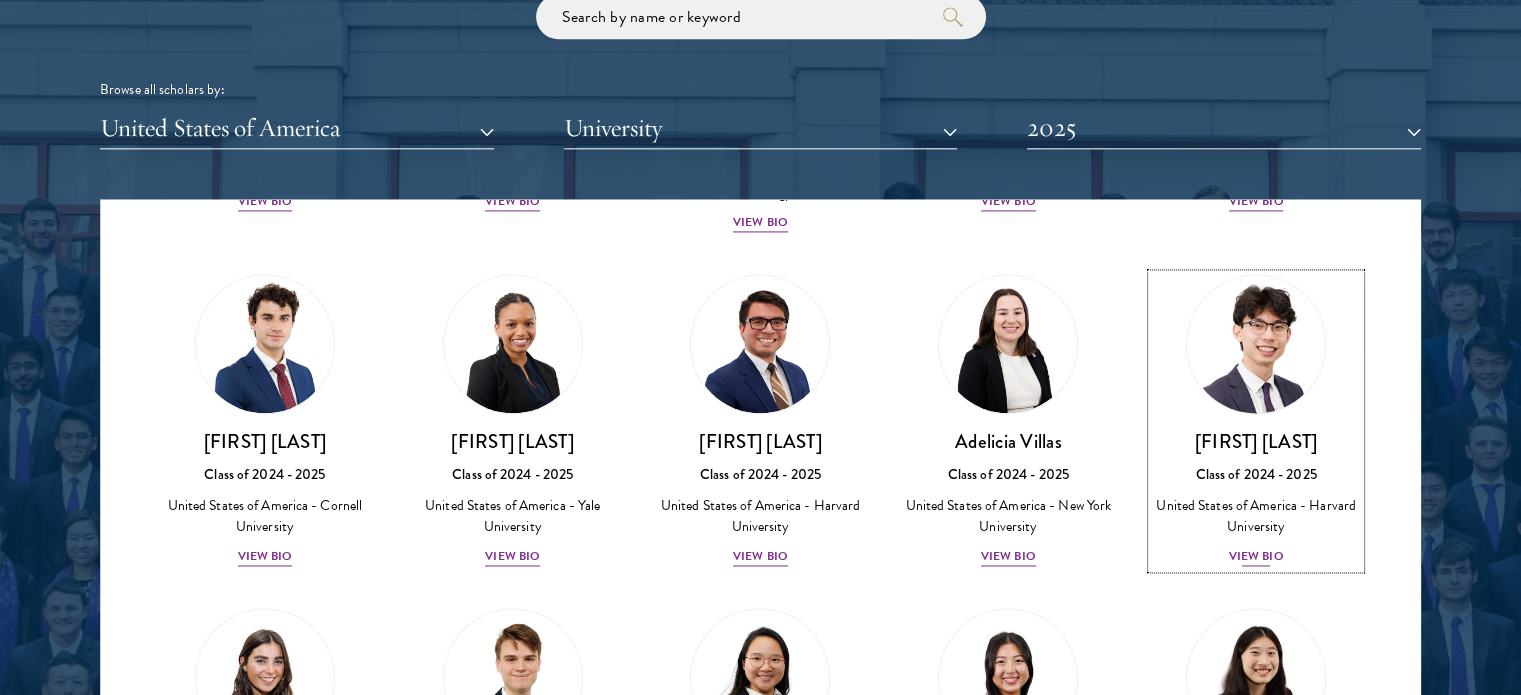click on "Class of 2024 - 2025" at bounding box center [1256, 474] 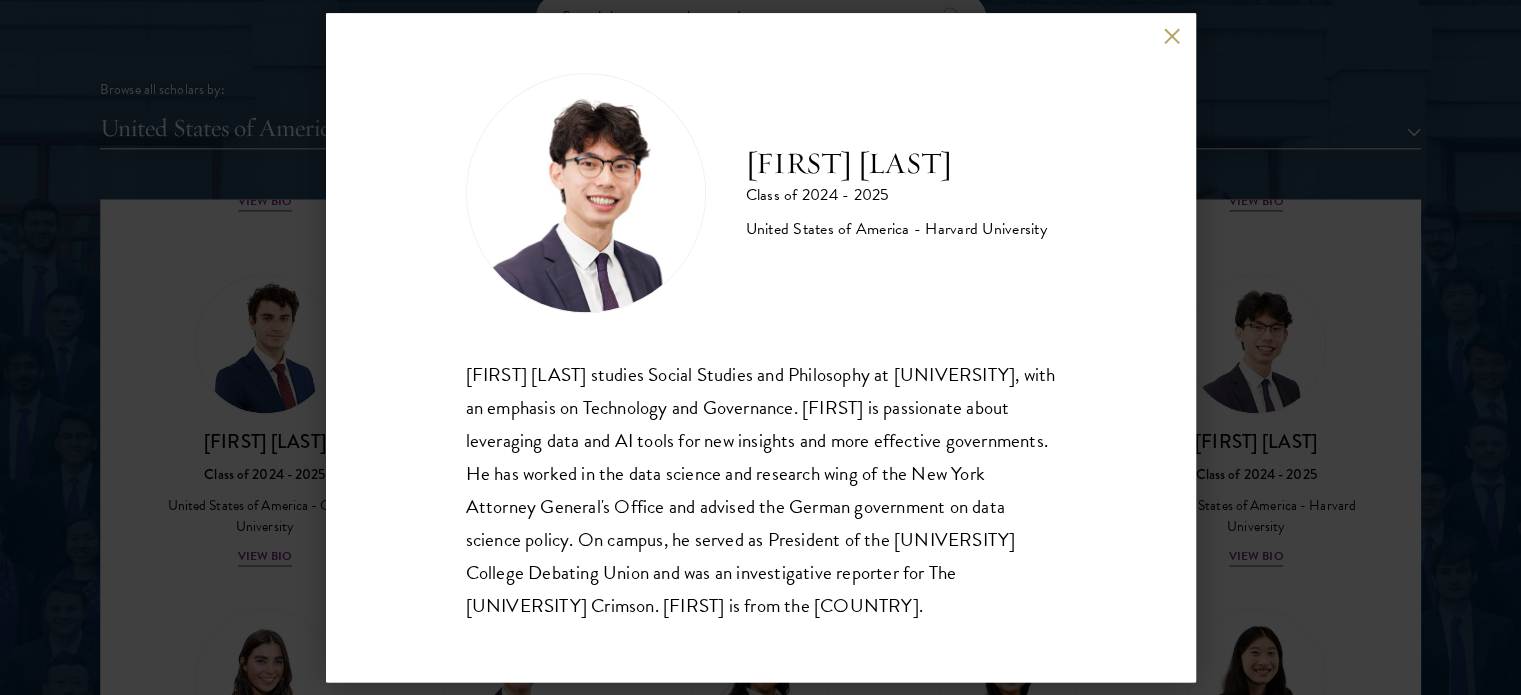 click on "[FIRST] [LAST]
Class of 2024 - 2025
United States of America - [UNIVERSITY]" at bounding box center [761, 193] 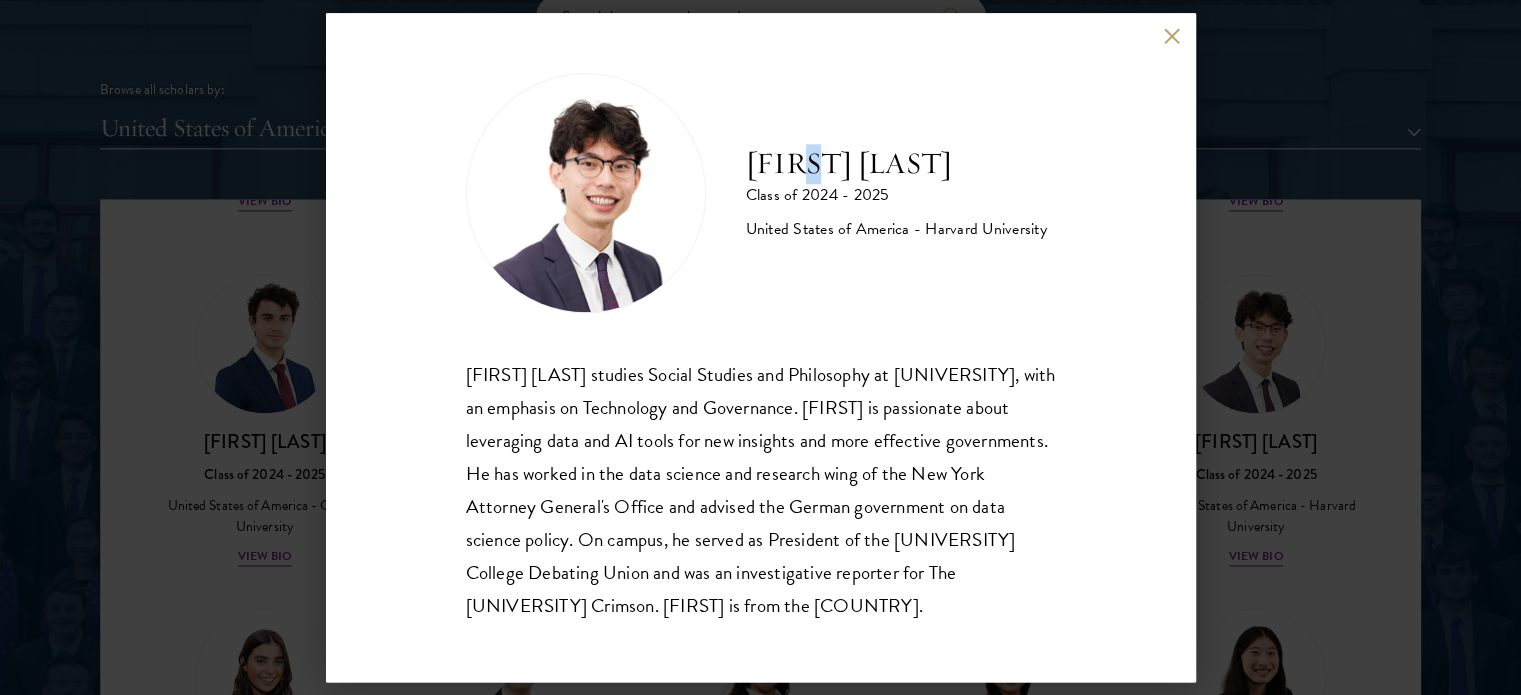 click on "[FIRST] [LAST]
Class of 2024 - 2025
United States of America - [UNIVERSITY]" at bounding box center (761, 193) 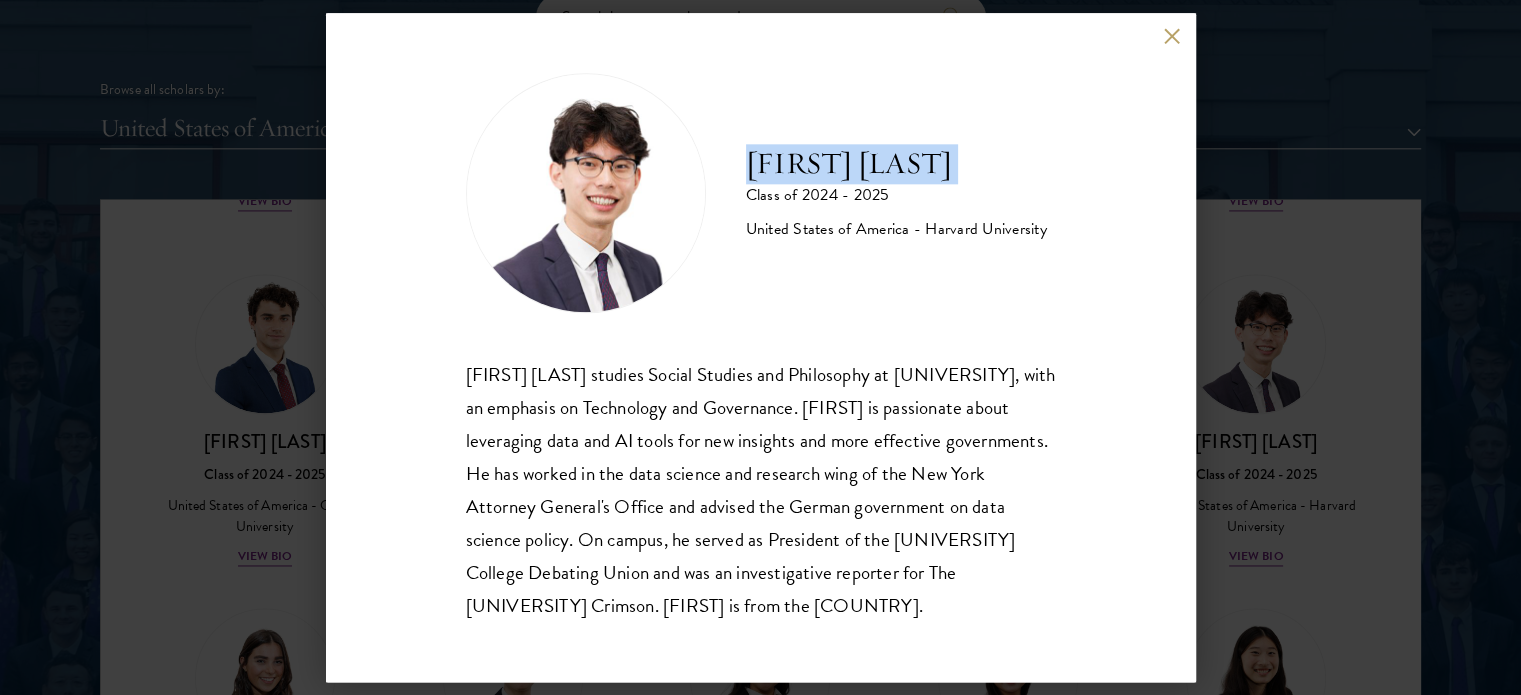click on "[FIRST] [LAST]
Class of 2024 - 2025
United States of America - [UNIVERSITY]" at bounding box center (761, 193) 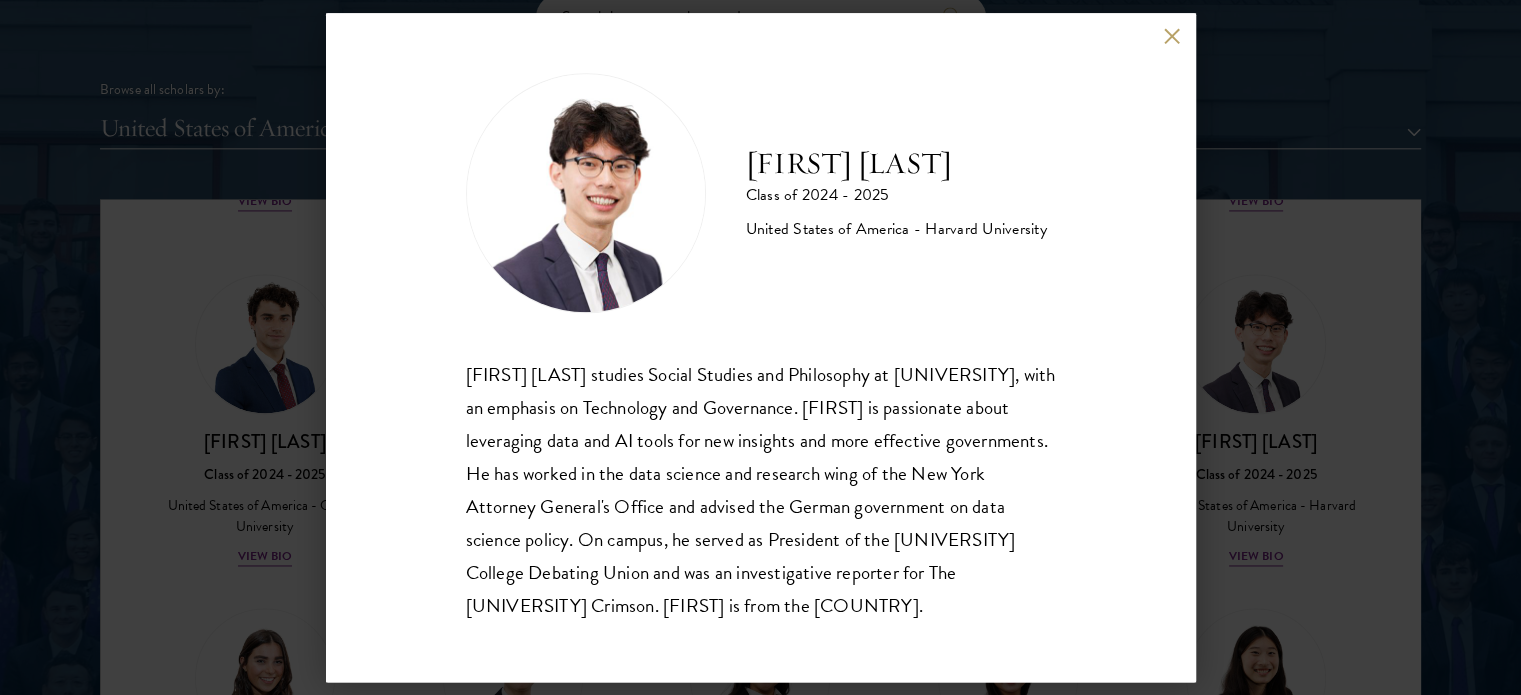 click on "[FIRST] [LAST]
Class of 2024 - 2025
[COUNTRY] - [UNIVERSITY]
[FIRST] [LAST] studies Social Studies and Philosophy at [UNIVERSITY], with an emphasis on Technology and Governance. [FIRST] is passionate about leveraging data and AI tools for new insights and more effective governments. He has worked in the data science and research wing of the New York Attorney General's Office and advised the German government on data science policy. On campus, he served as President of the [UNIVERSITY] College Debating Union and was an investigative reporter for The [UNIVERSITY] Crimson. [FIRST] is from the [COUNTRY]." at bounding box center (761, 347) 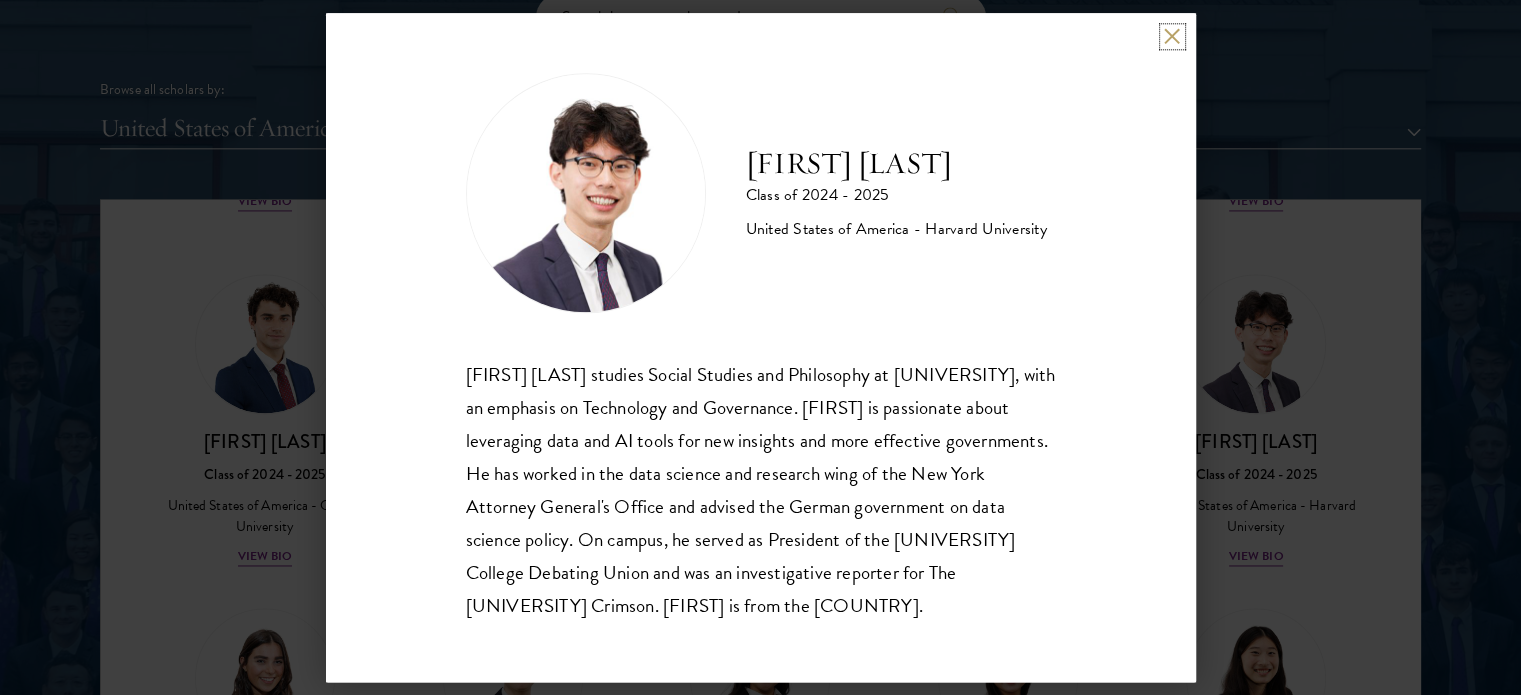 click at bounding box center [1172, 36] 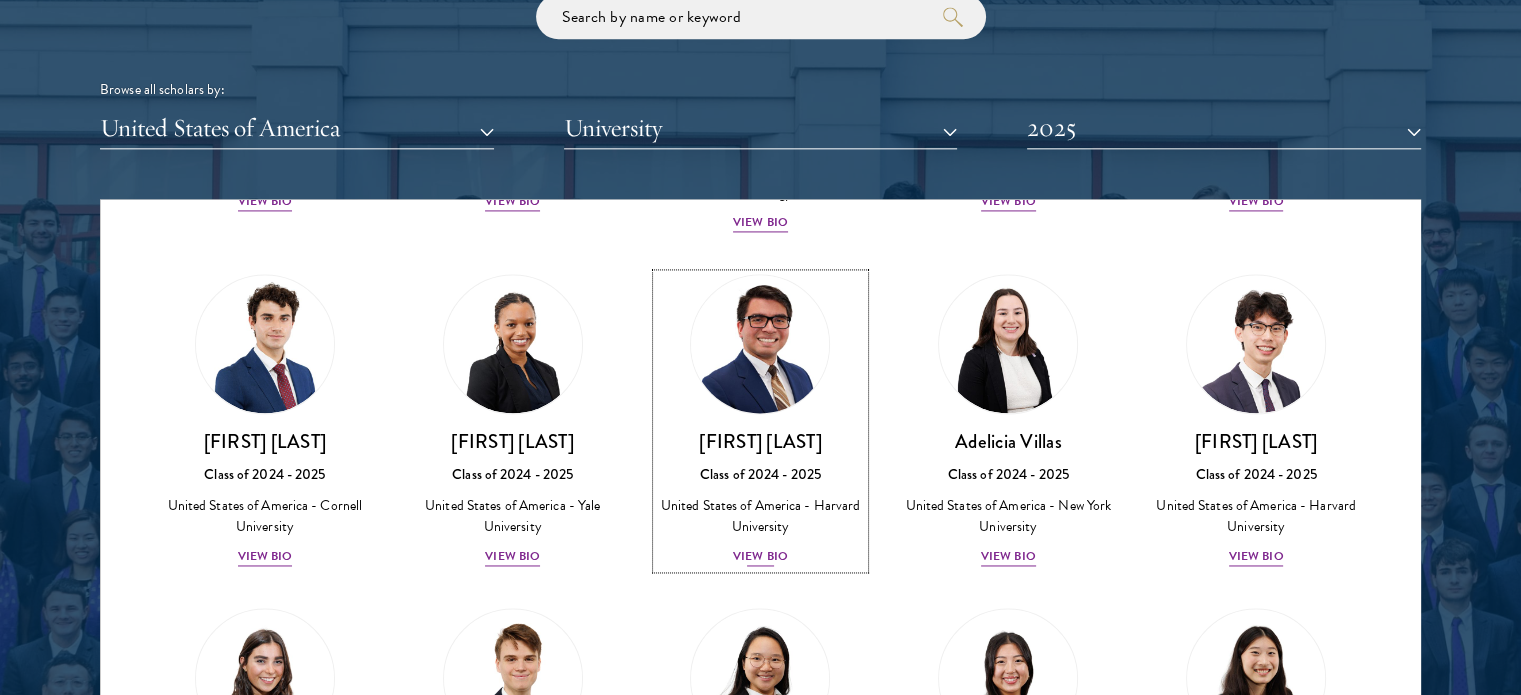 click on "[FIRST] [LAST]
Class of 2024 - 2025
[COUNTRY] - [UNIVERSITY]
View Bio" at bounding box center [761, 421] 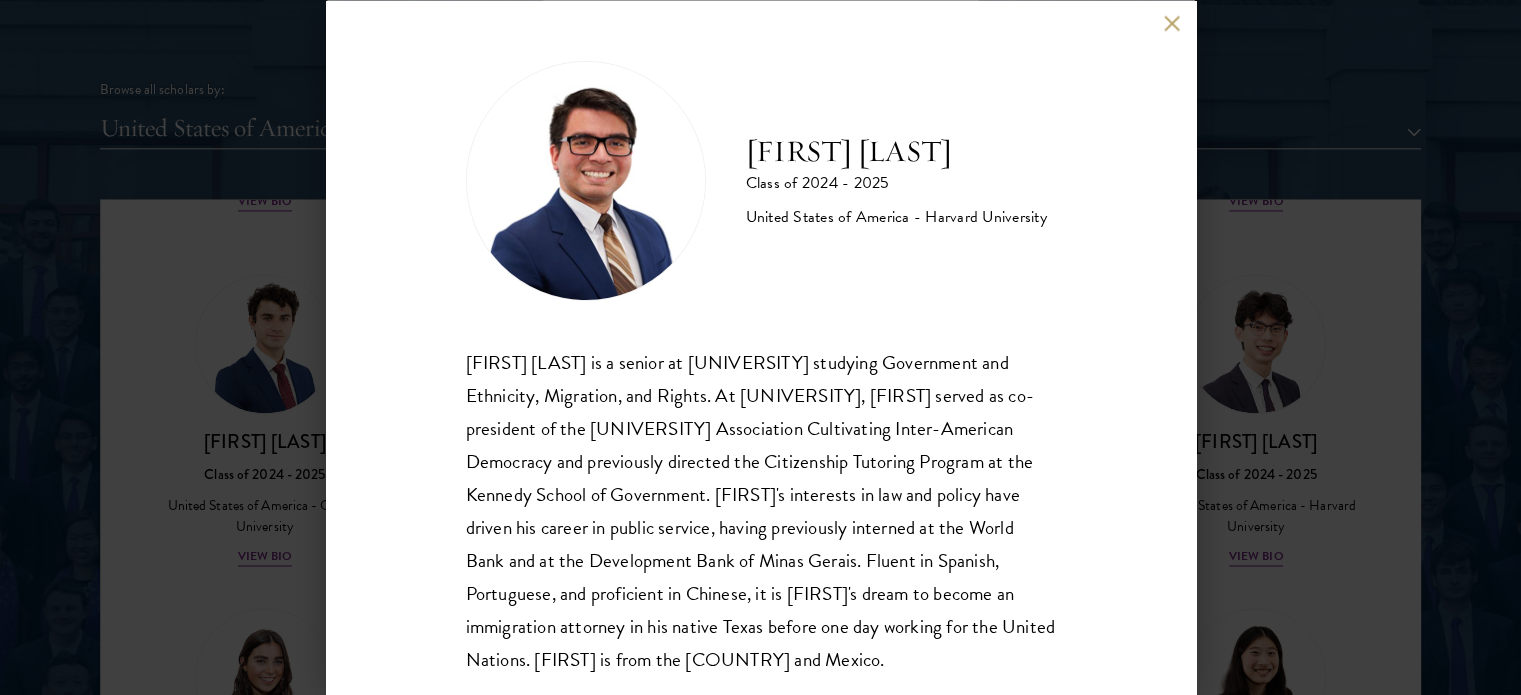 click on "[FIRST] [LAST]" at bounding box center [896, 151] 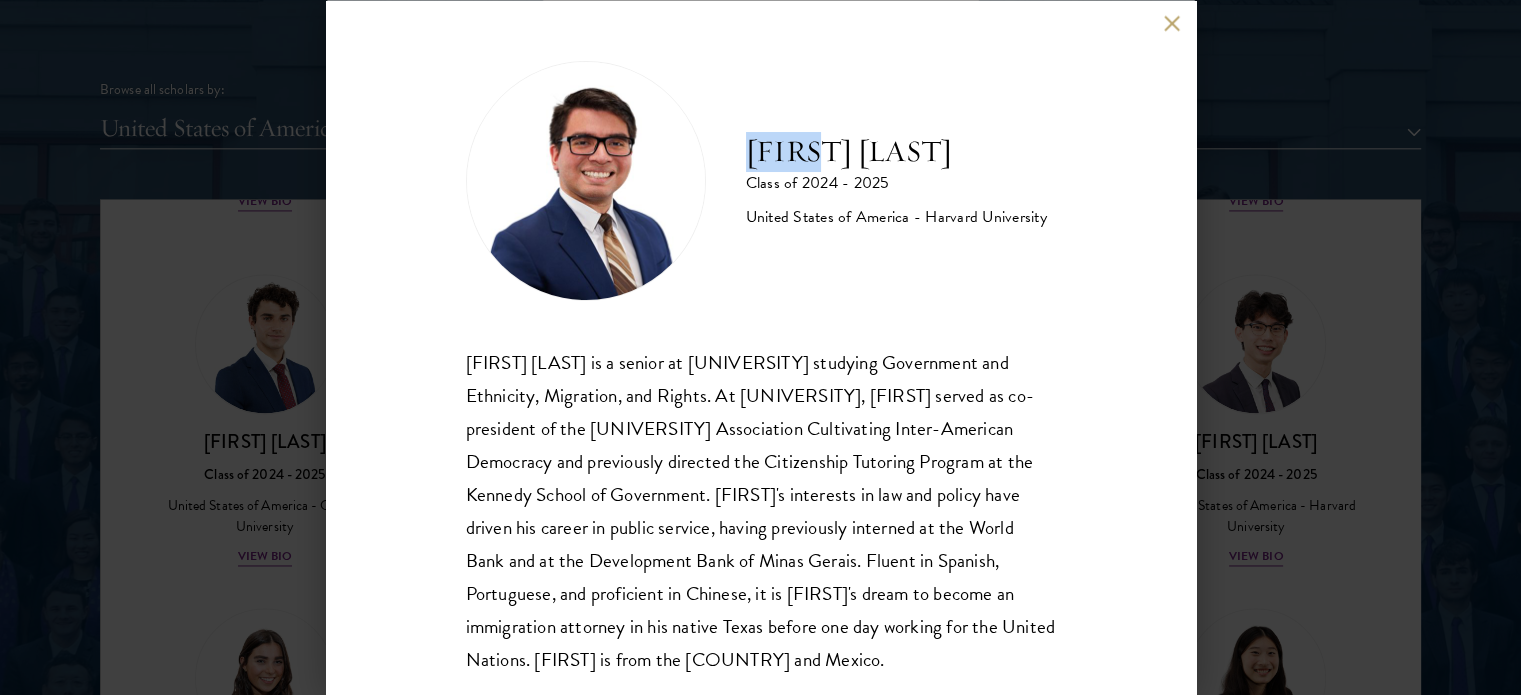 click on "[FIRST] [LAST]" at bounding box center (896, 151) 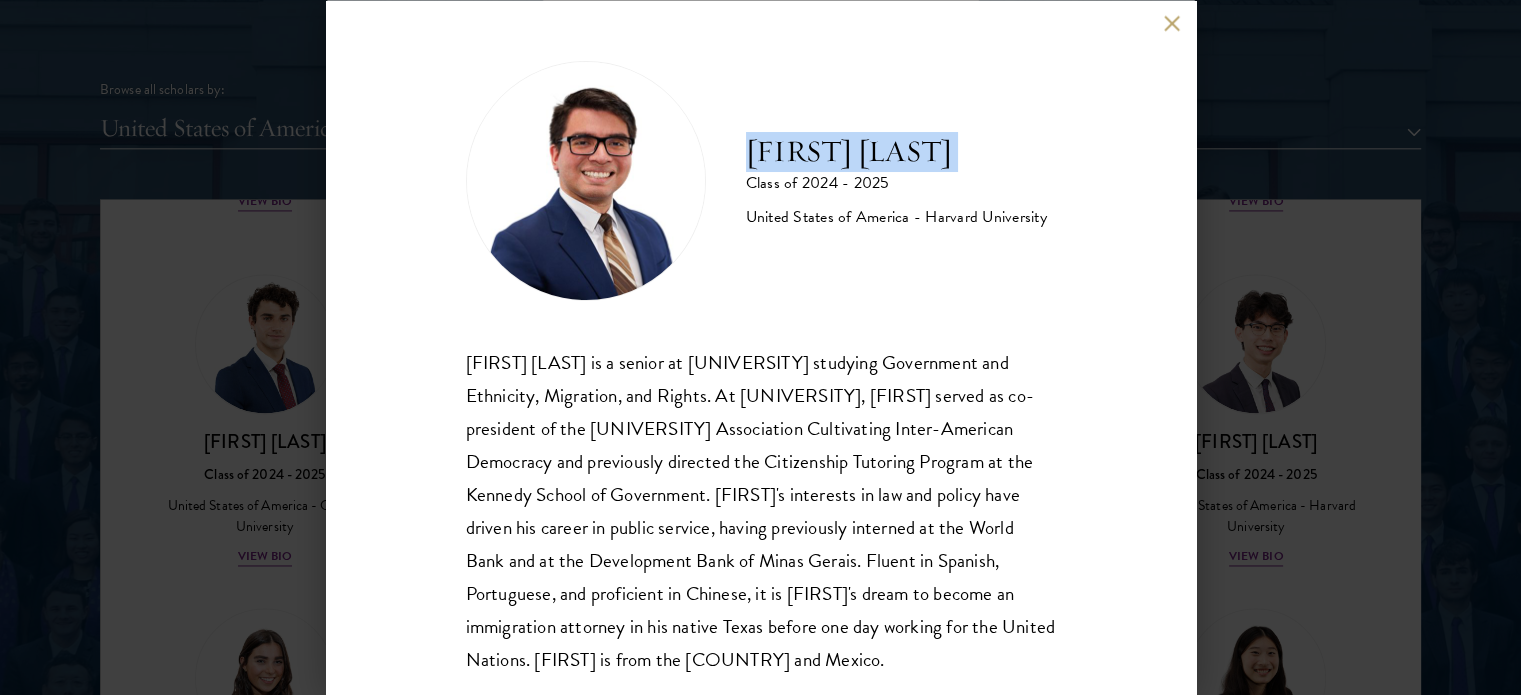 click on "[FIRST] [LAST]" at bounding box center (896, 151) 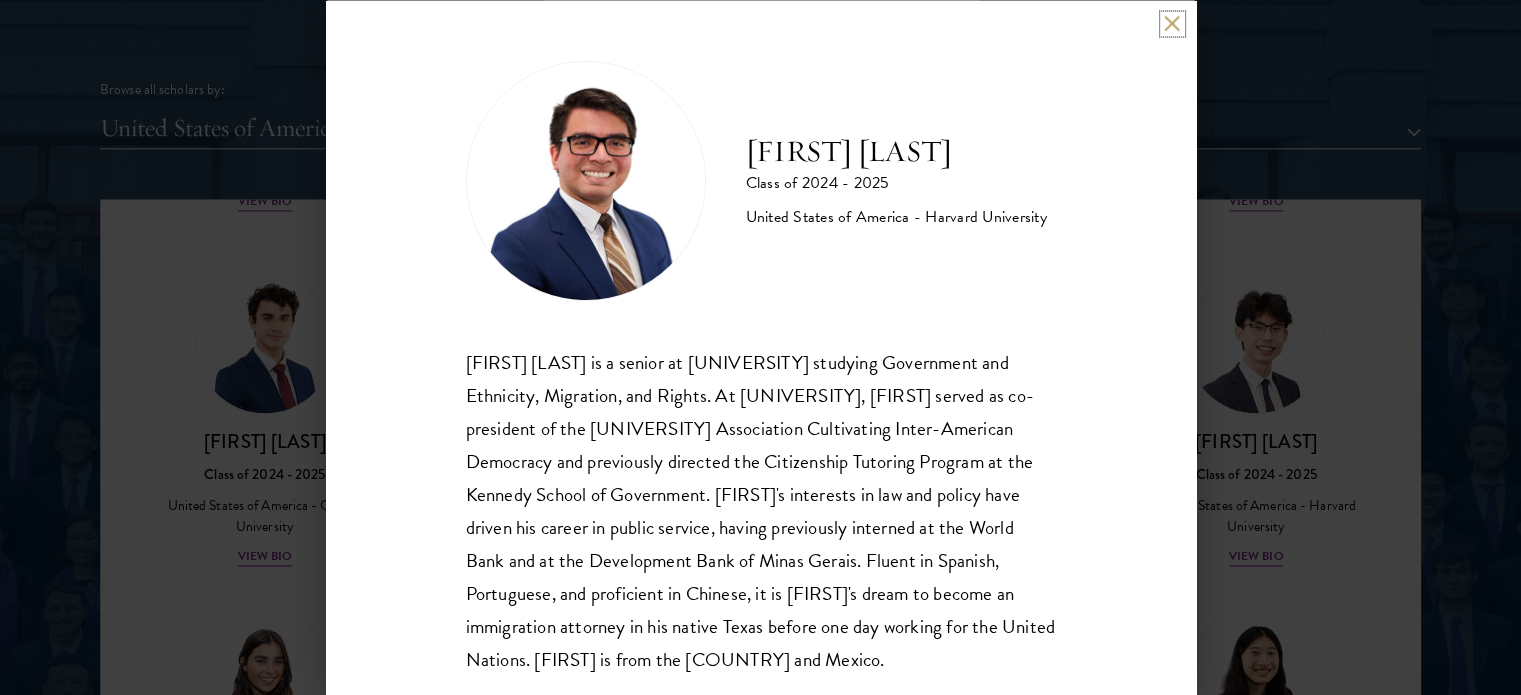 click at bounding box center (1172, 23) 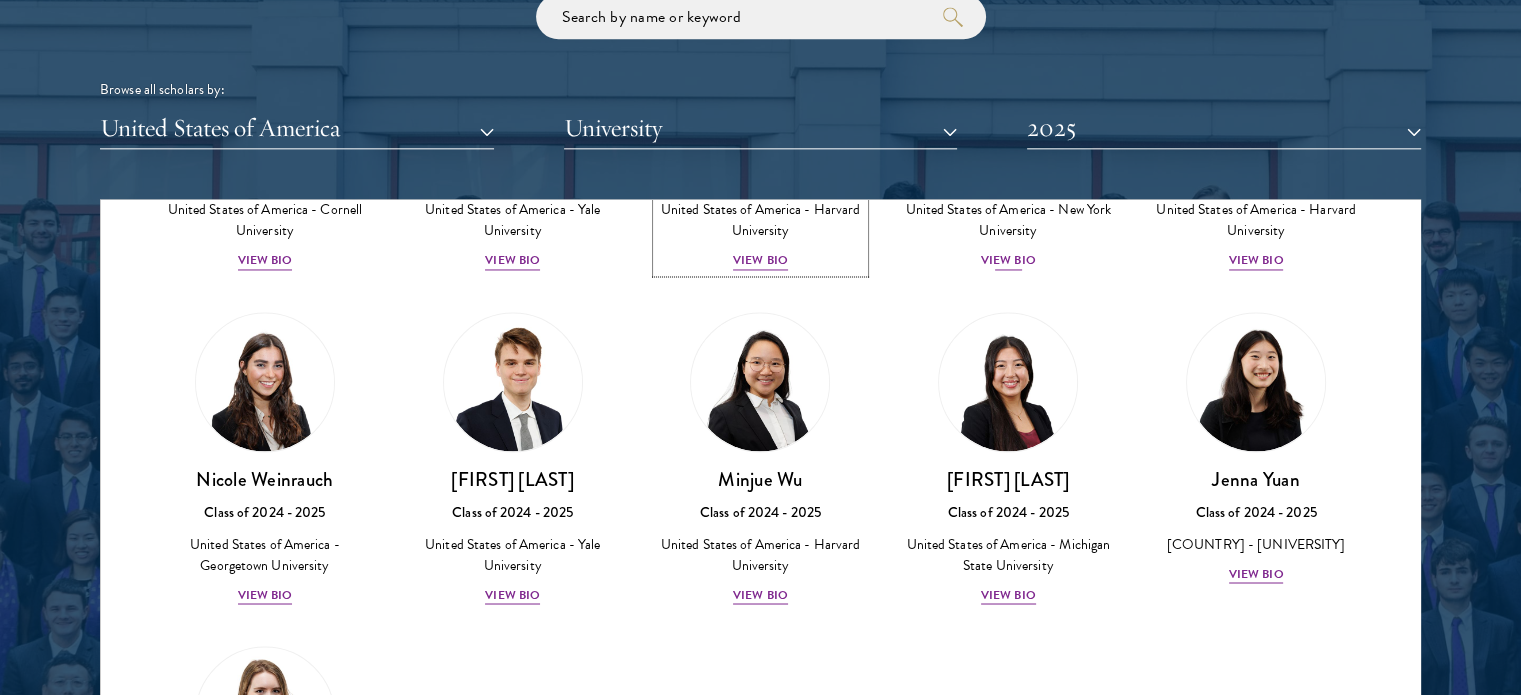 scroll, scrollTop: 3657, scrollLeft: 0, axis: vertical 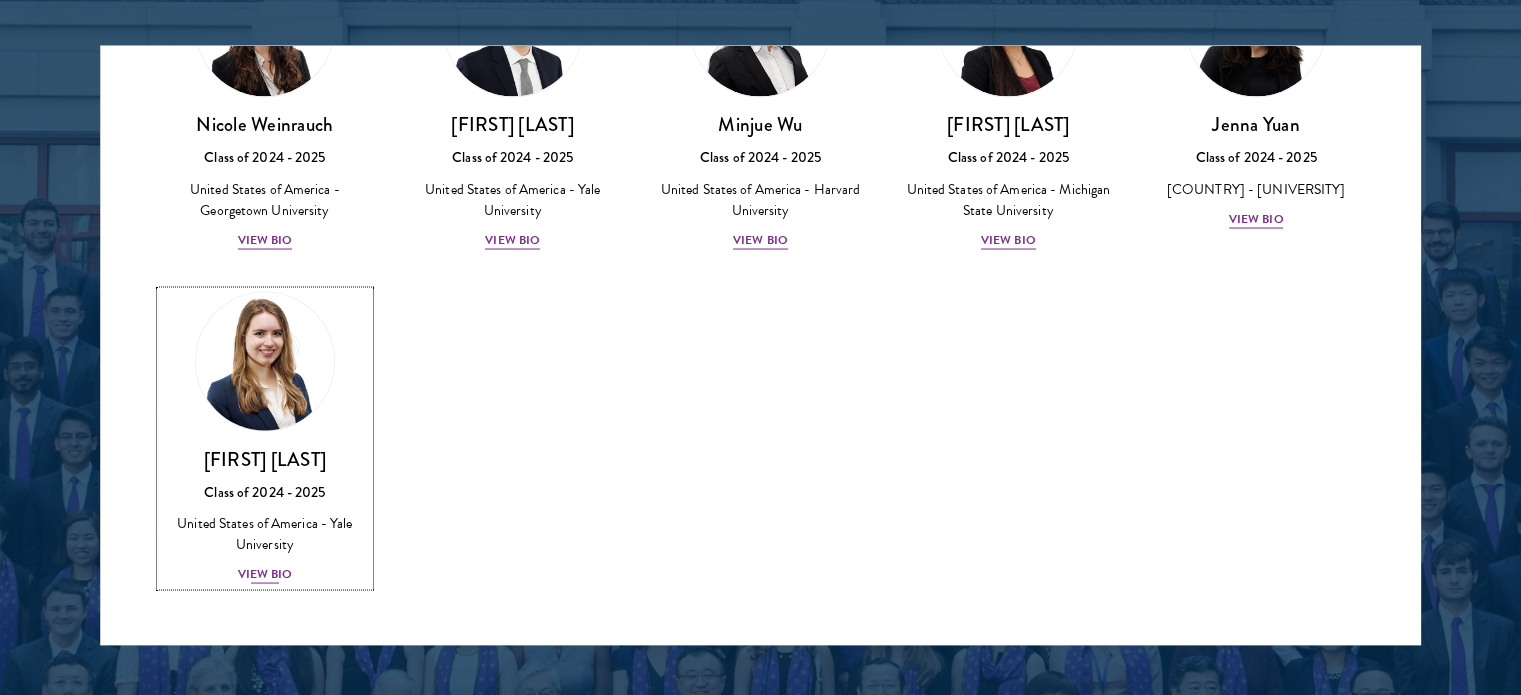 click on "Class of 2024 - 2025" at bounding box center (265, 491) 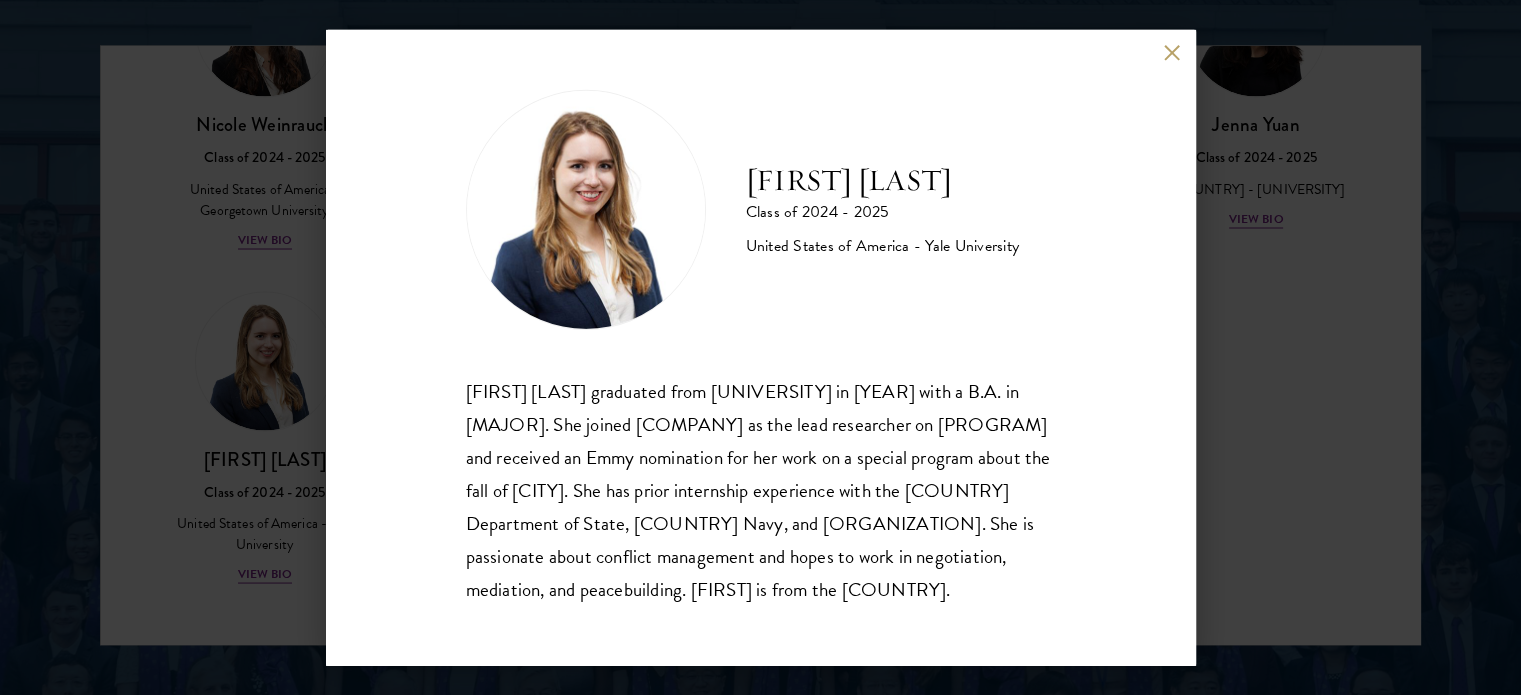 click on "[FIRST] [LAST]" at bounding box center [883, 180] 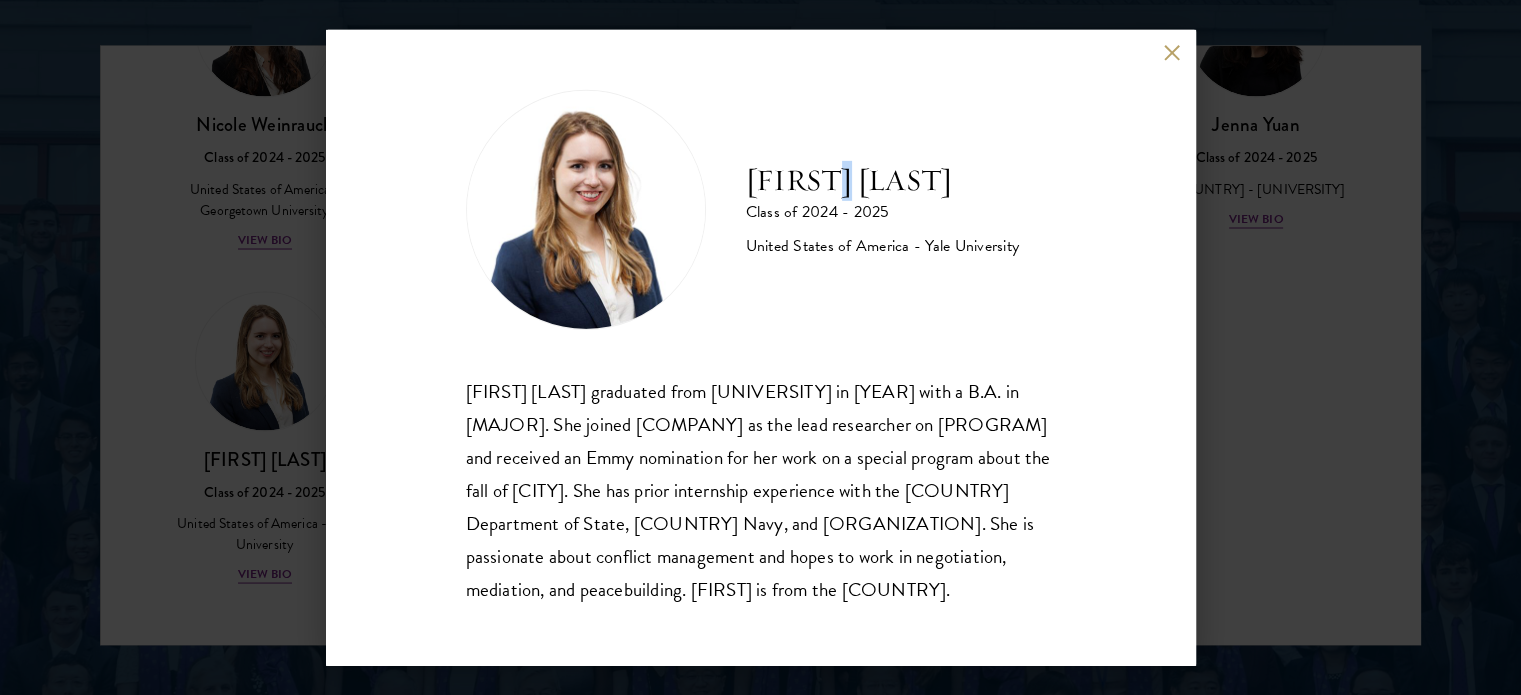 click on "[FIRST] [LAST]" at bounding box center (883, 180) 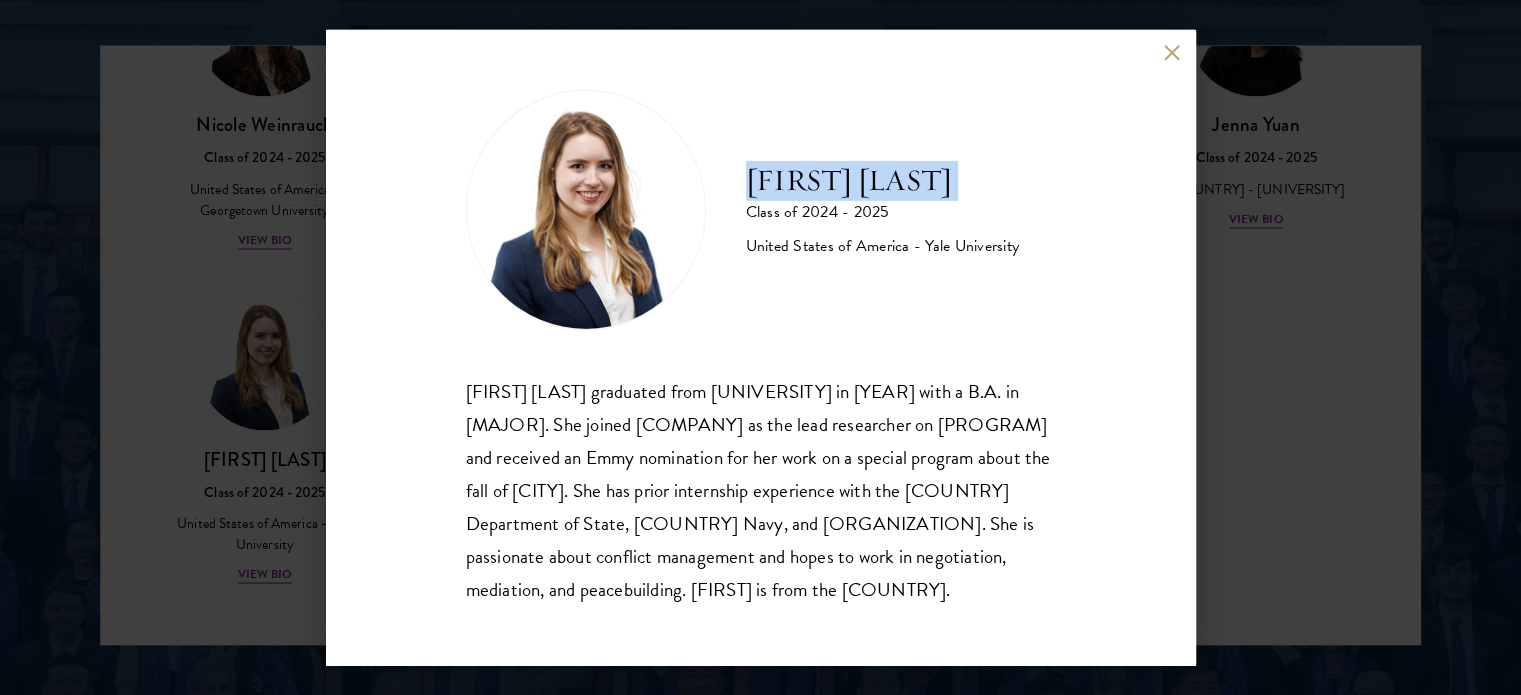 click on "[FIRST] [LAST]" at bounding box center [883, 180] 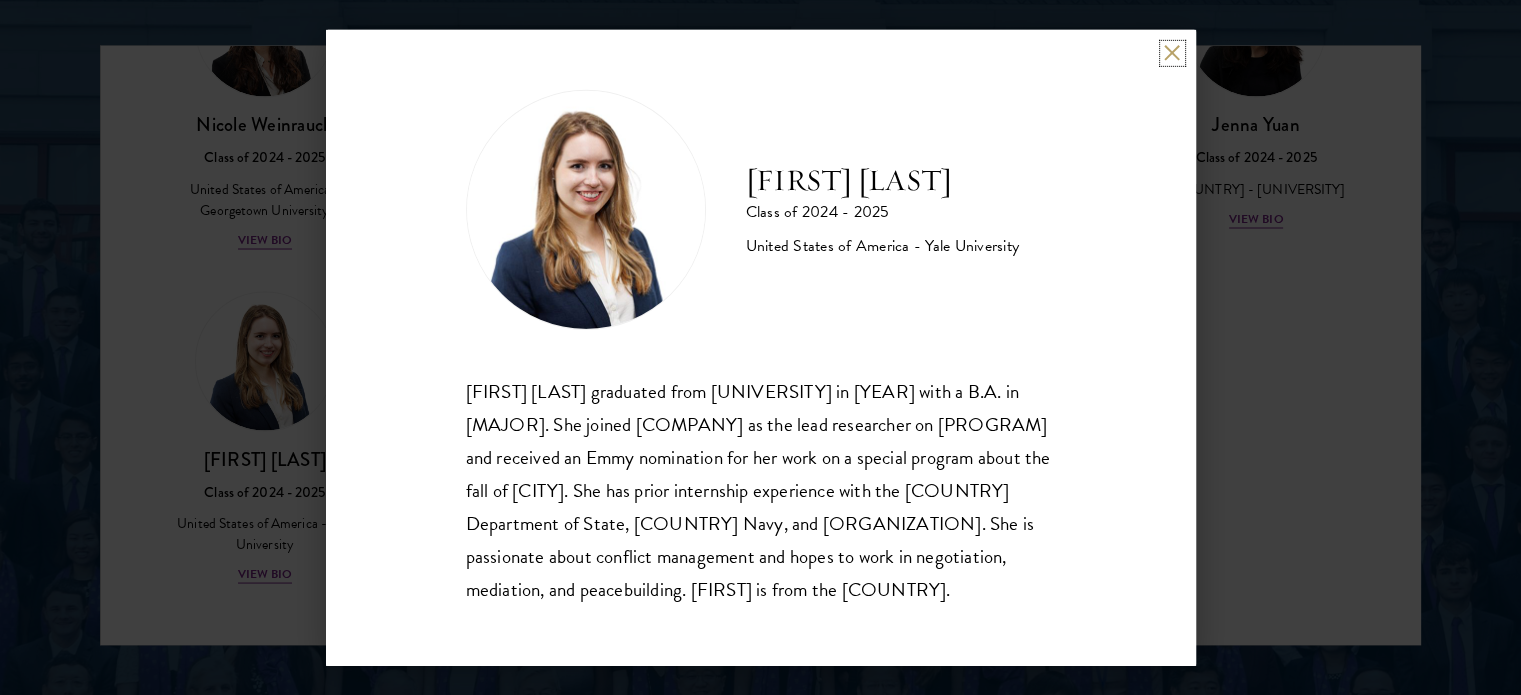click at bounding box center (1172, 52) 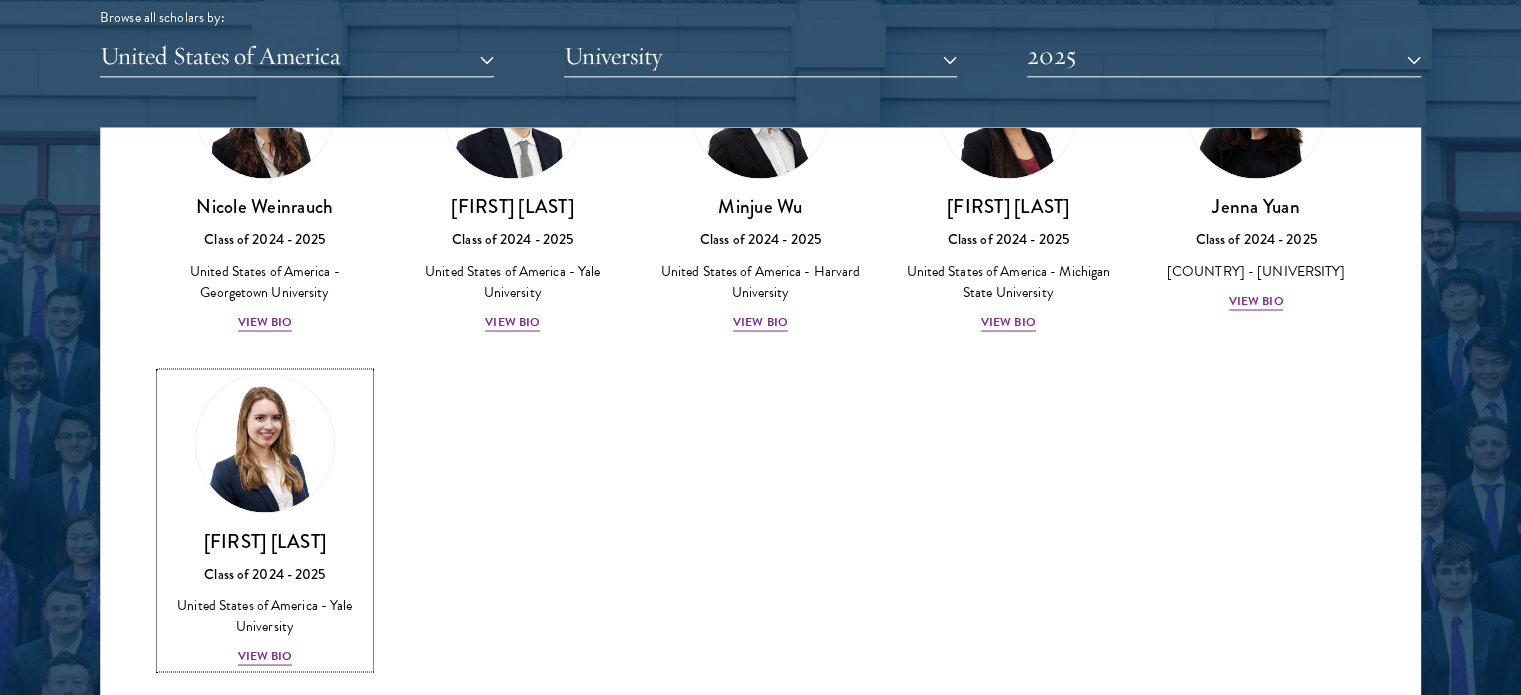scroll, scrollTop: 2543, scrollLeft: 0, axis: vertical 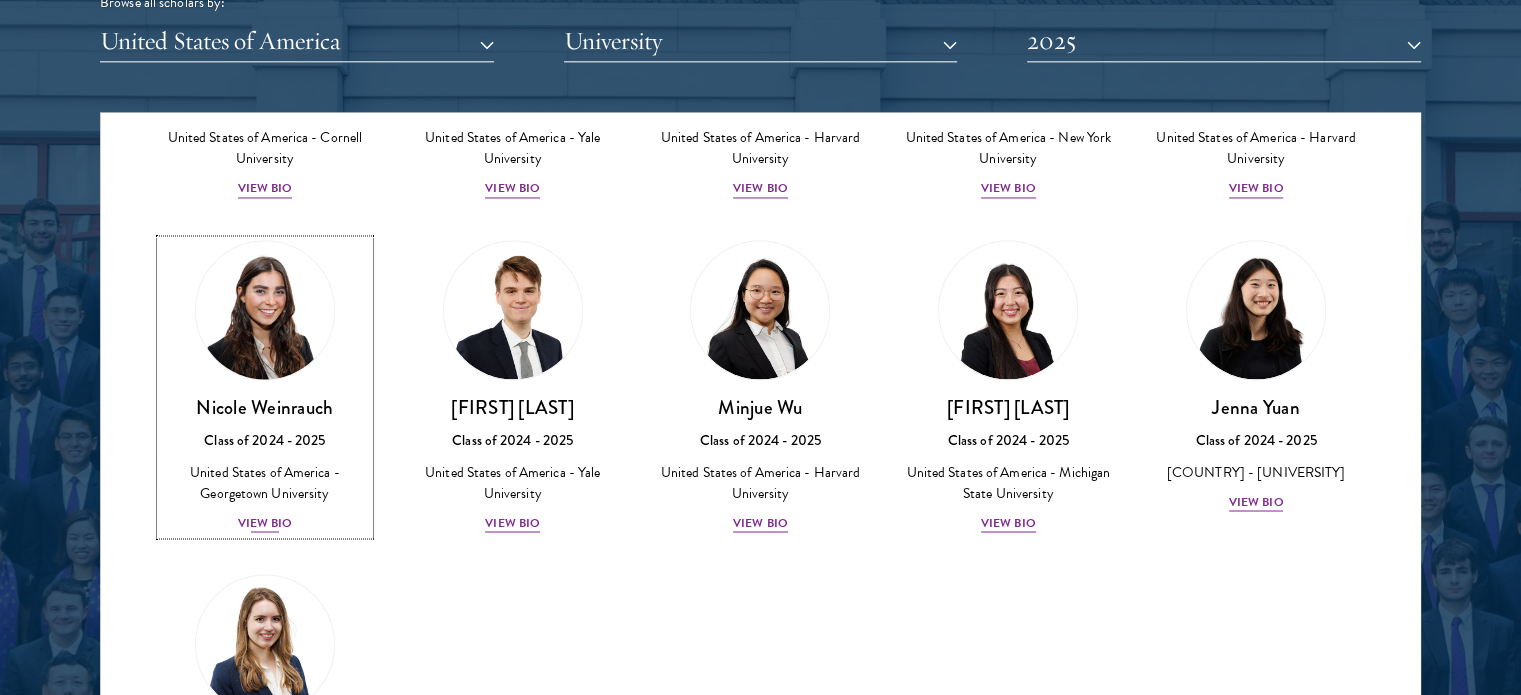 click at bounding box center [265, 310] 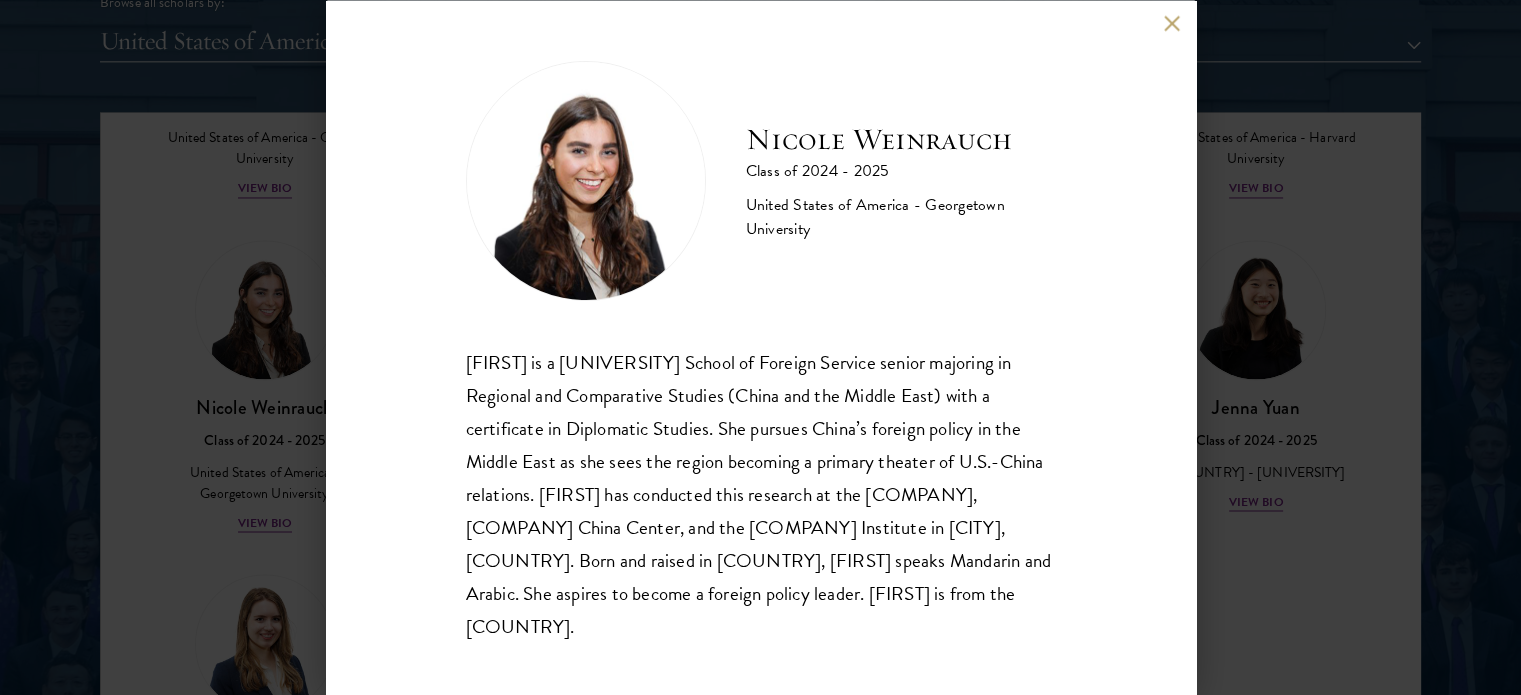 click on "Nicole Weinrauch" at bounding box center [901, 139] 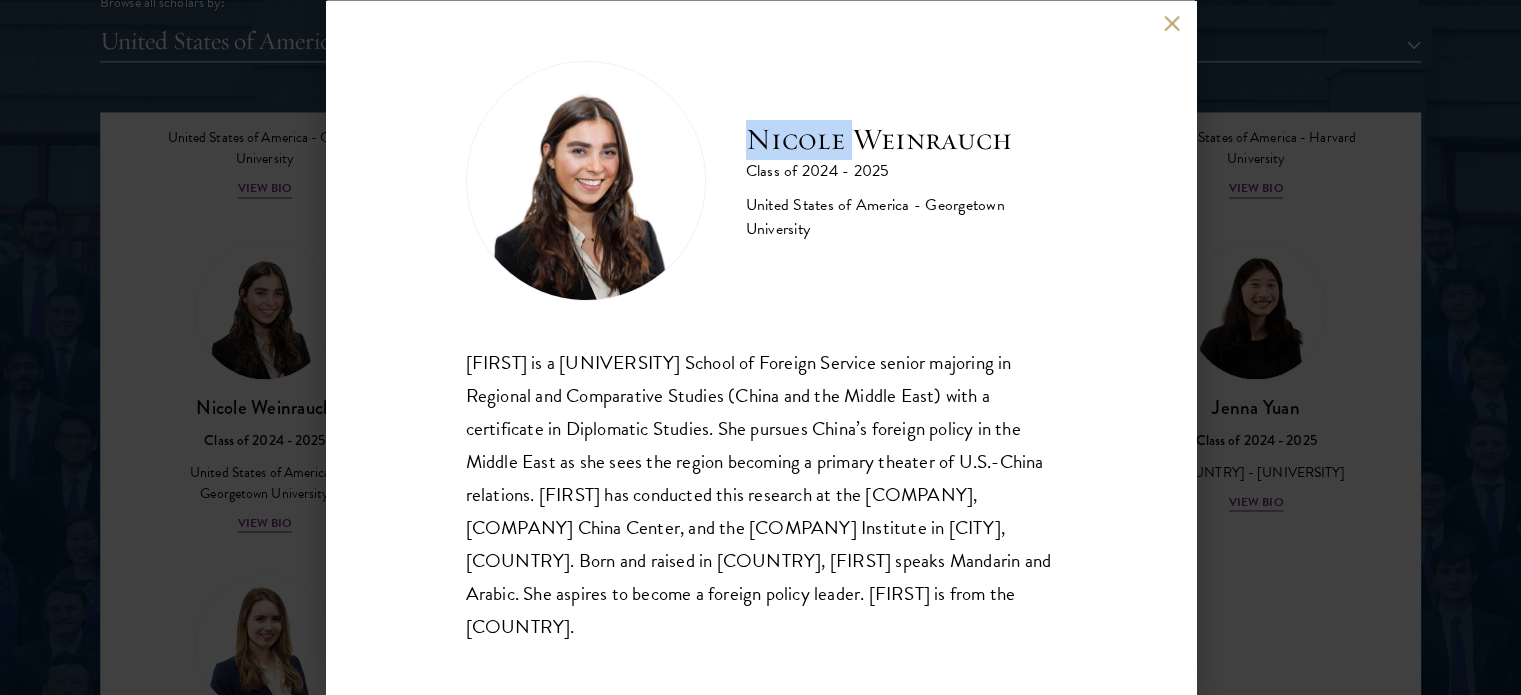click on "Nicole Weinrauch" at bounding box center [901, 139] 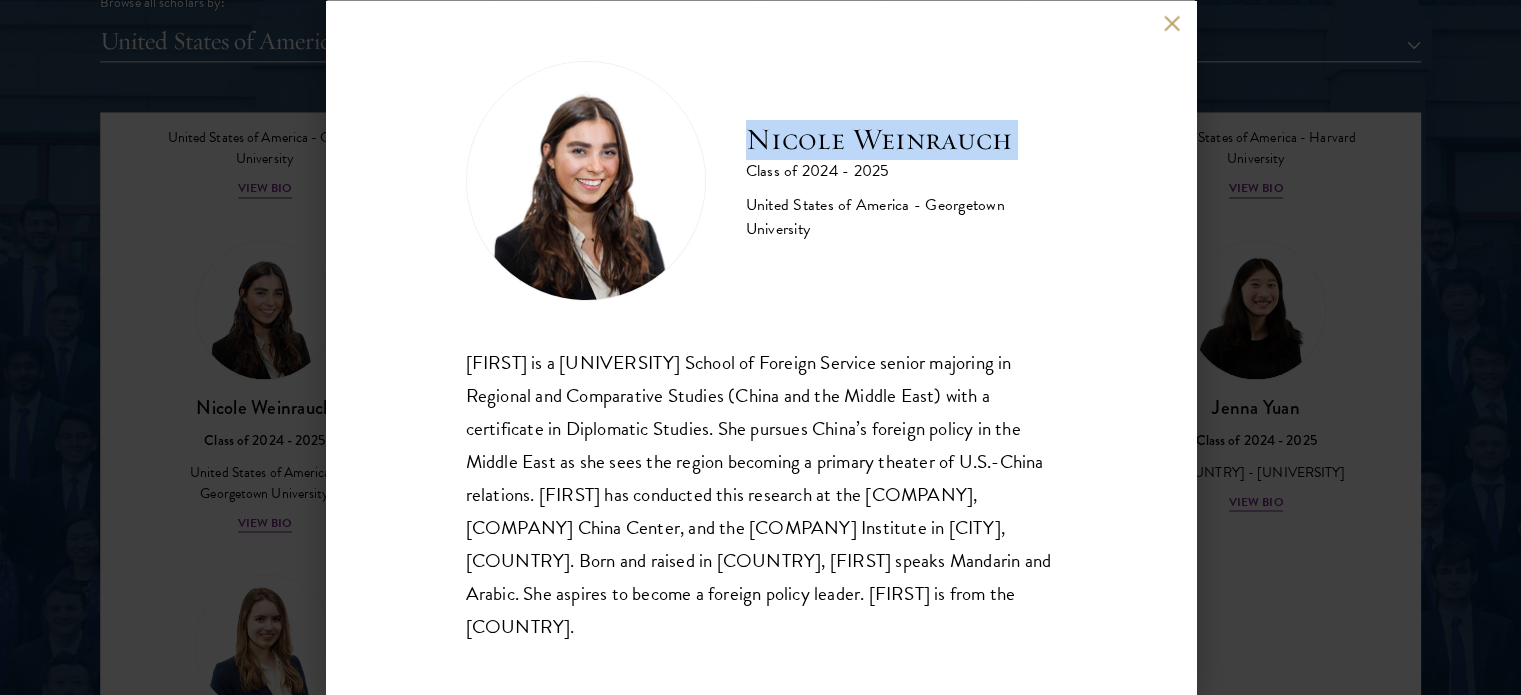 click on "Nicole Weinrauch" at bounding box center (901, 139) 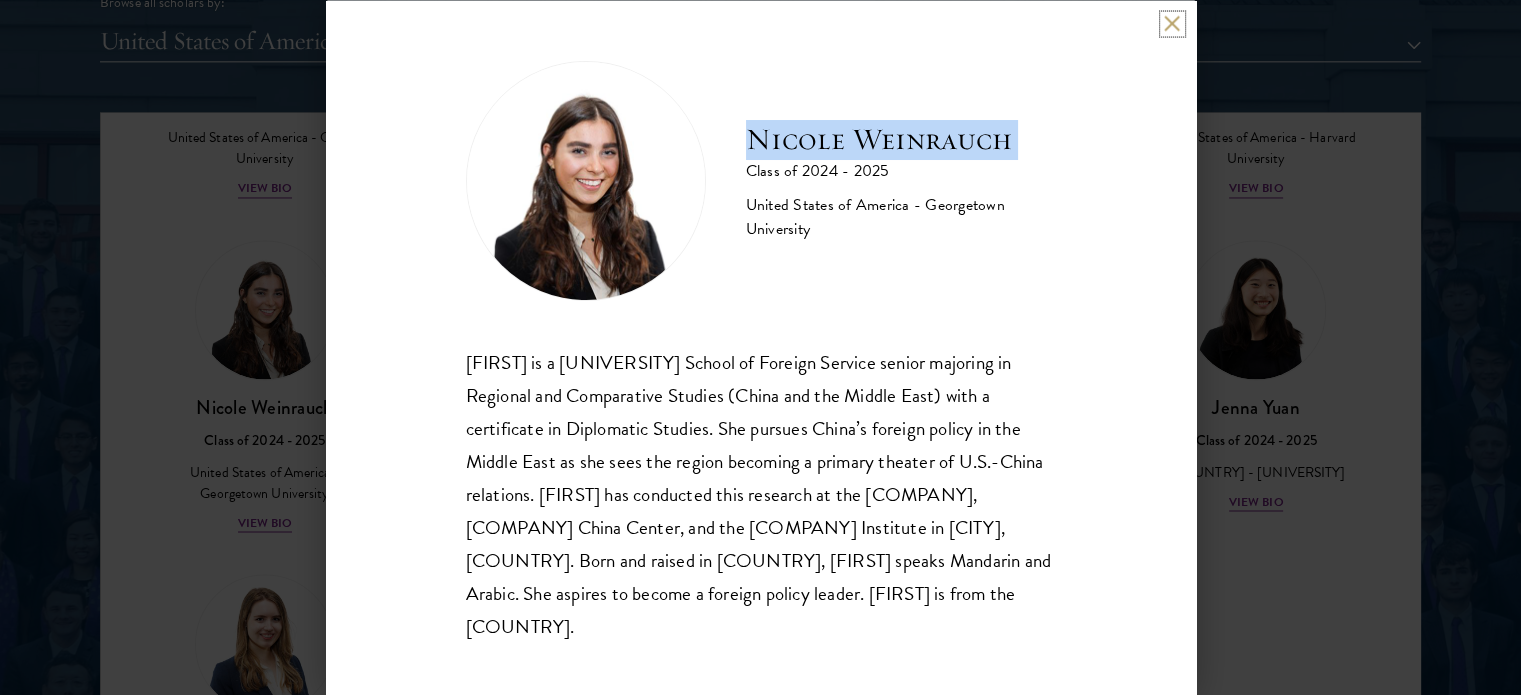 click at bounding box center [1172, 23] 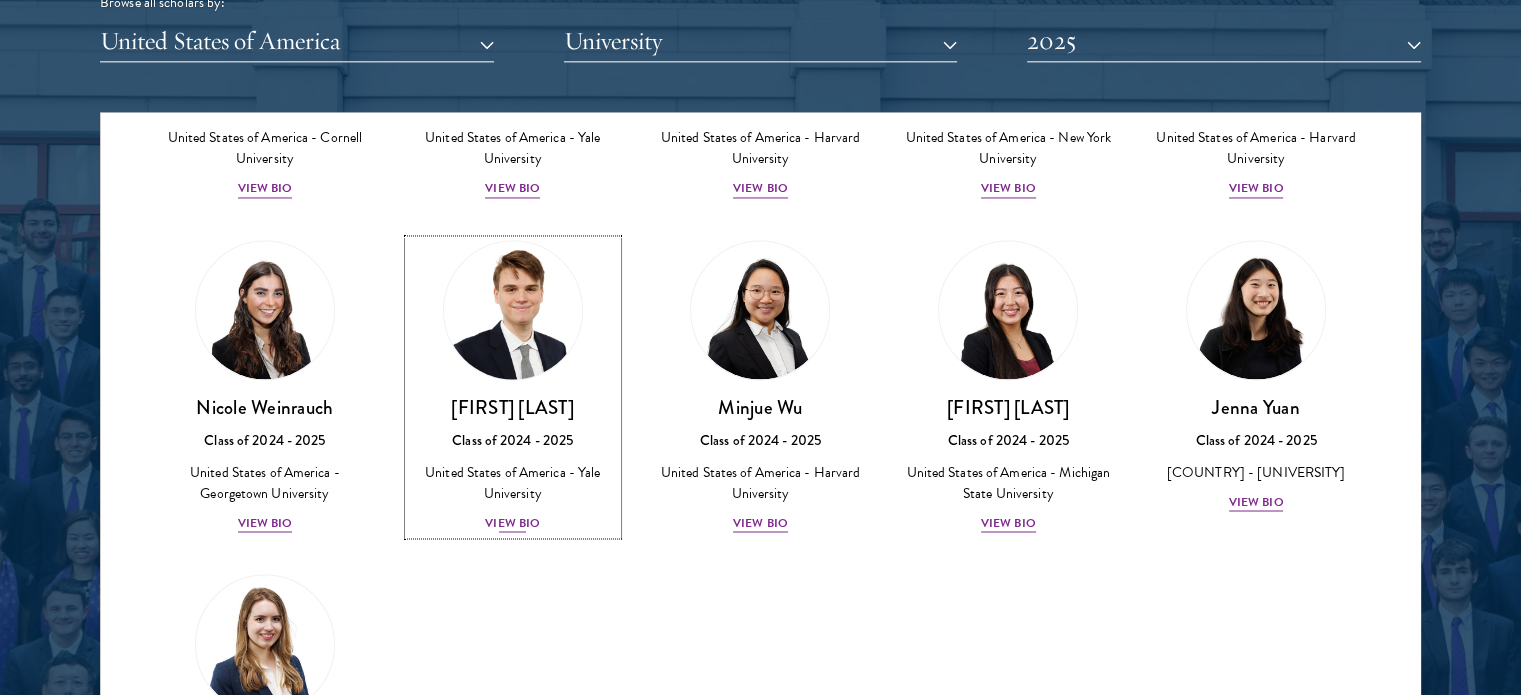 click on "United States of America - Yale University" at bounding box center [513, 482] 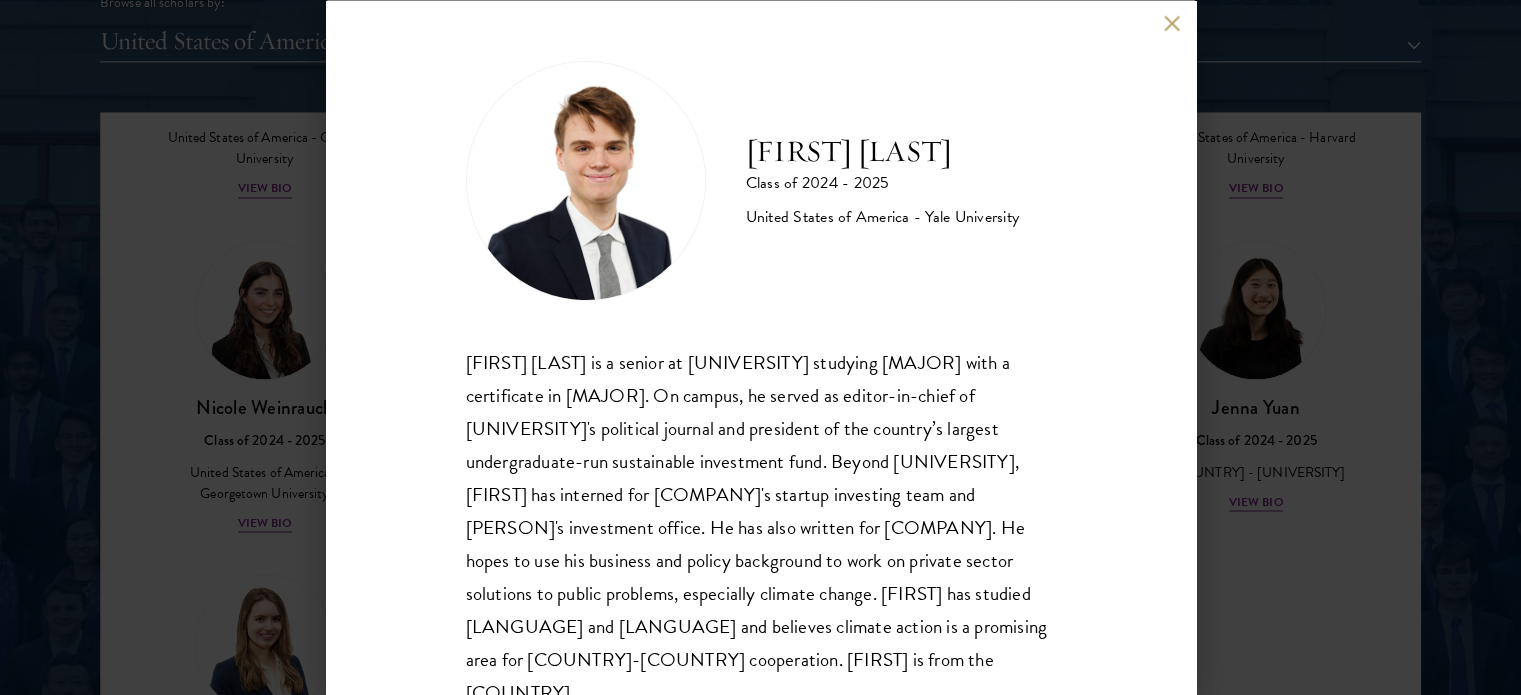 click on "[FIRST] [LAST]" at bounding box center [883, 151] 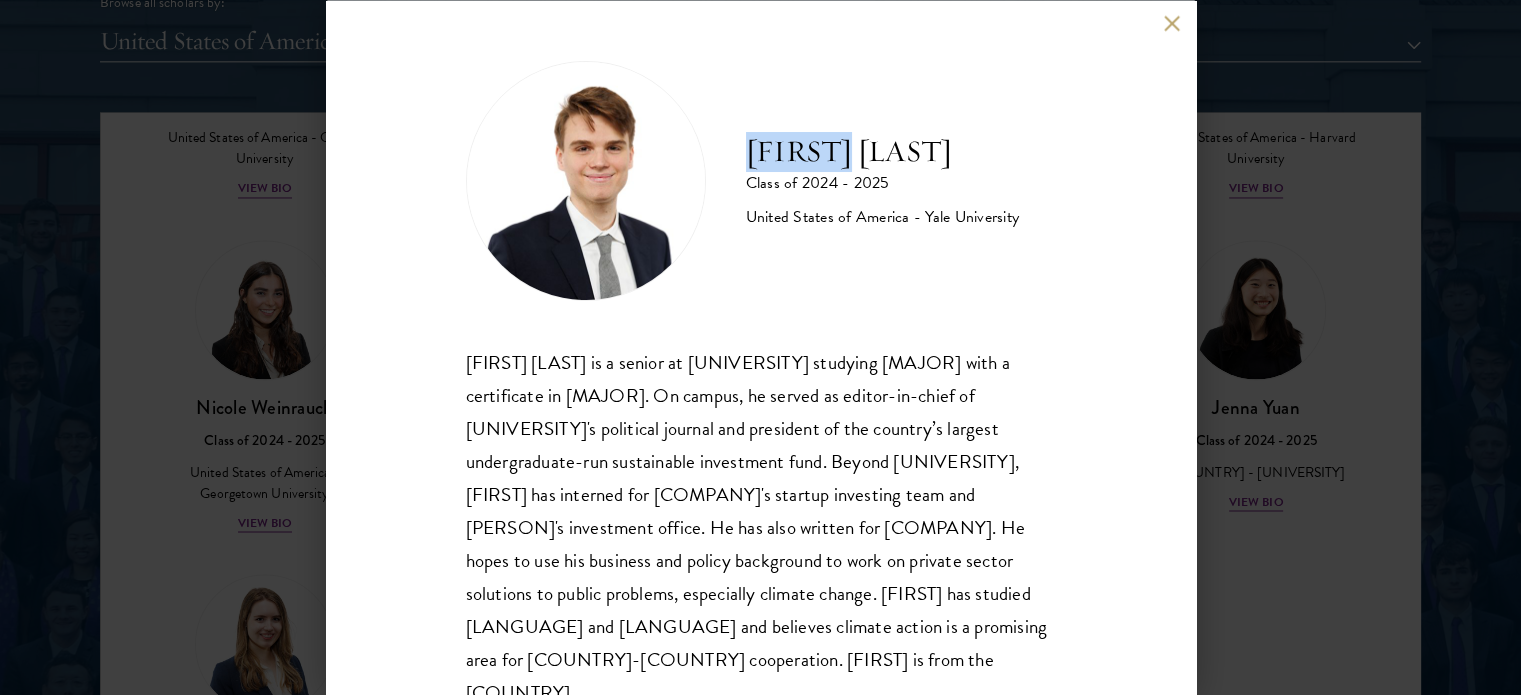 click on "[FIRST] [LAST]" at bounding box center [883, 151] 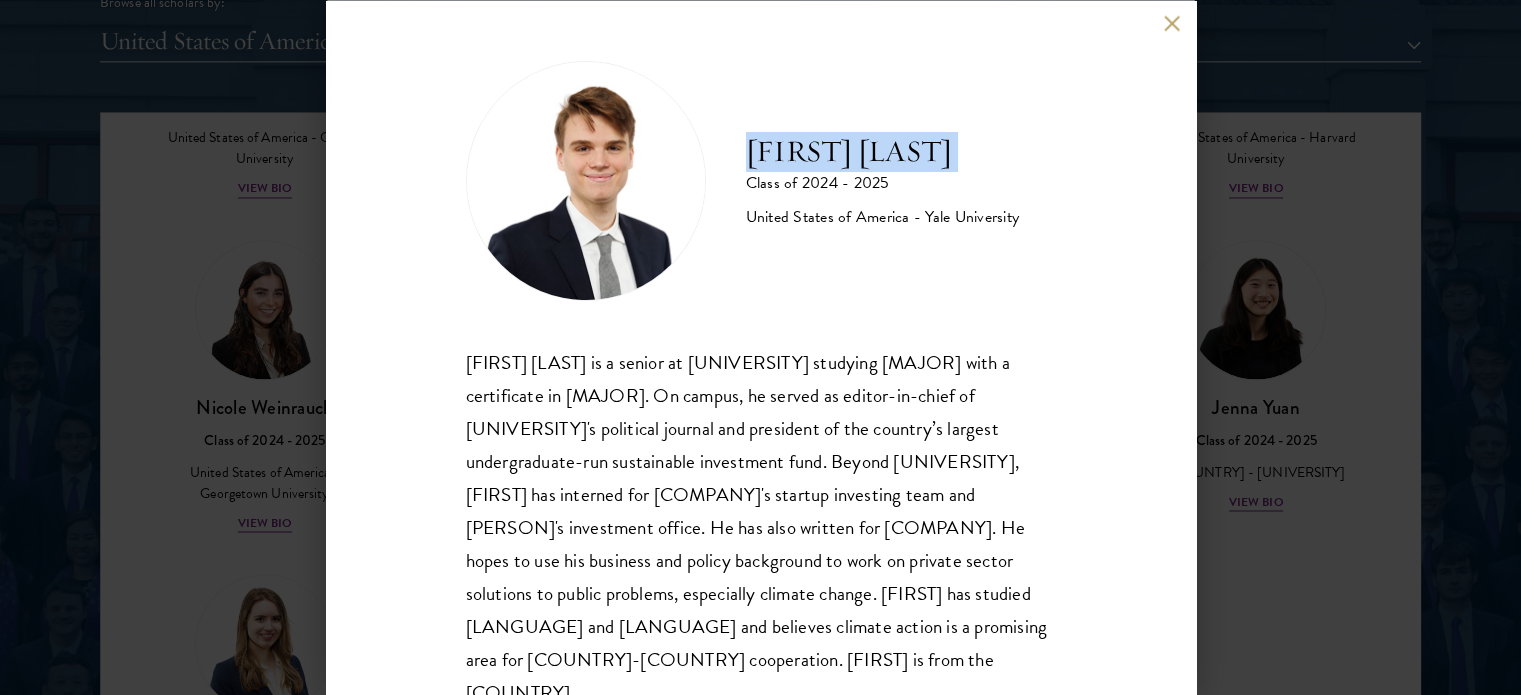 click on "[FIRST] [LAST]" at bounding box center (883, 151) 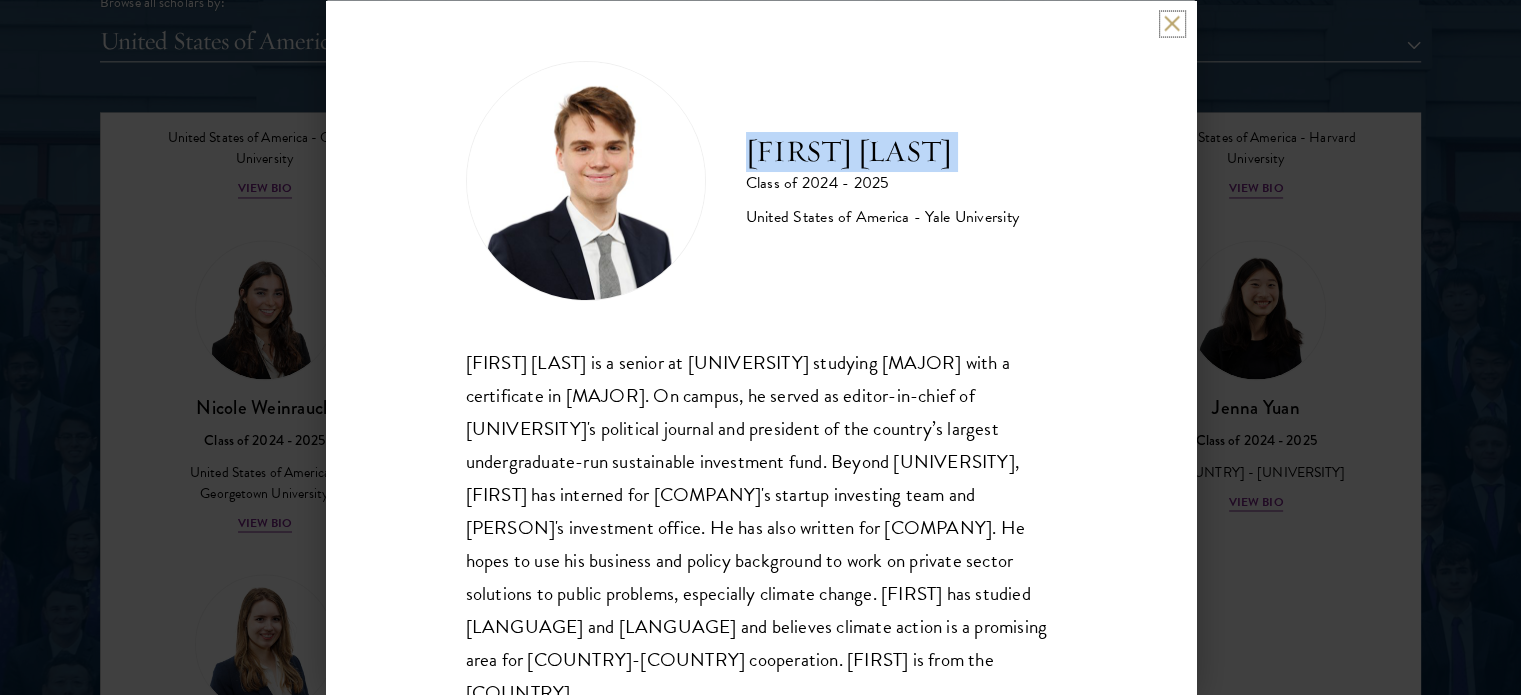 click at bounding box center [1172, 23] 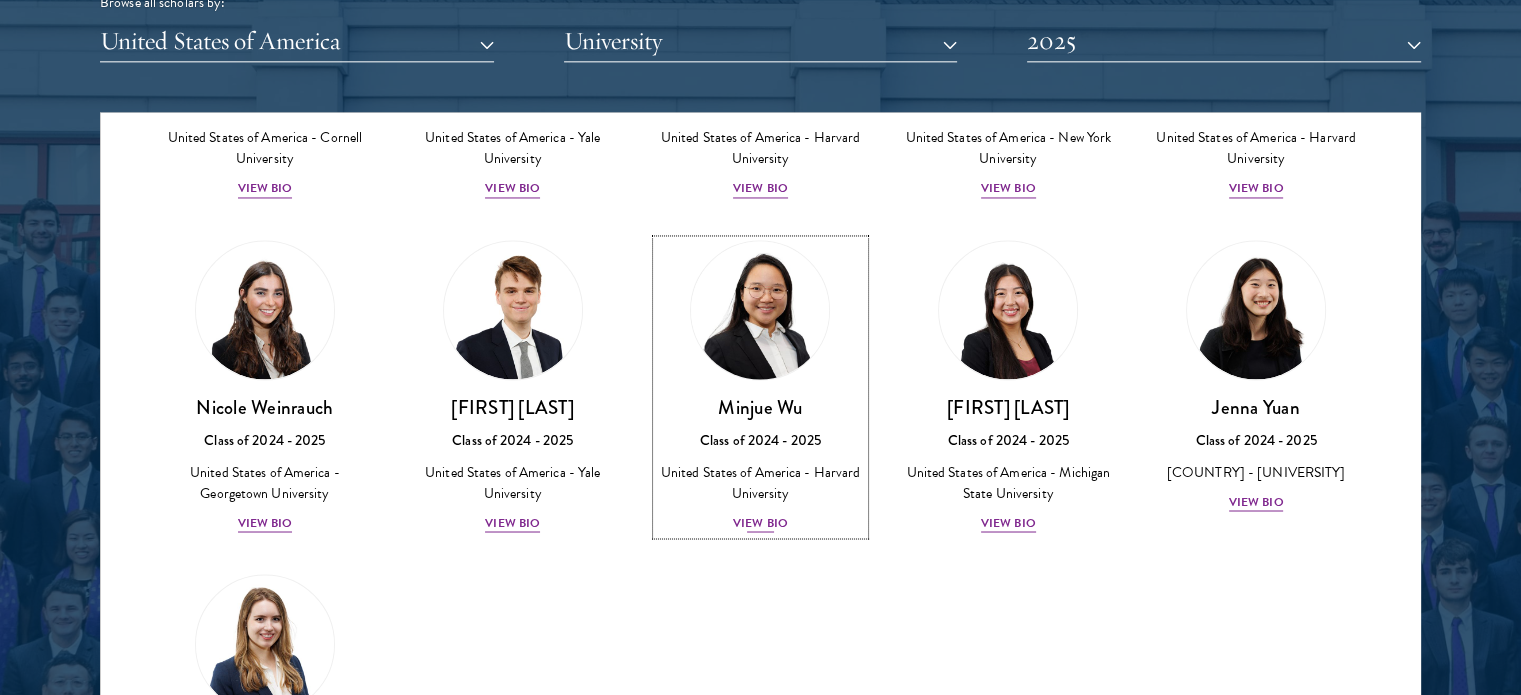 click on "Class of 2024 - 2025" at bounding box center (761, 440) 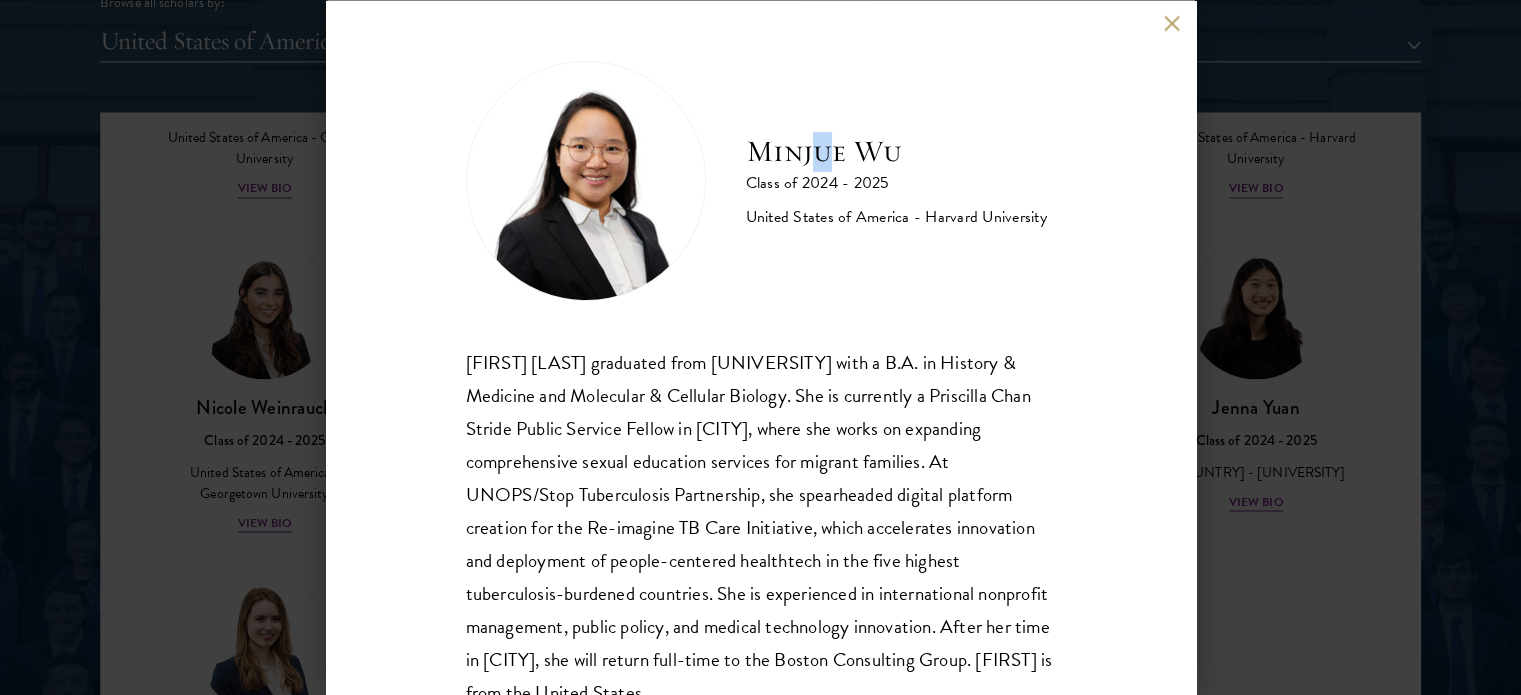 drag, startPoint x: 837, startPoint y: 101, endPoint x: 809, endPoint y: 144, distance: 51.312767 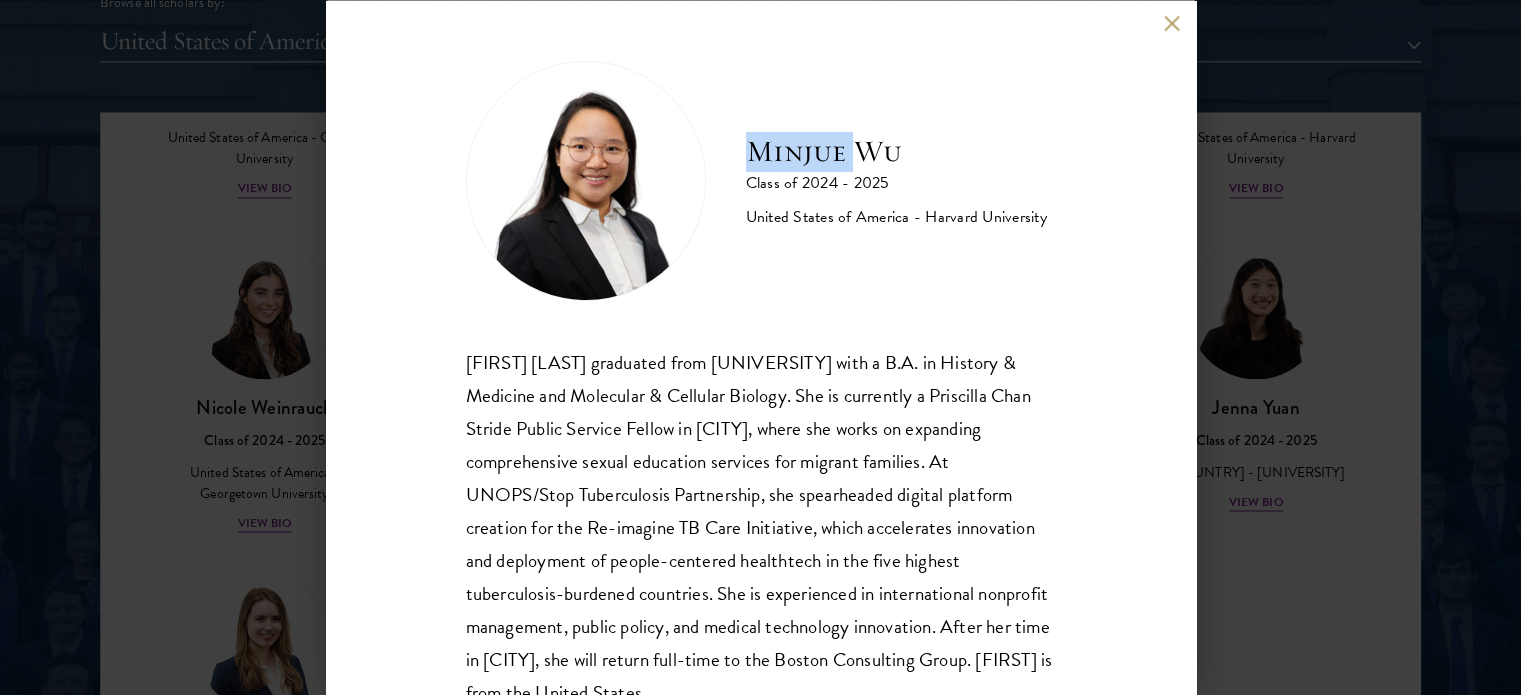 click on "Minjue Wu" at bounding box center [896, 151] 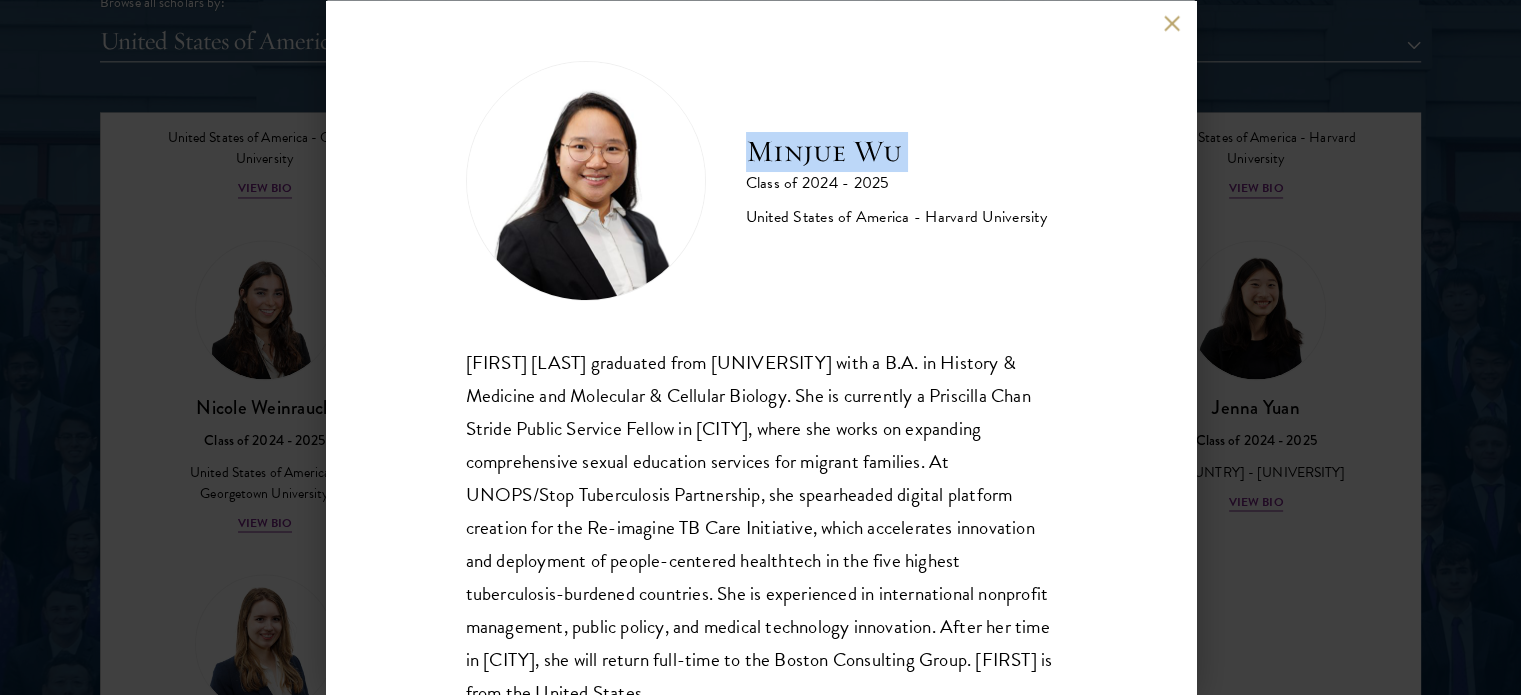 click on "Minjue Wu" at bounding box center [896, 151] 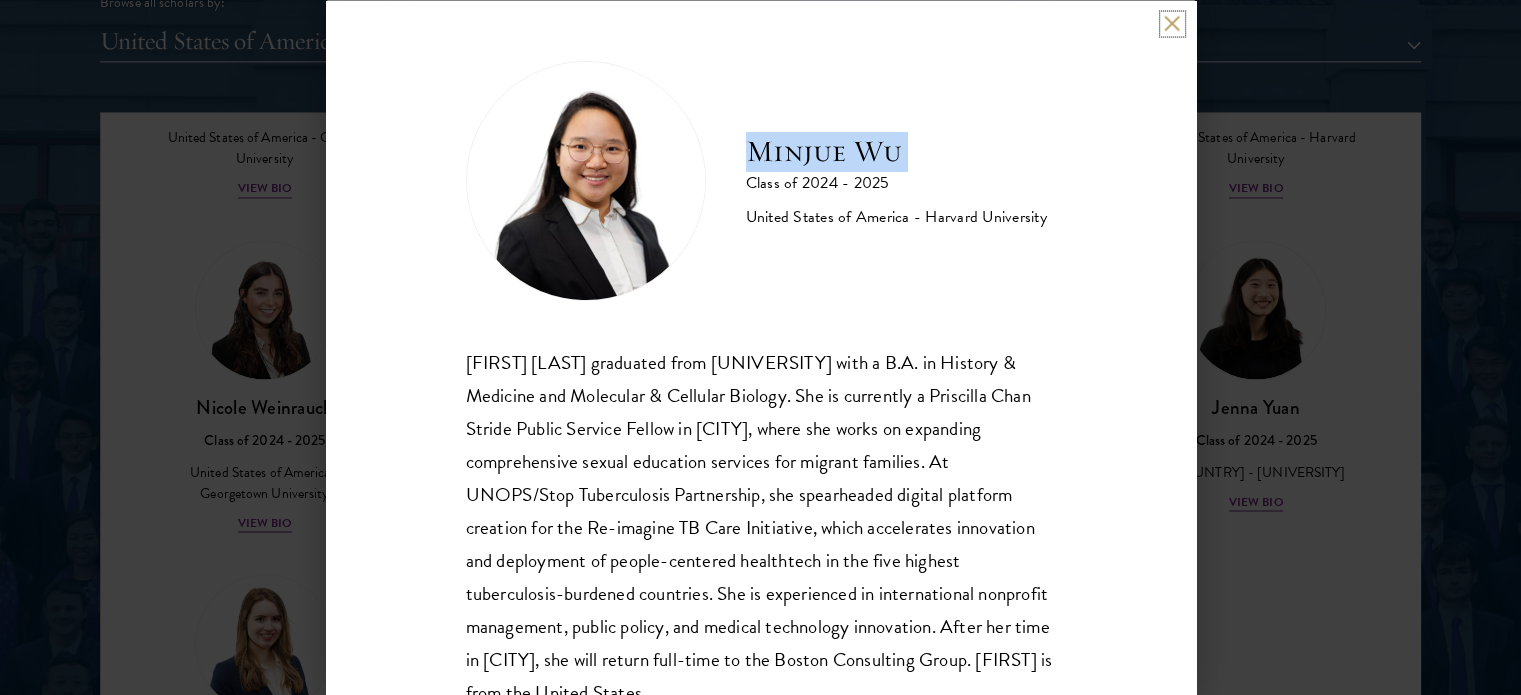 click at bounding box center (1172, 23) 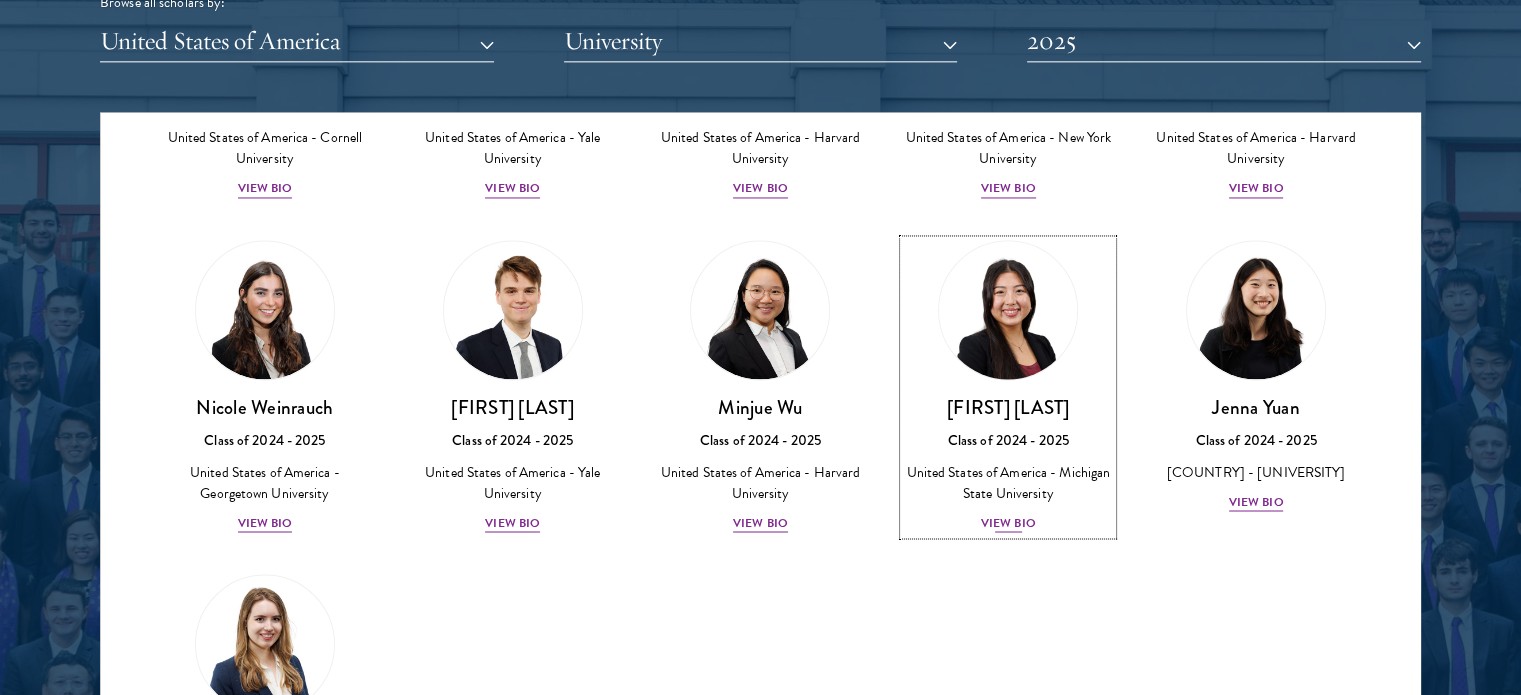 click on "[FIRST] [LAST]
Class of [YEAR] - [YEAR]
[COUNTRY] - [UNIVERSITY]
View Bio" at bounding box center (1008, 387) 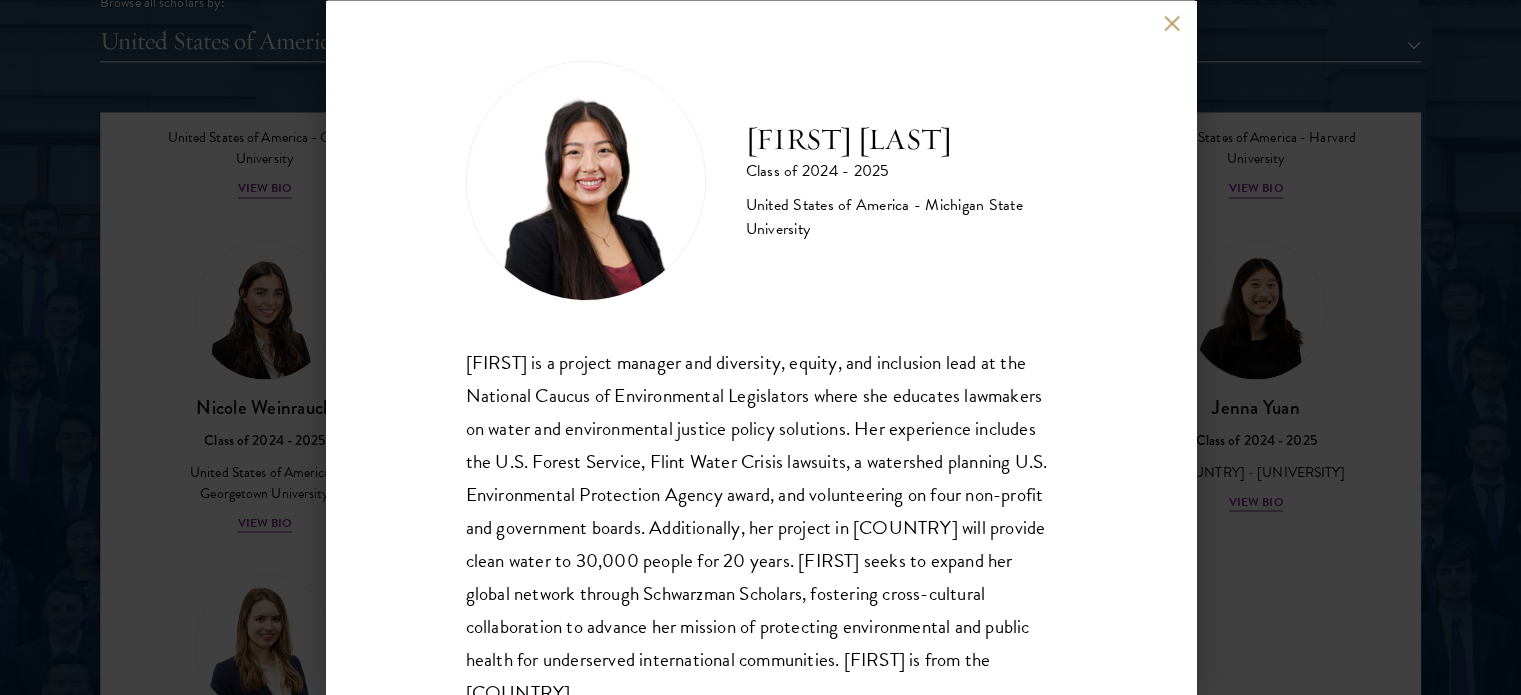 click on "[FIRST] [LAST]" at bounding box center [901, 139] 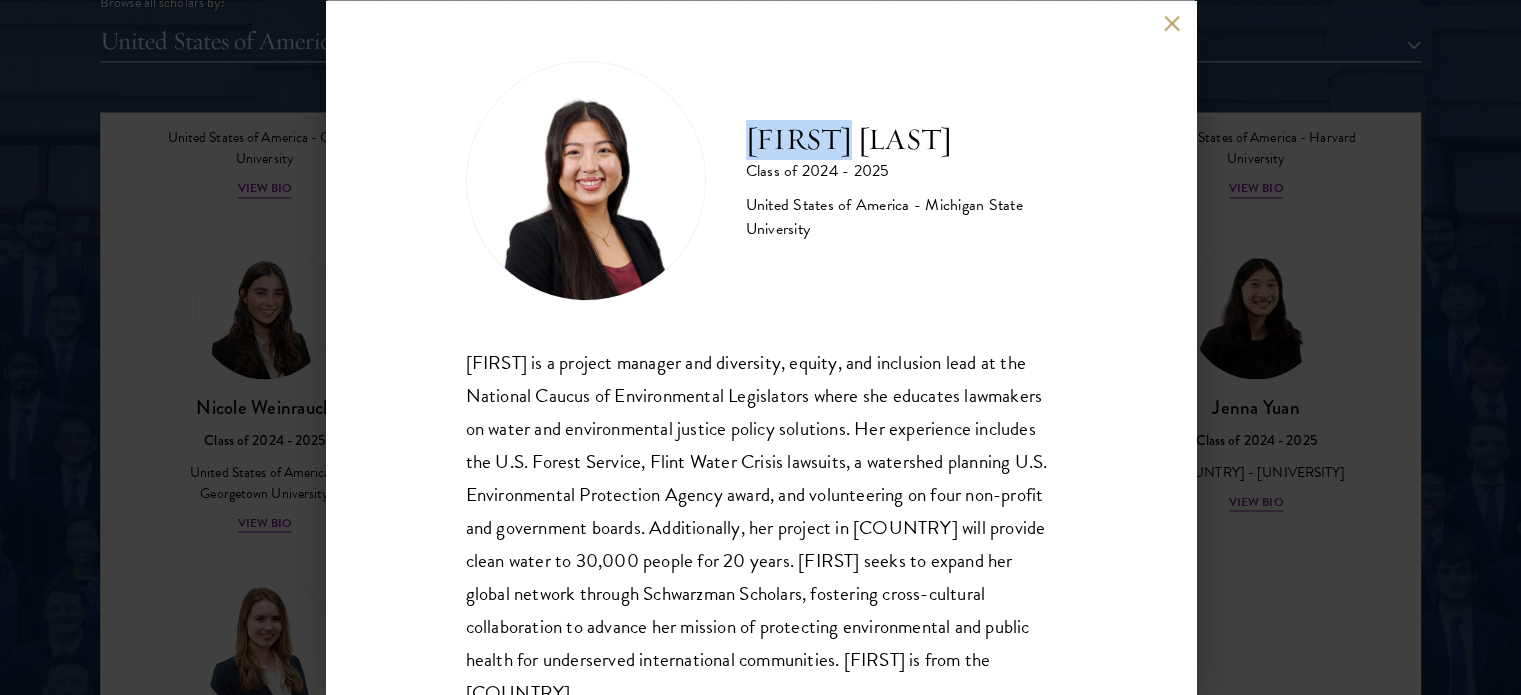 click on "[FIRST] [LAST]" at bounding box center [901, 139] 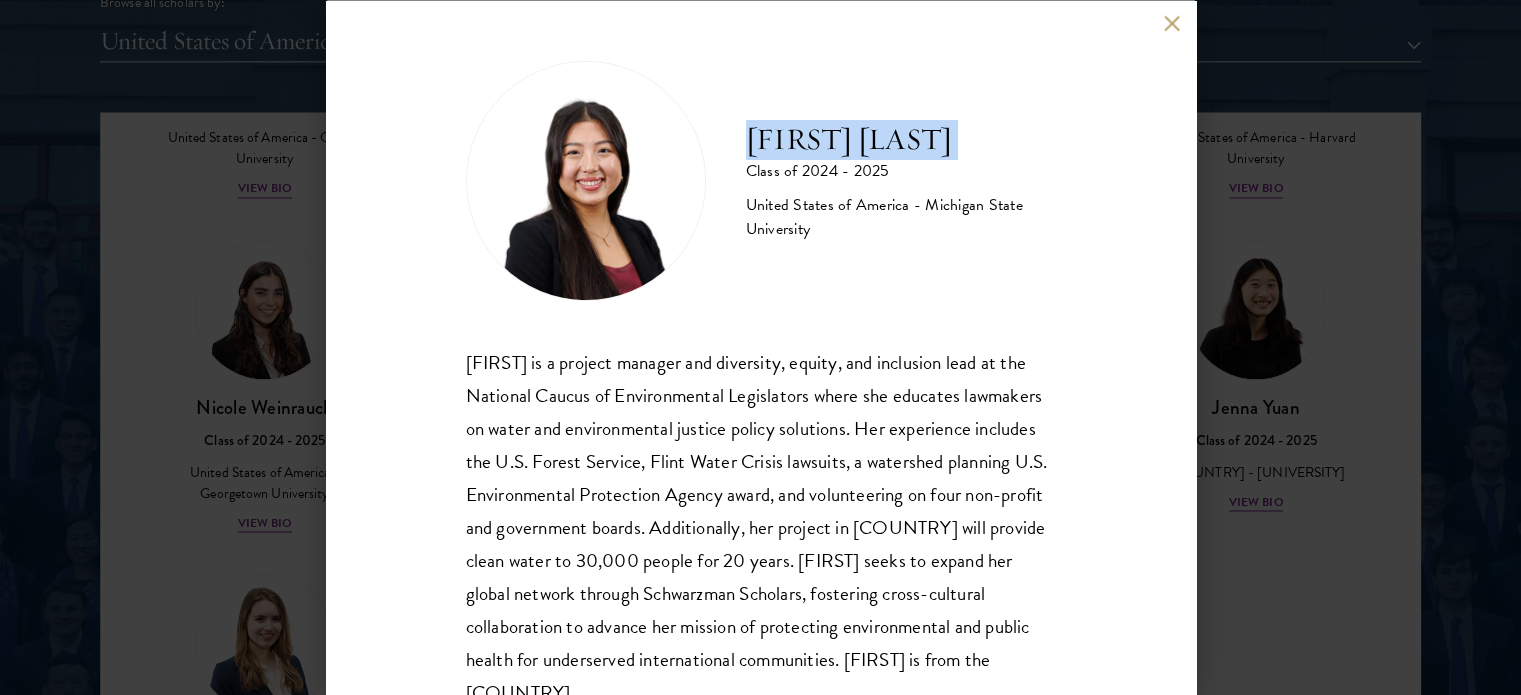 click on "[FIRST] [LAST]" at bounding box center (901, 139) 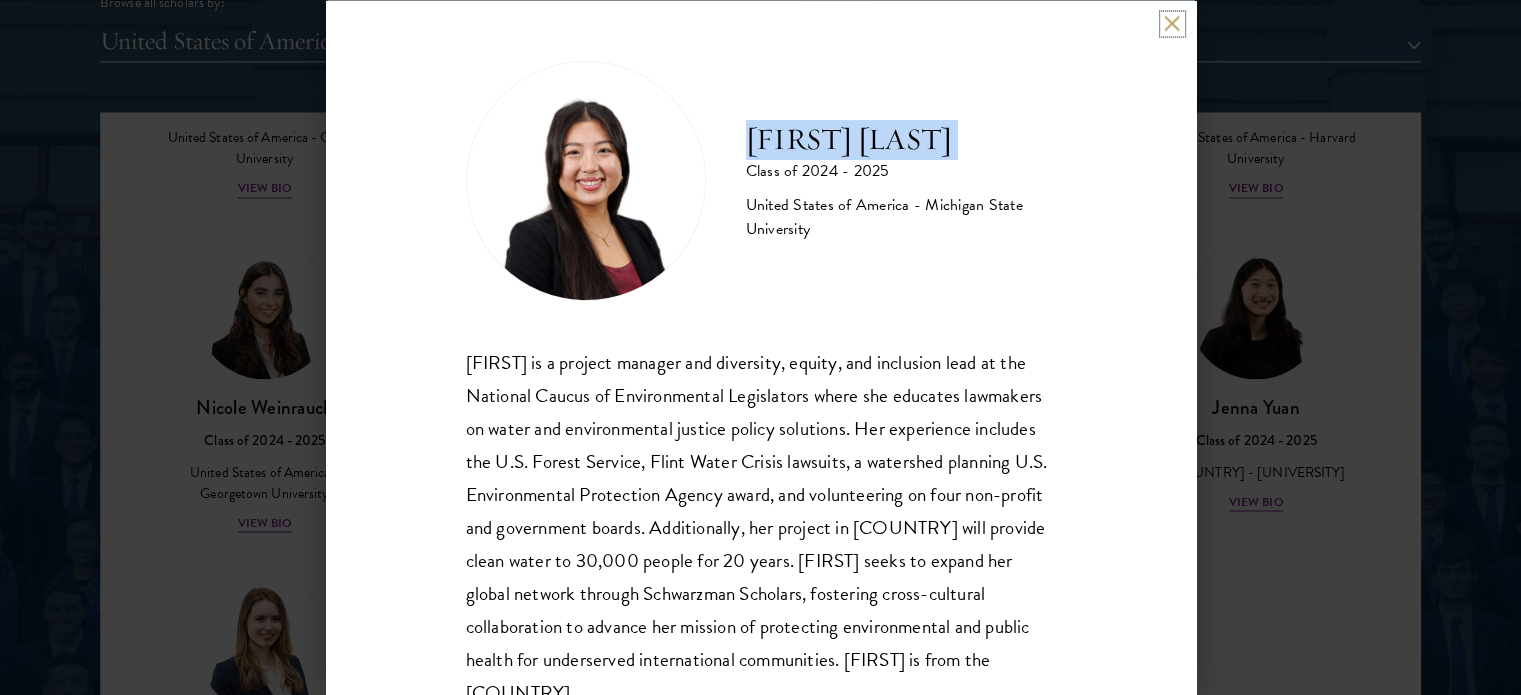 click at bounding box center (1172, 23) 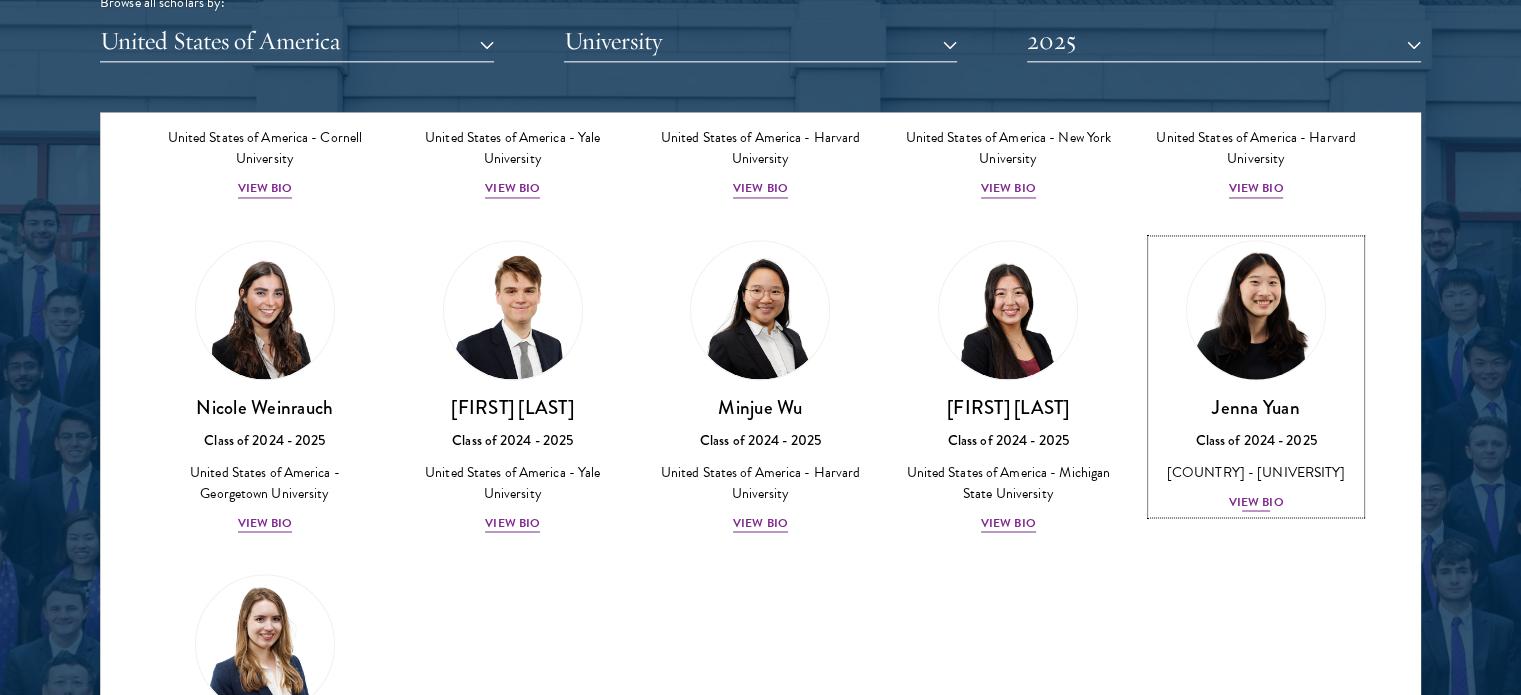 click on "[FIRST] [LAST]
Class of 2024 - 2025
[COUNTRY] - [UNIVERSITY]
View Bio" at bounding box center [1256, 454] 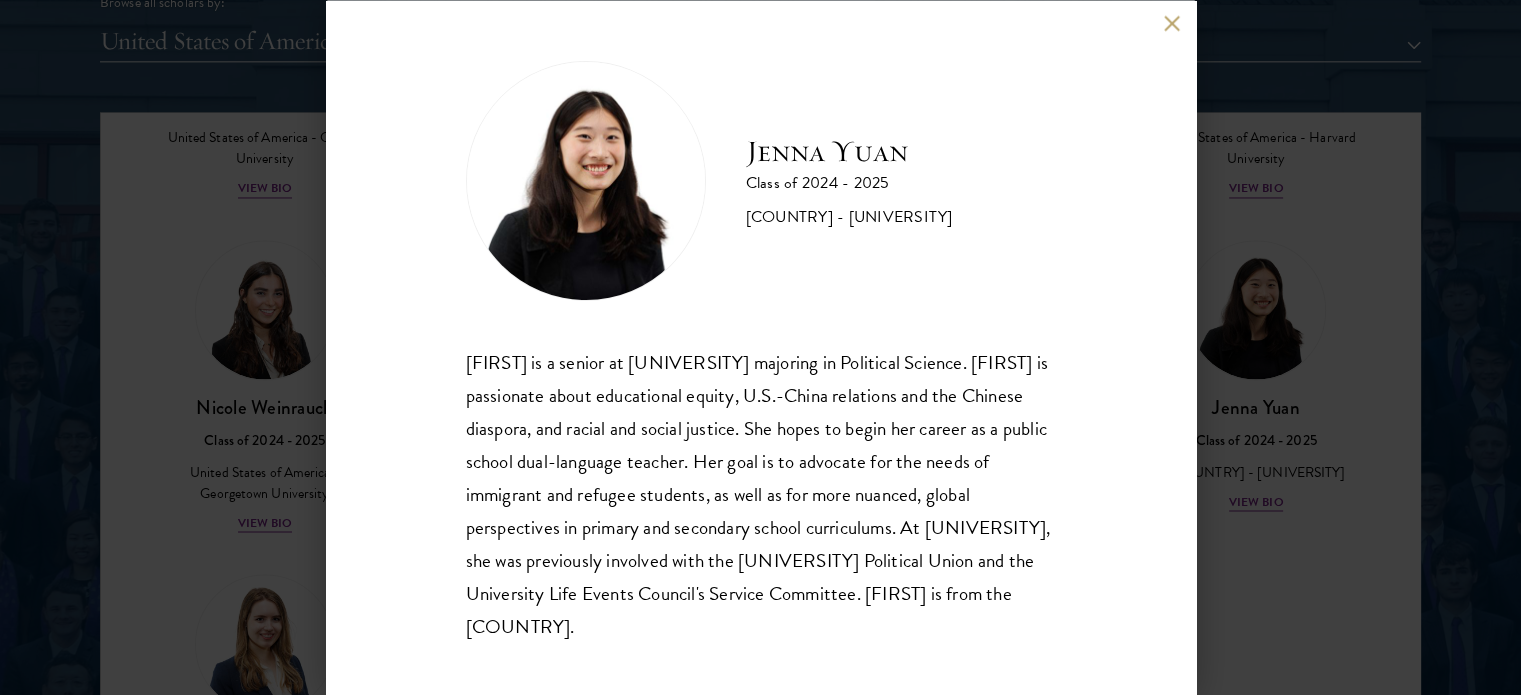 click on "Class of 2024 - 2025" at bounding box center [849, 183] 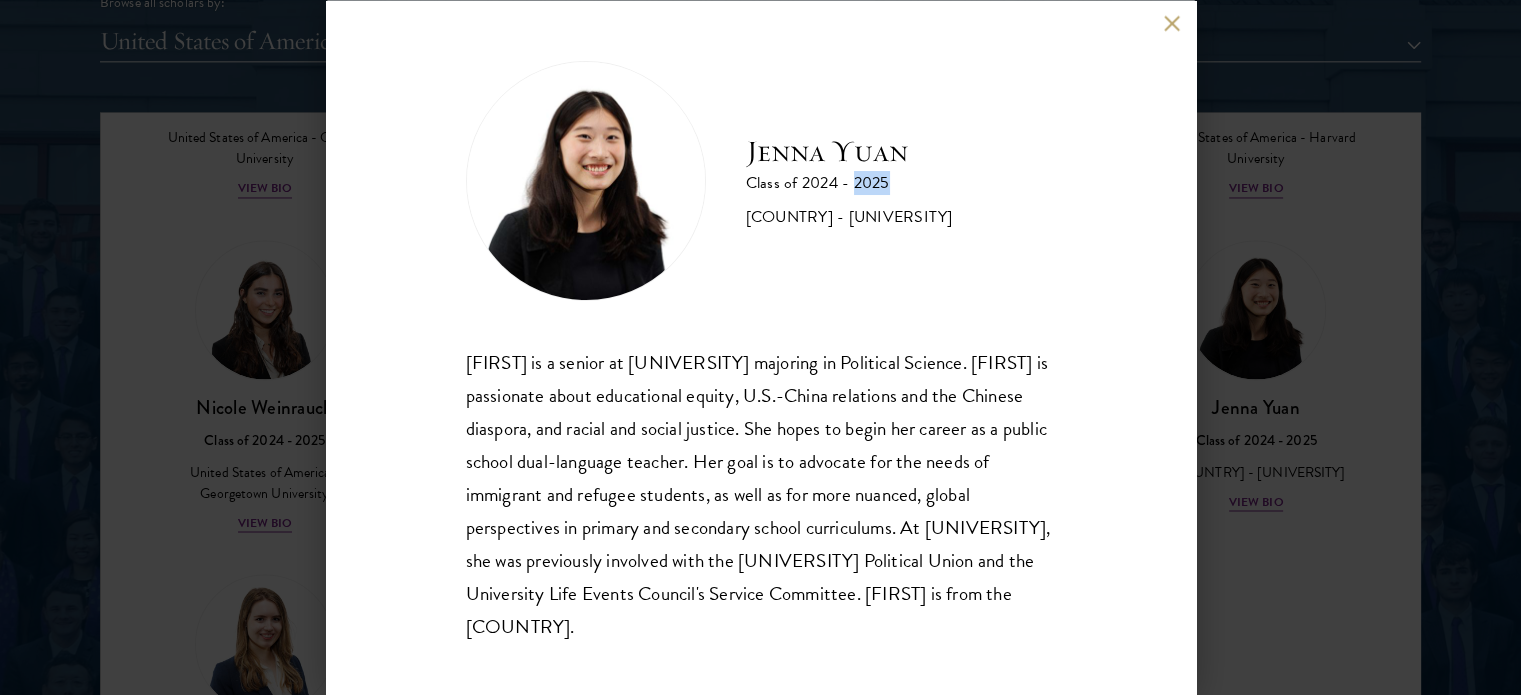 click on "Class of 2024 - 2025" at bounding box center (849, 183) 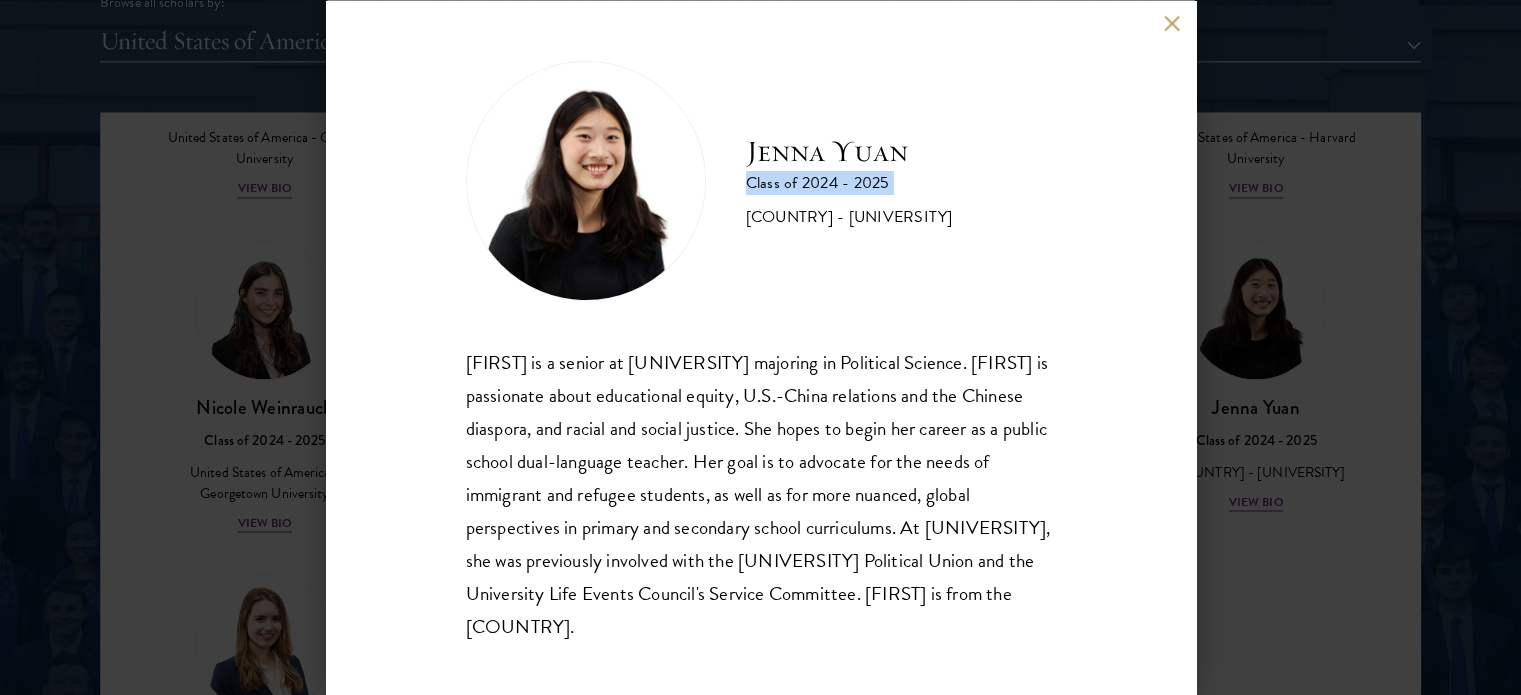 click on "Class of 2024 - 2025" at bounding box center (849, 183) 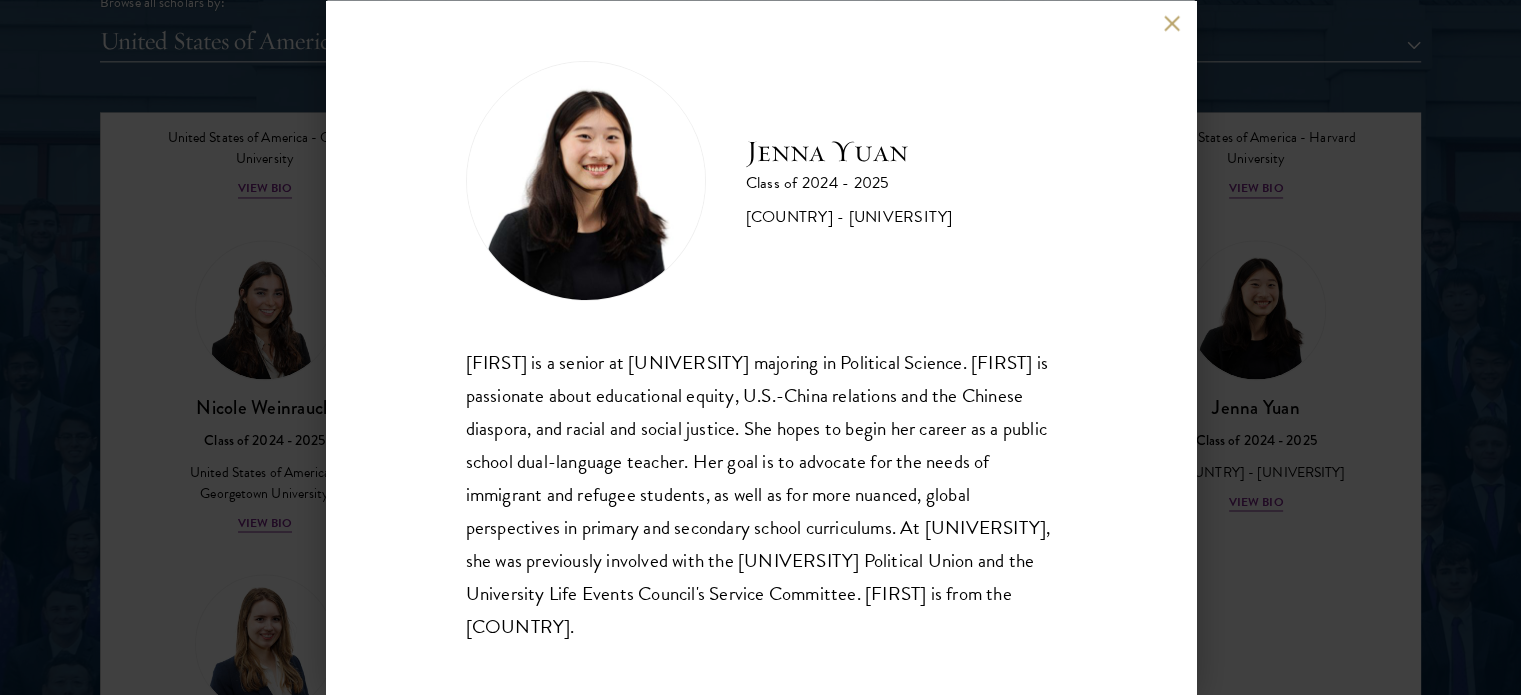 click on "Jenna Yuan" at bounding box center (849, 151) 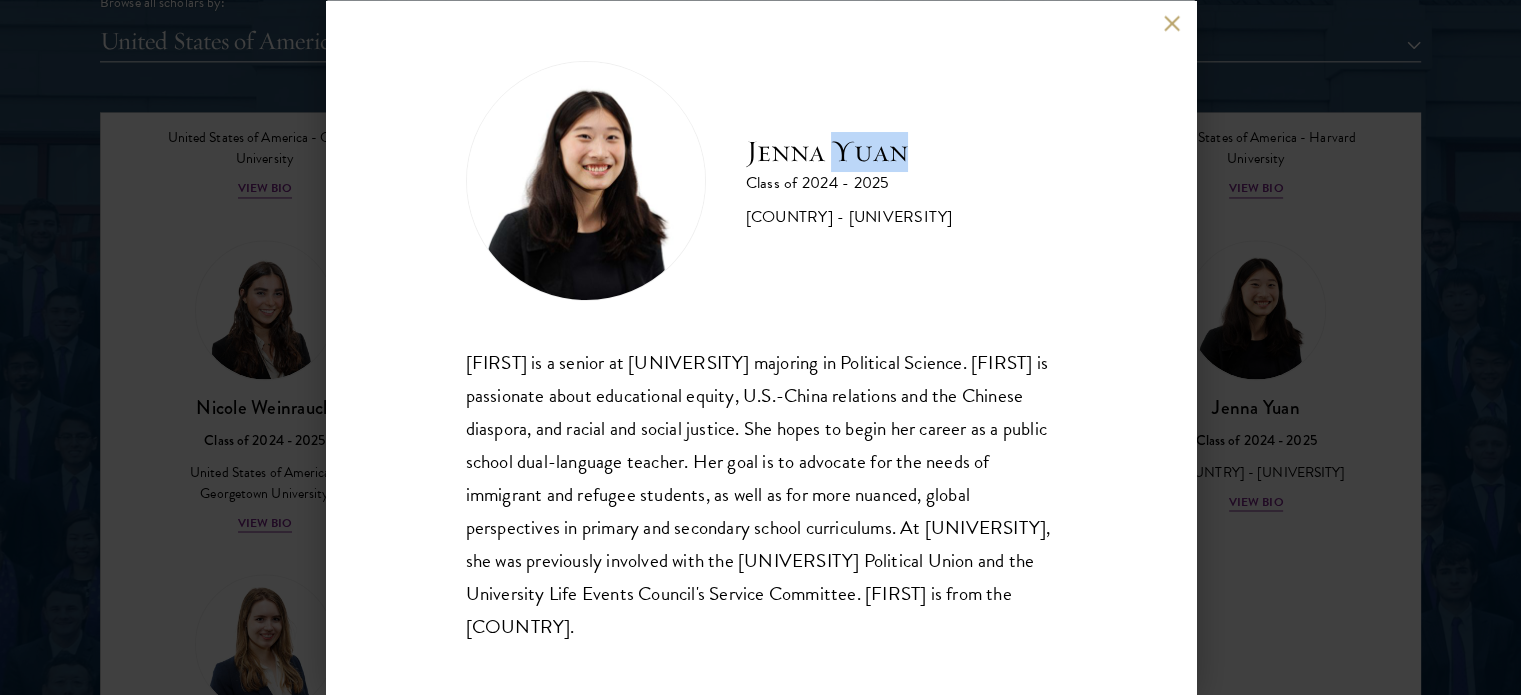 click on "Jenna Yuan" at bounding box center [849, 151] 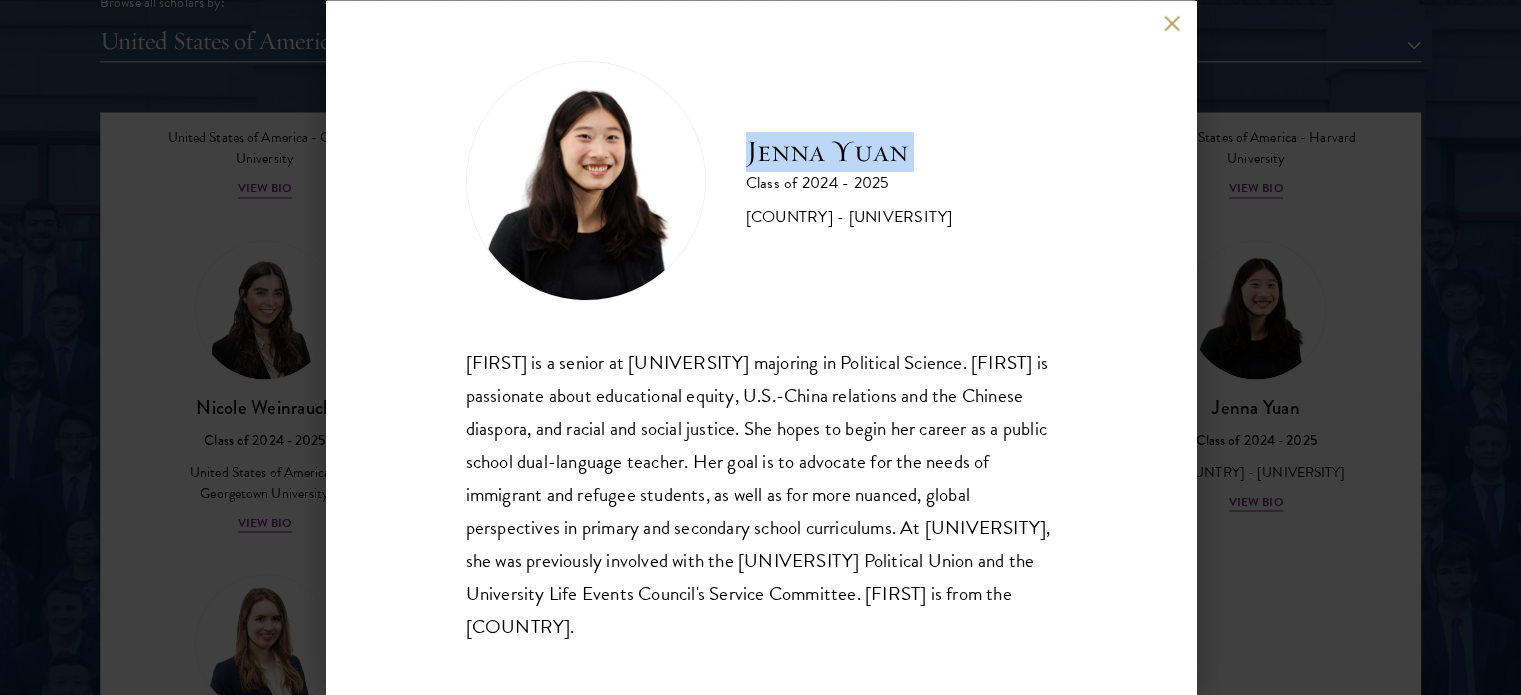 click on "Jenna Yuan" at bounding box center [849, 151] 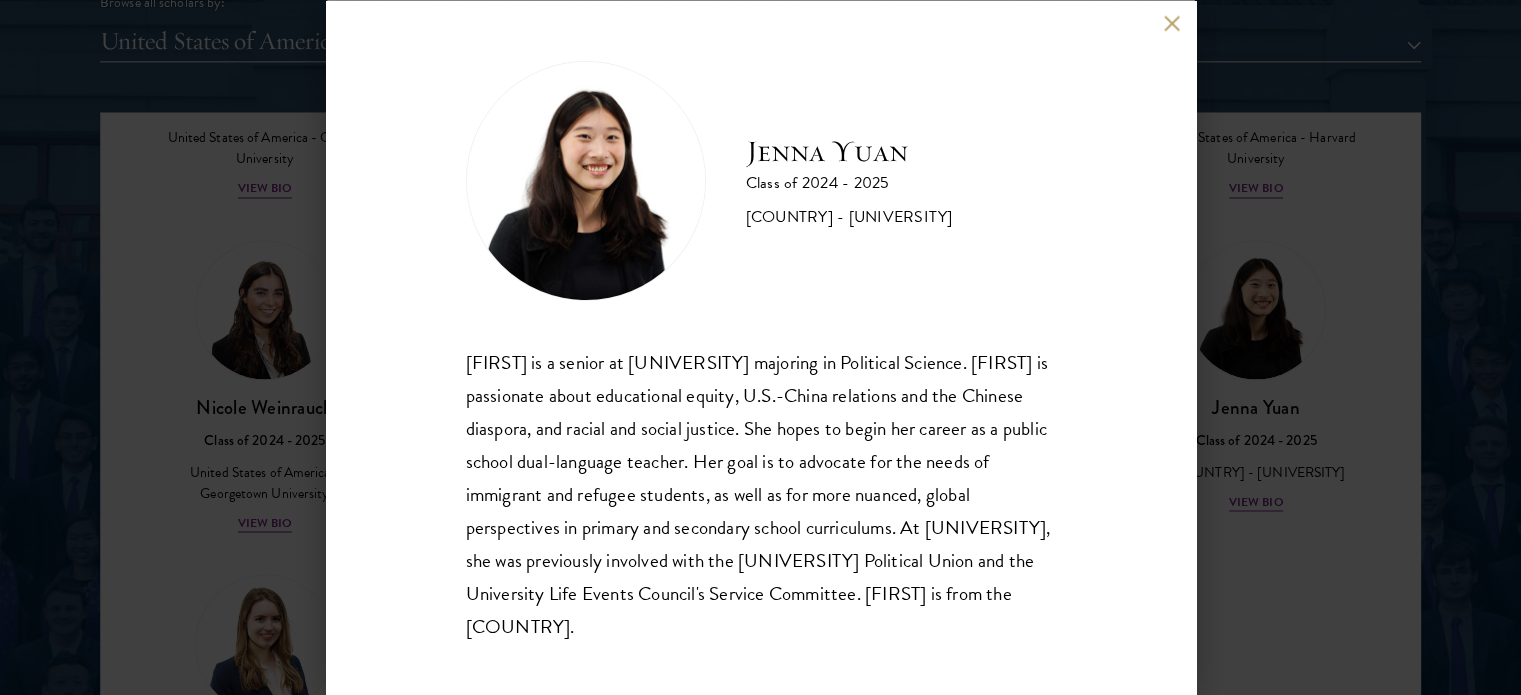 click on "[FIRST] [LAST] is a senior at [UNIVERSITY] majoring in Political Science. [FIRST] is passionate about educational equity, U.S.-China relations and the Chinese diaspora, and racial and social justice. She hopes to begin her career as a public school dual-language teacher. Her goal is to advocate for the needs of immigrant and refugee students, as well as for more nuanced, global perspectives in primary and secondary school curriculums. At [UNIVERSITY], she was previously involved with the [UNIVERSITY] Political Union and the University Life Events Council's Service Committee. [FIRST] is from the [COUNTRY]." at bounding box center (761, 347) 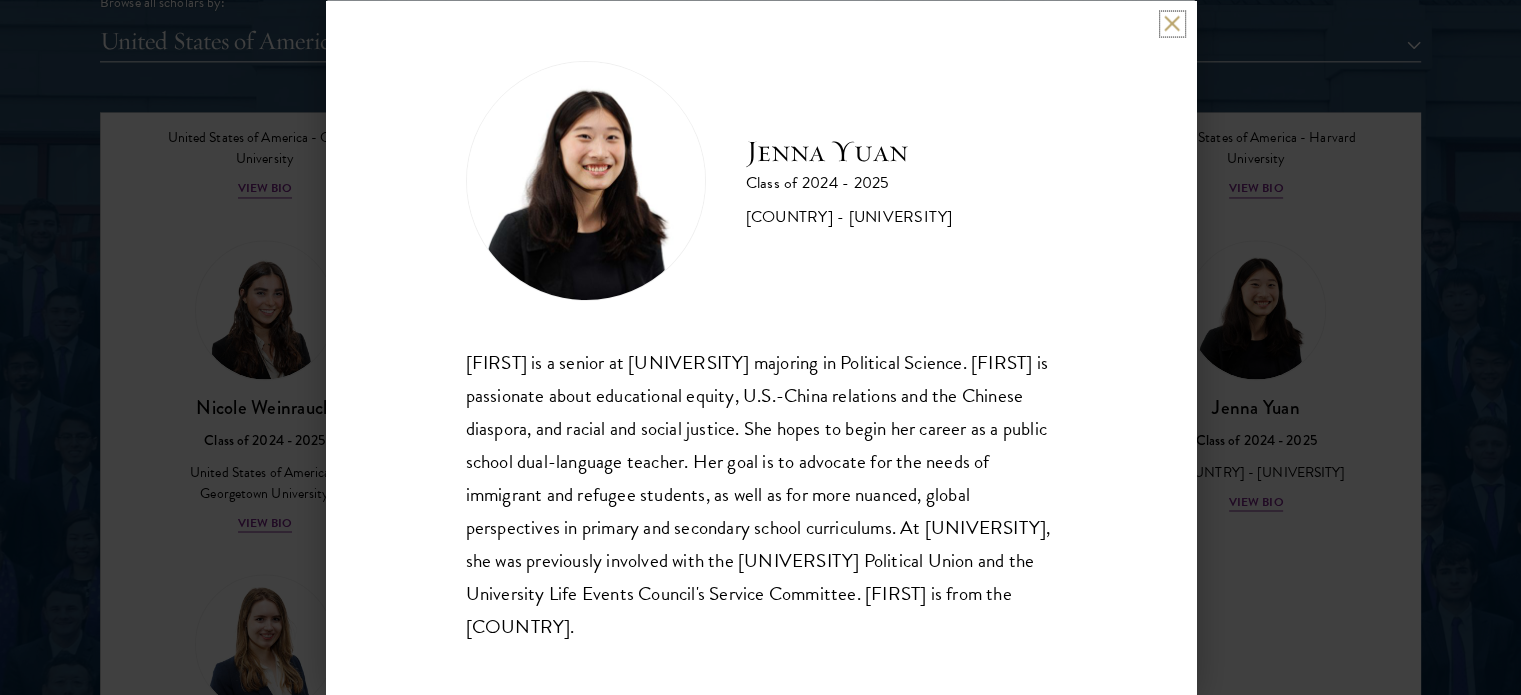 click at bounding box center [1172, 23] 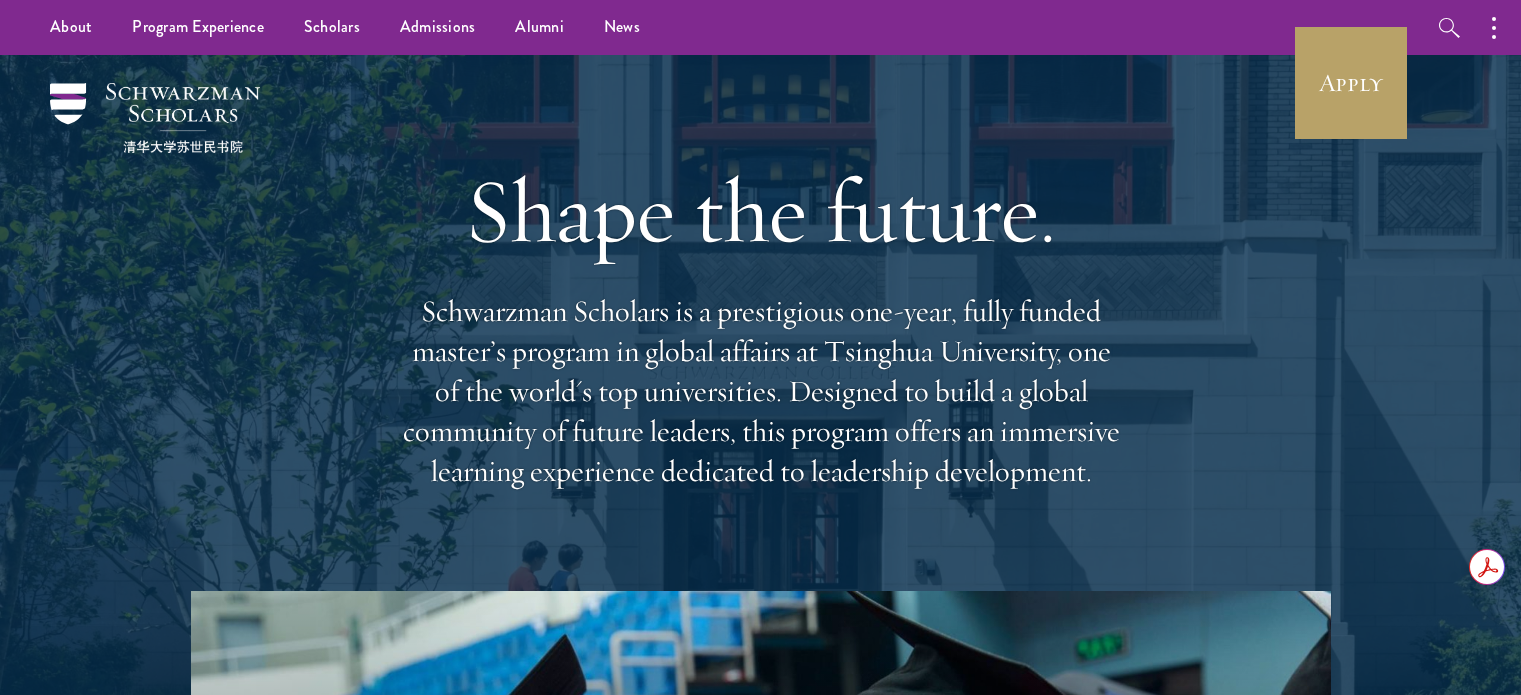 scroll, scrollTop: 0, scrollLeft: 0, axis: both 